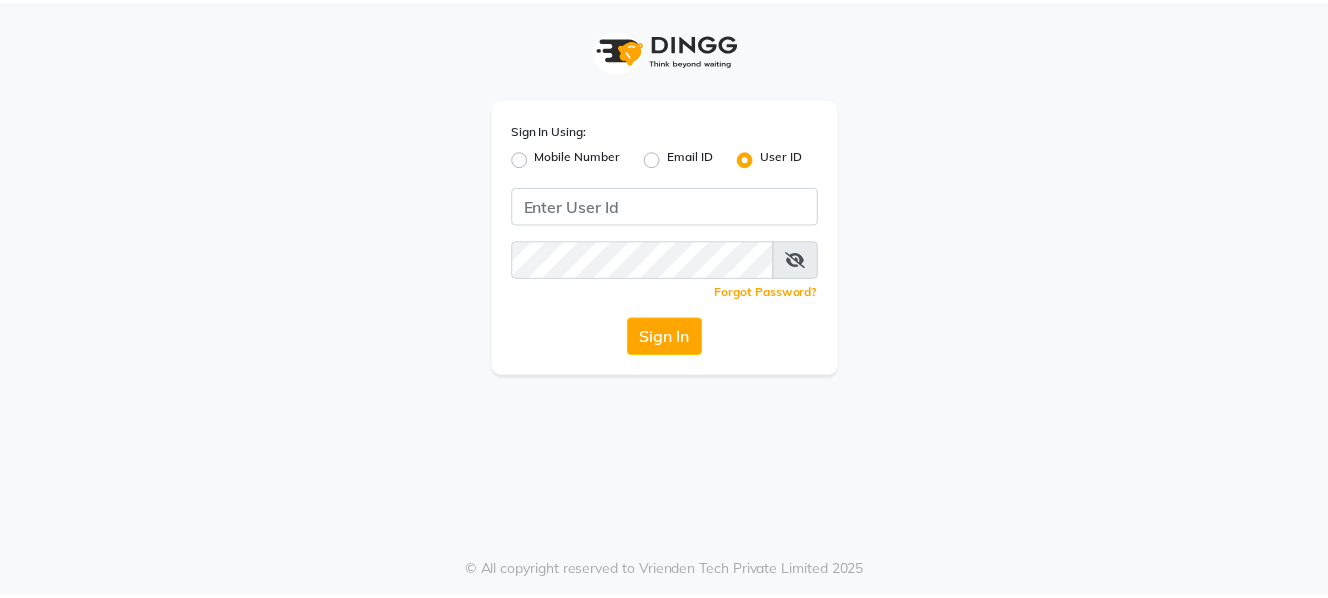 scroll, scrollTop: 0, scrollLeft: 0, axis: both 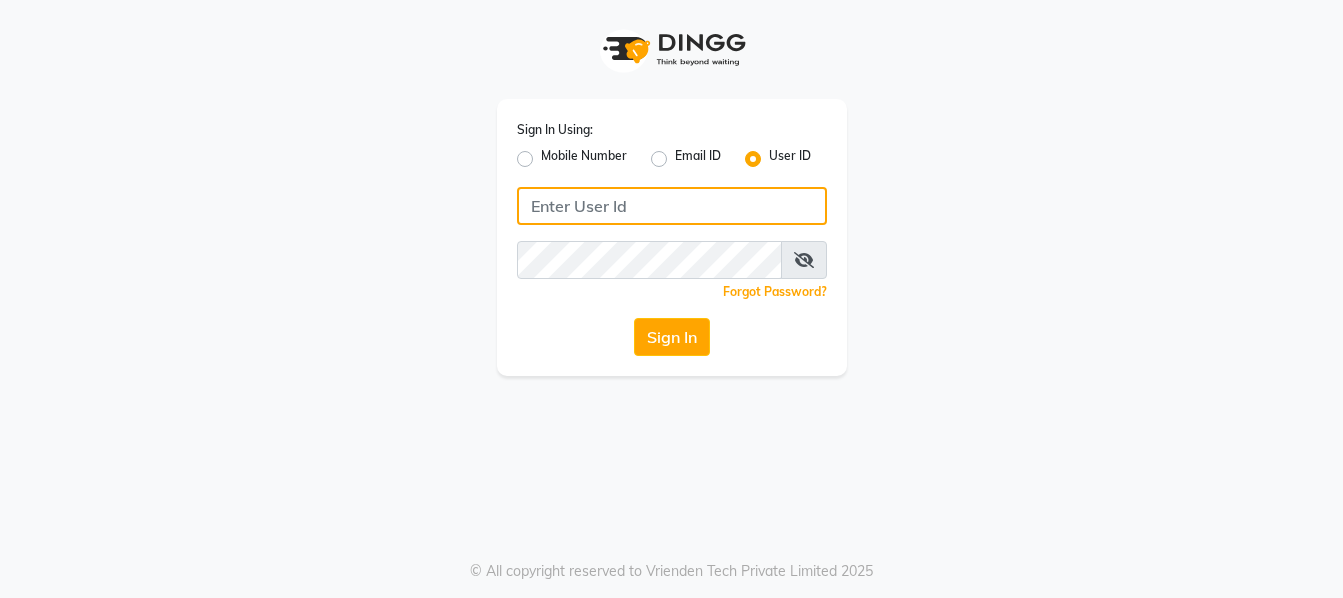 type on "9620411676" 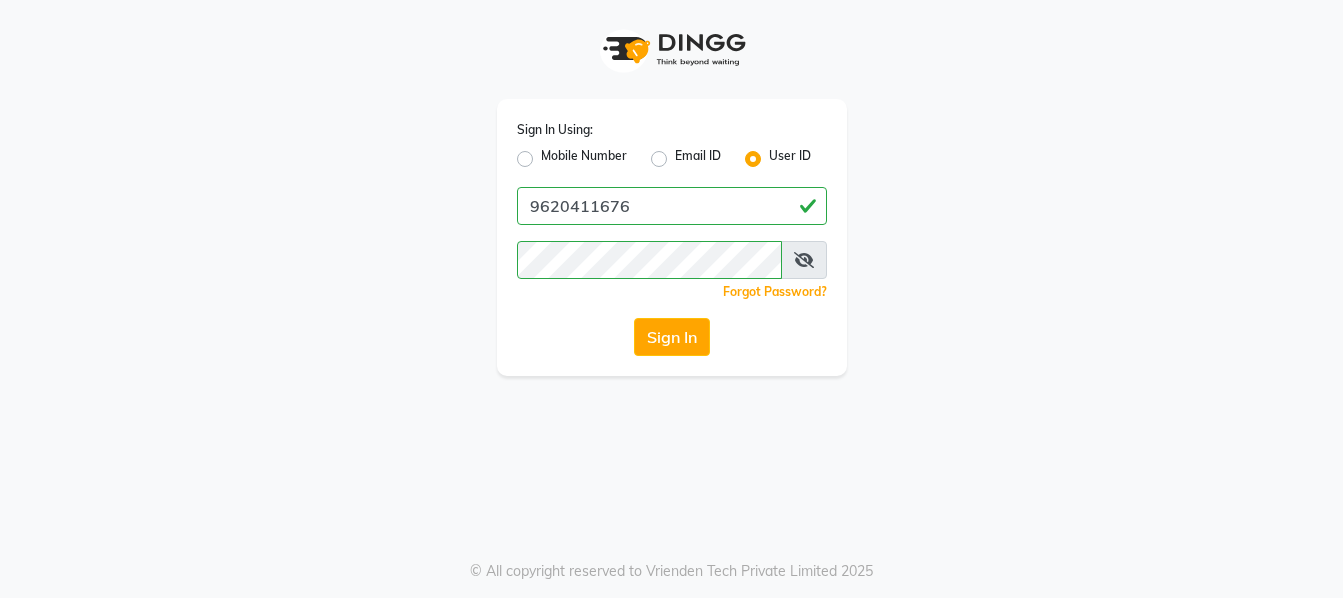 click on "Mobile Number" 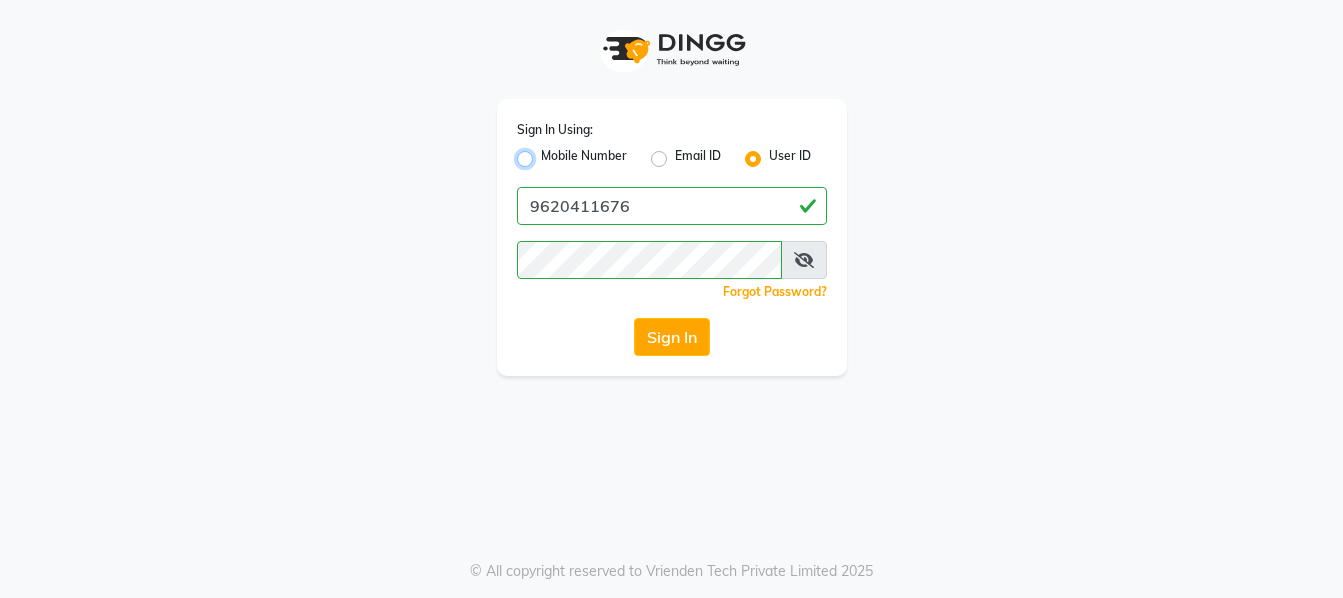 click on "Mobile Number" at bounding box center (547, 153) 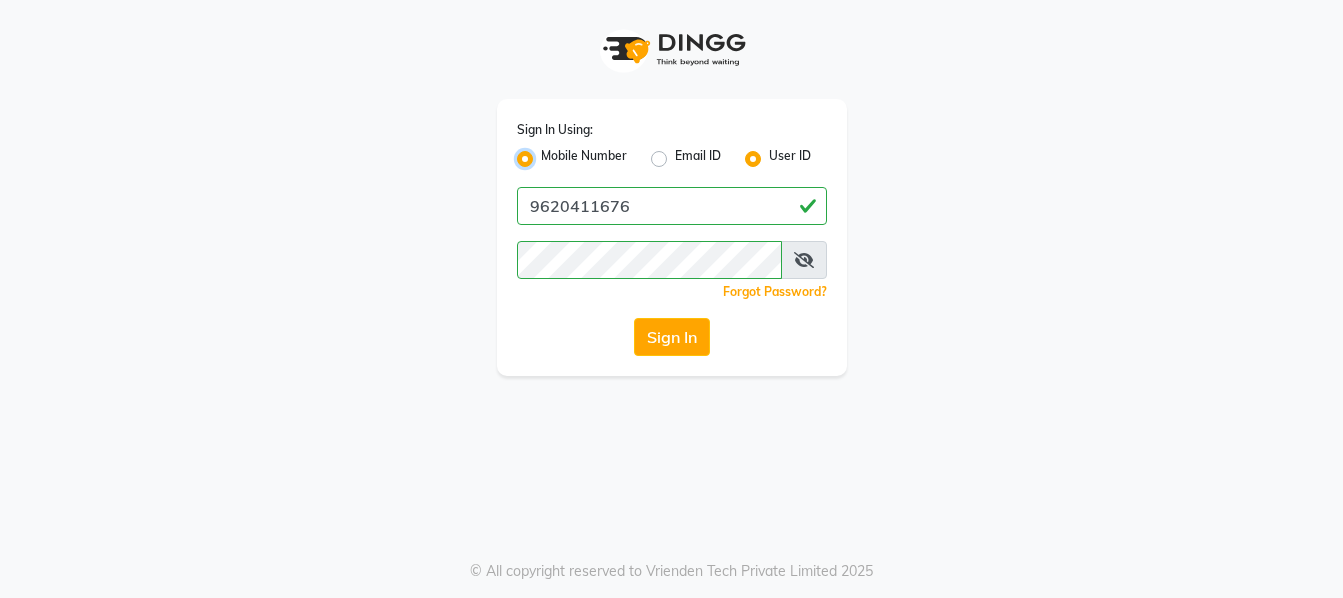 radio on "false" 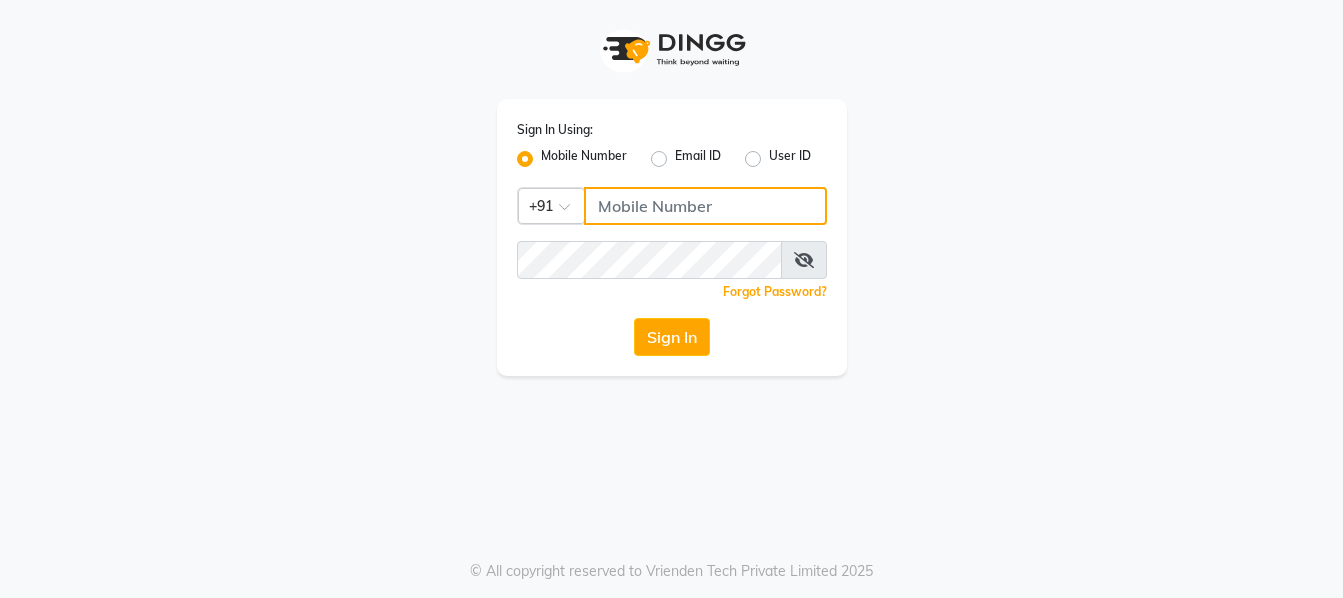 click 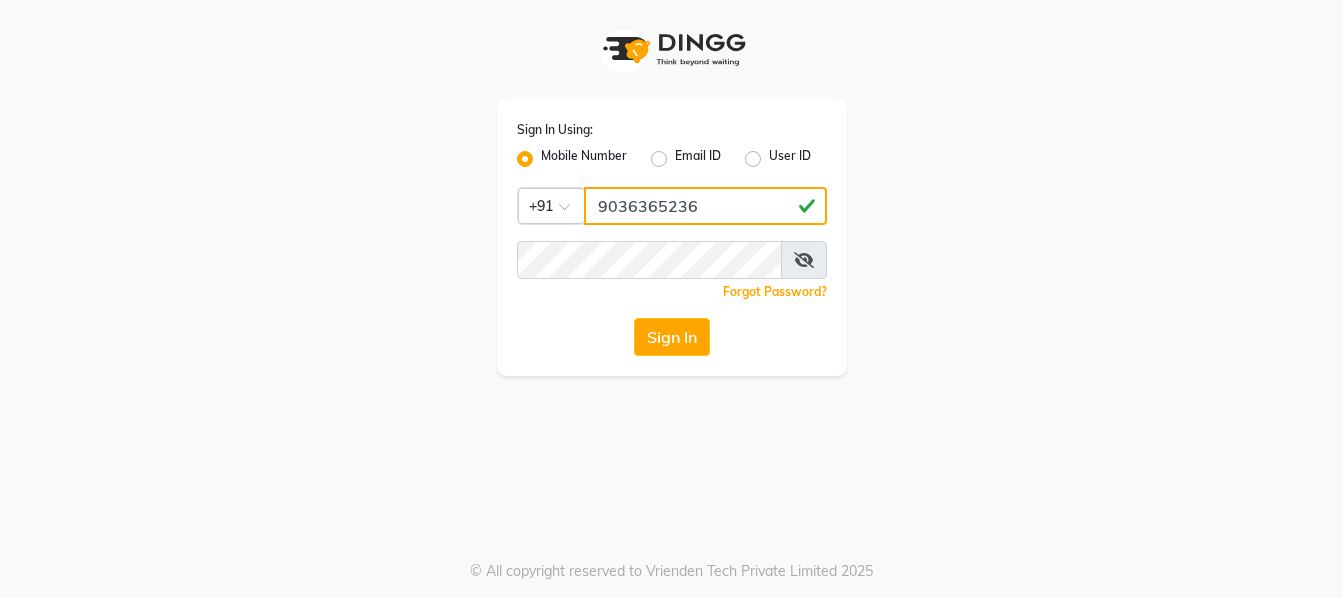 type on "9036365236" 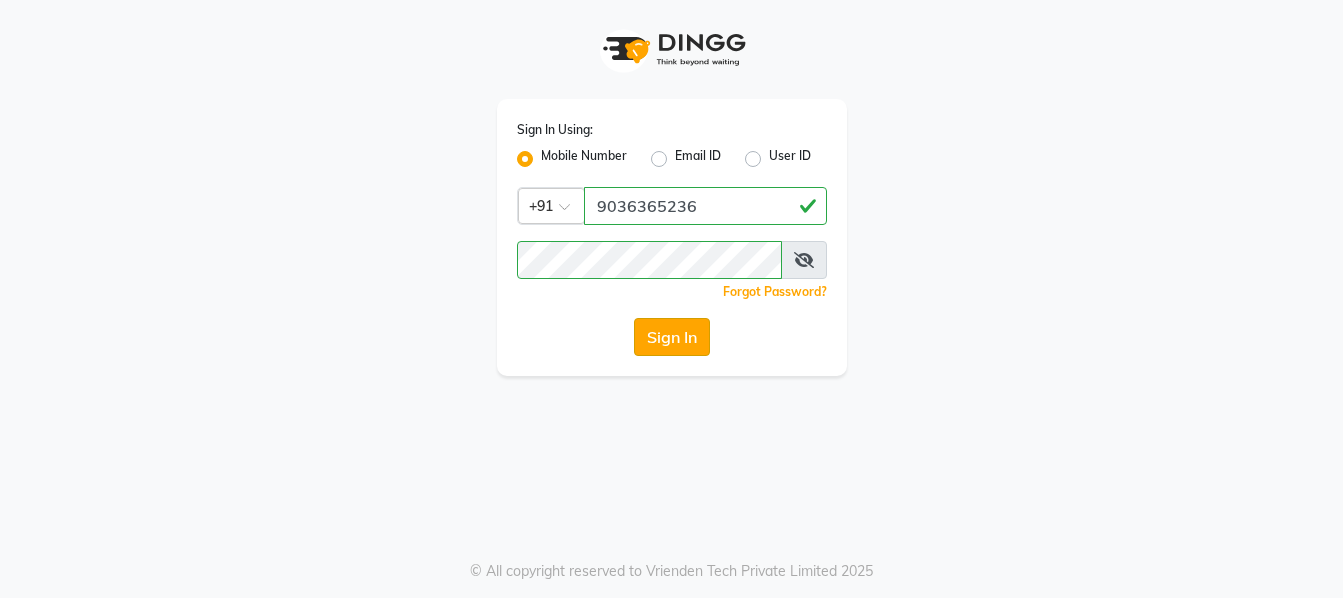 click on "Sign In" 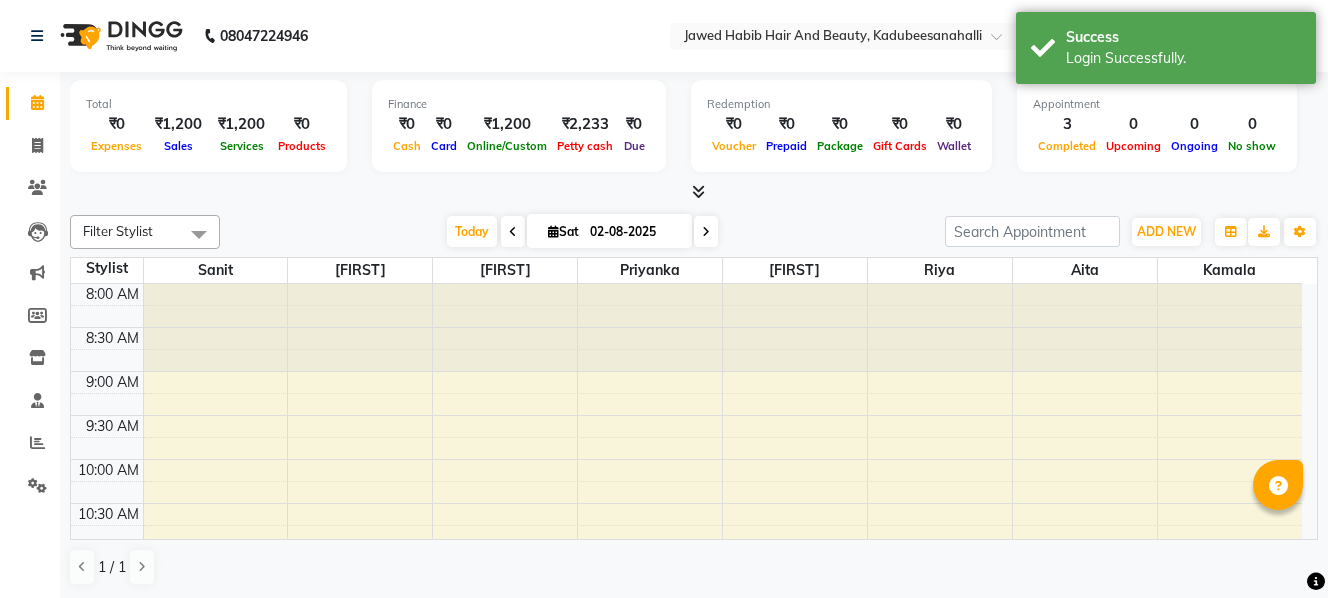 scroll, scrollTop: 0, scrollLeft: 0, axis: both 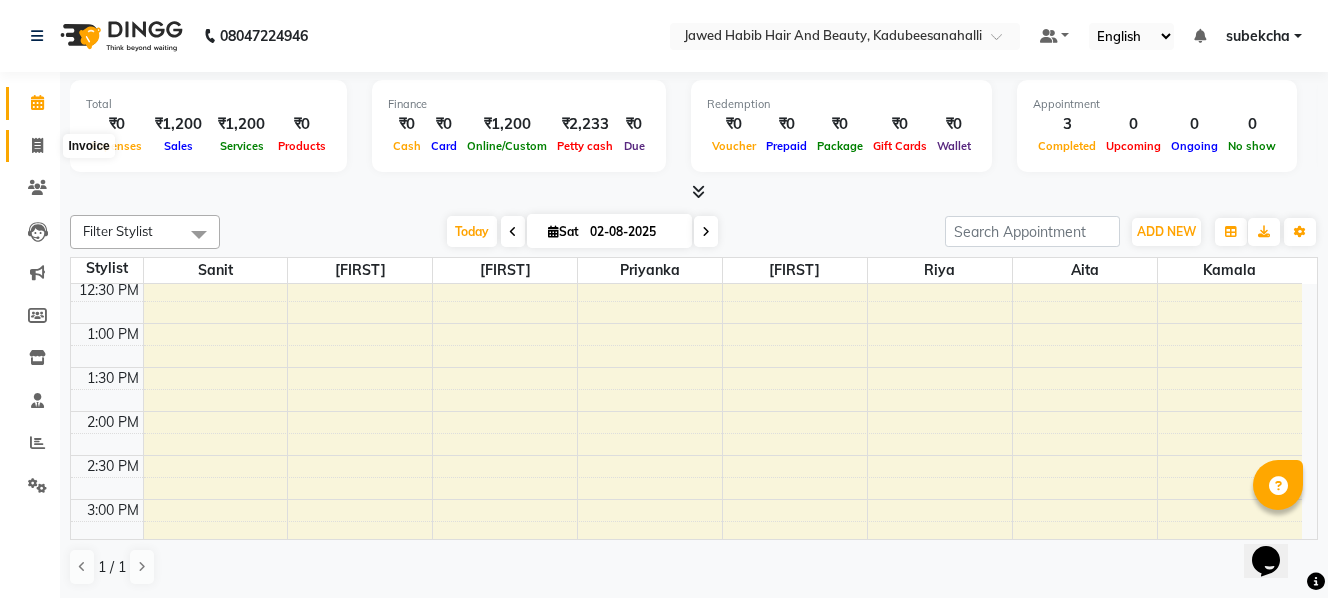 click 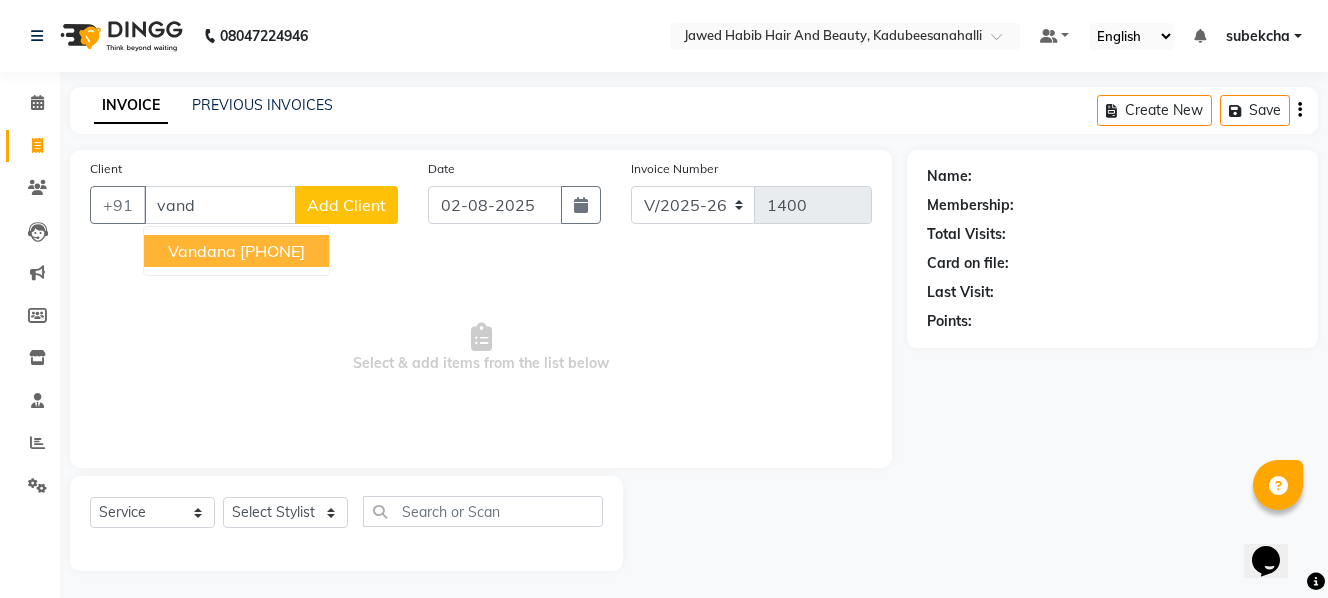 click on "[FIRST] [PHONE]" at bounding box center (236, 251) 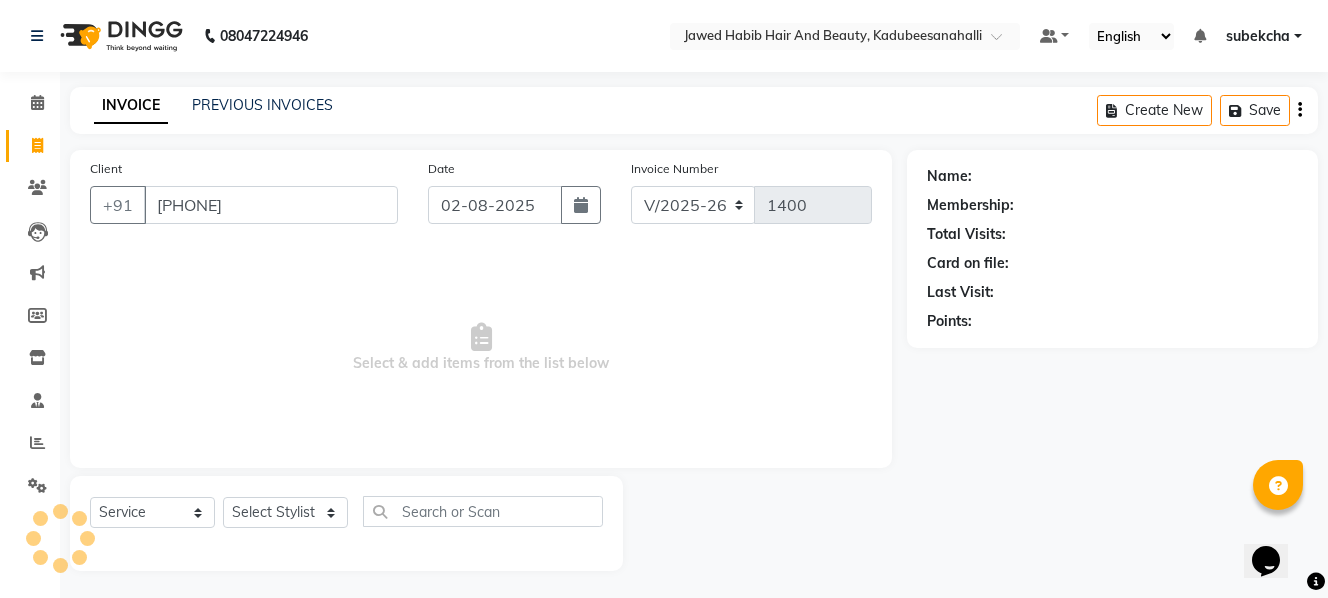 type on "[PHONE]" 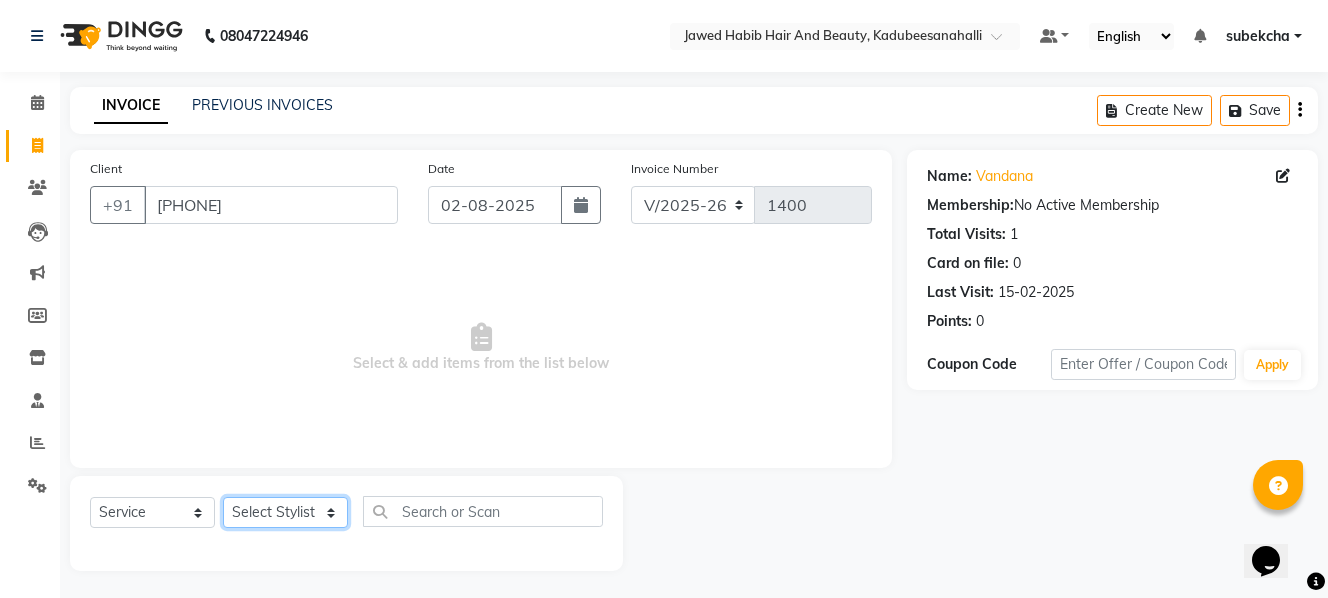 click on "Select Stylist [FIRST] [FIRST] [FIRST] [FIRST] [FIRST] [FIRST] [FIRST] [FIRST] [FIRST]" 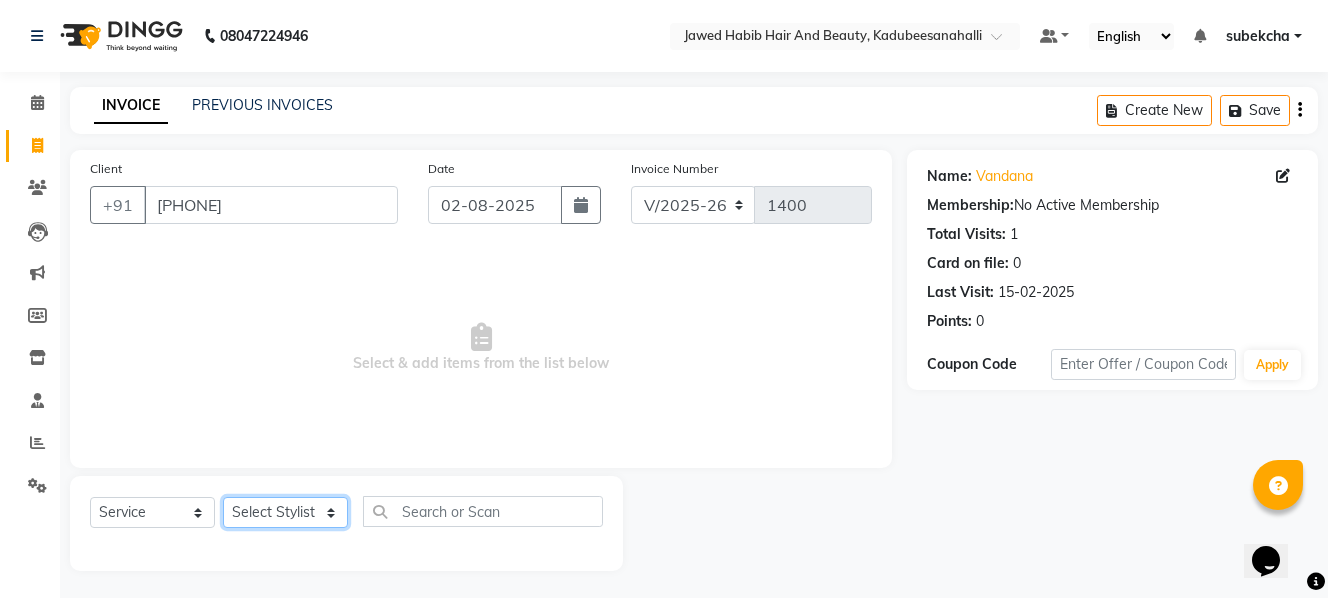 select on "79629" 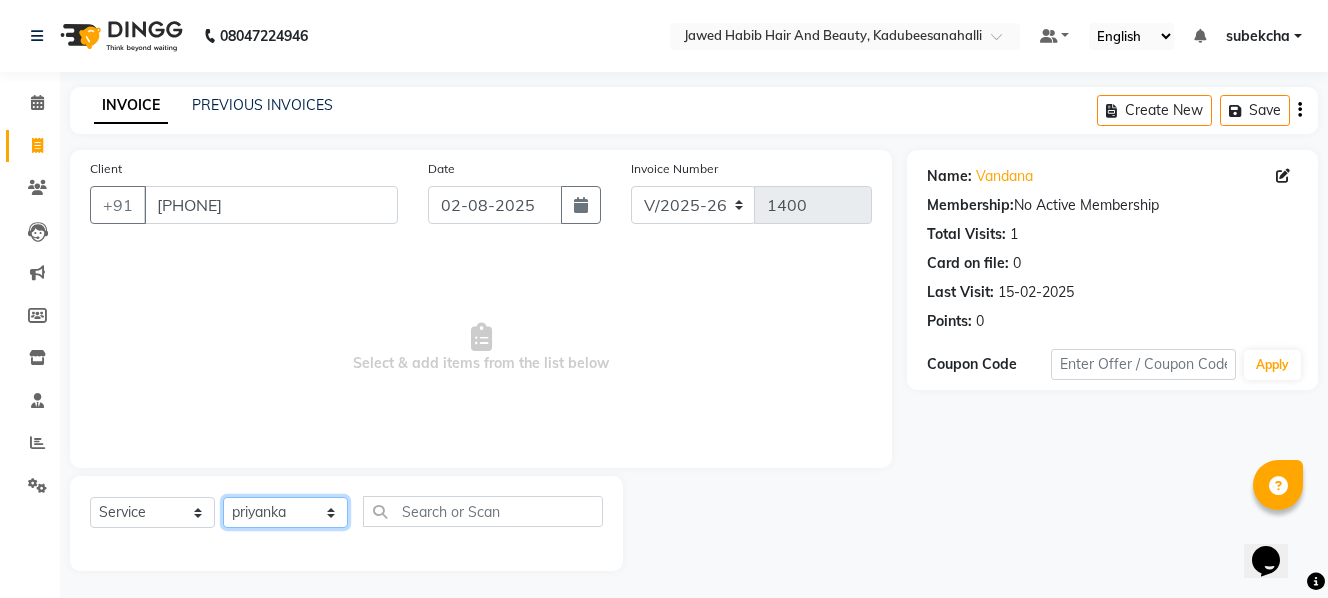 click on "Select Stylist [FIRST] [FIRST] [FIRST] [FIRST] [FIRST] [FIRST] [FIRST] [FIRST] [FIRST]" 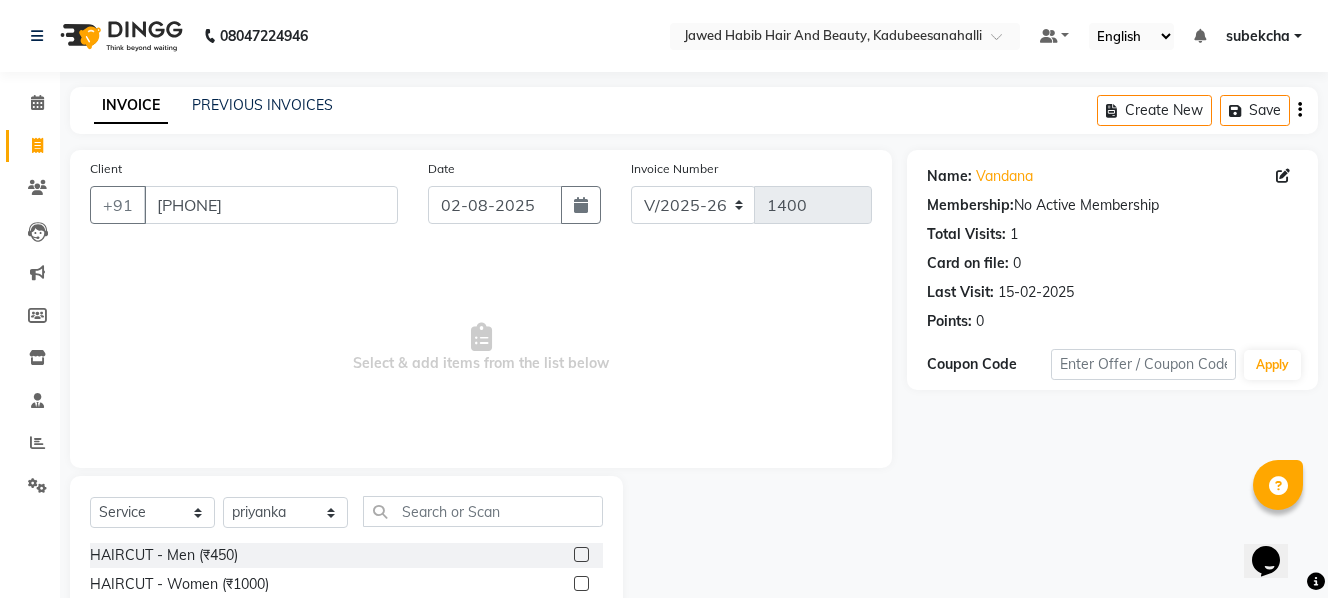 click 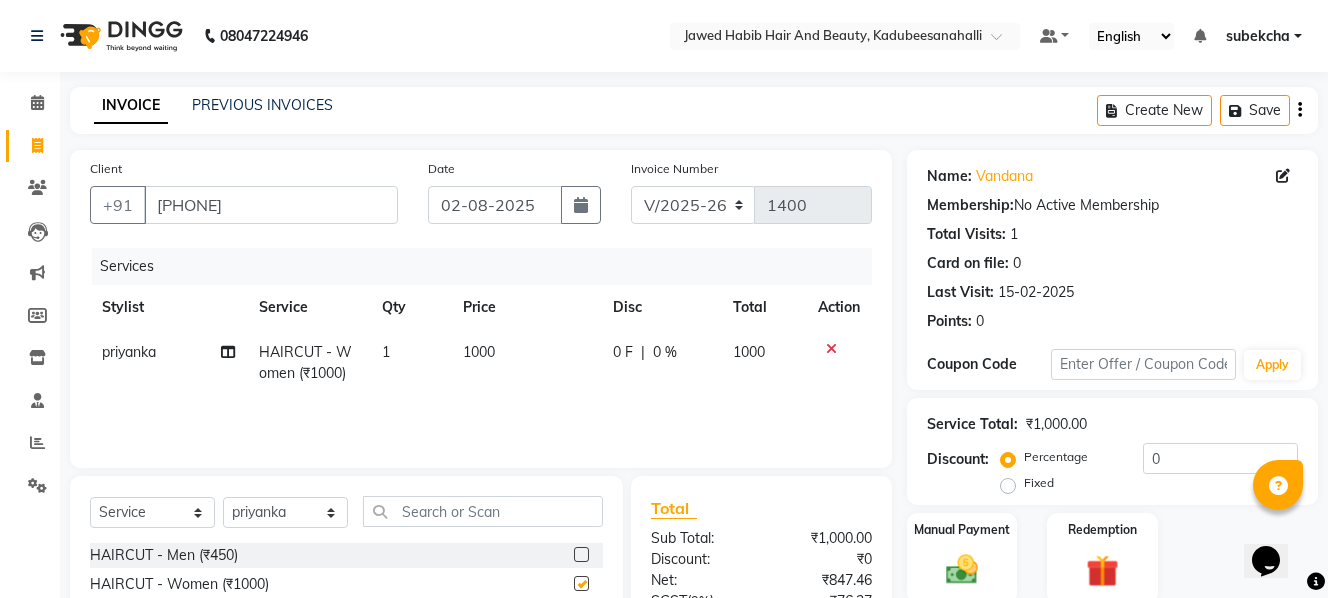 checkbox on "false" 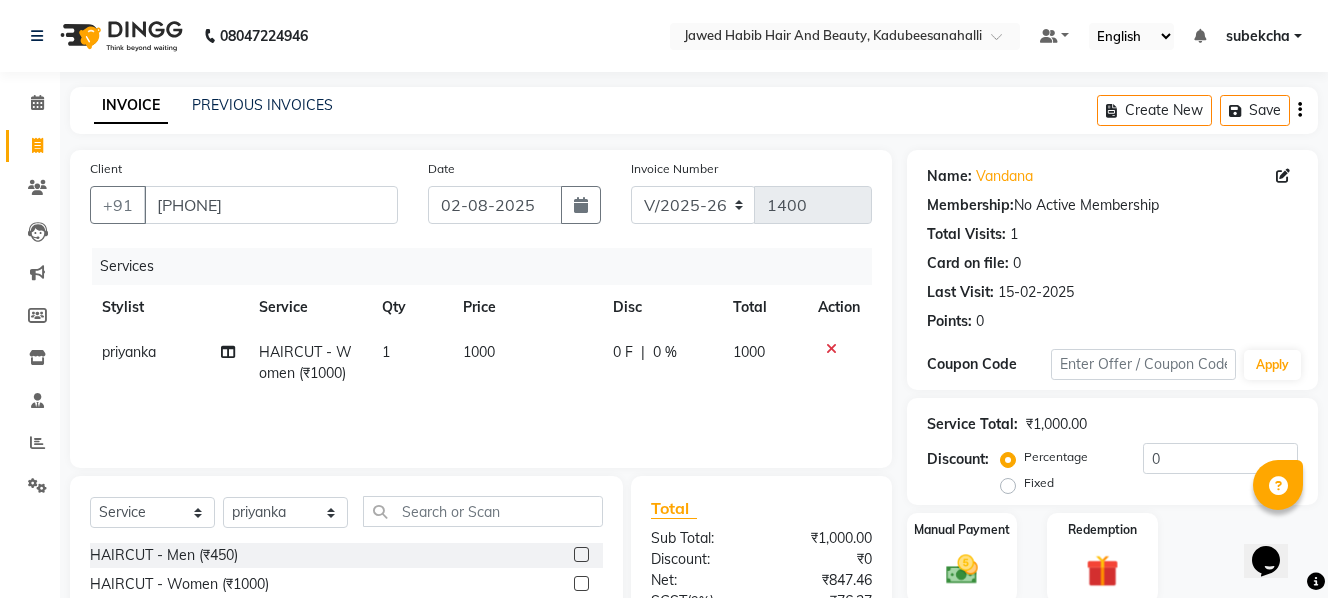 click on "1000" 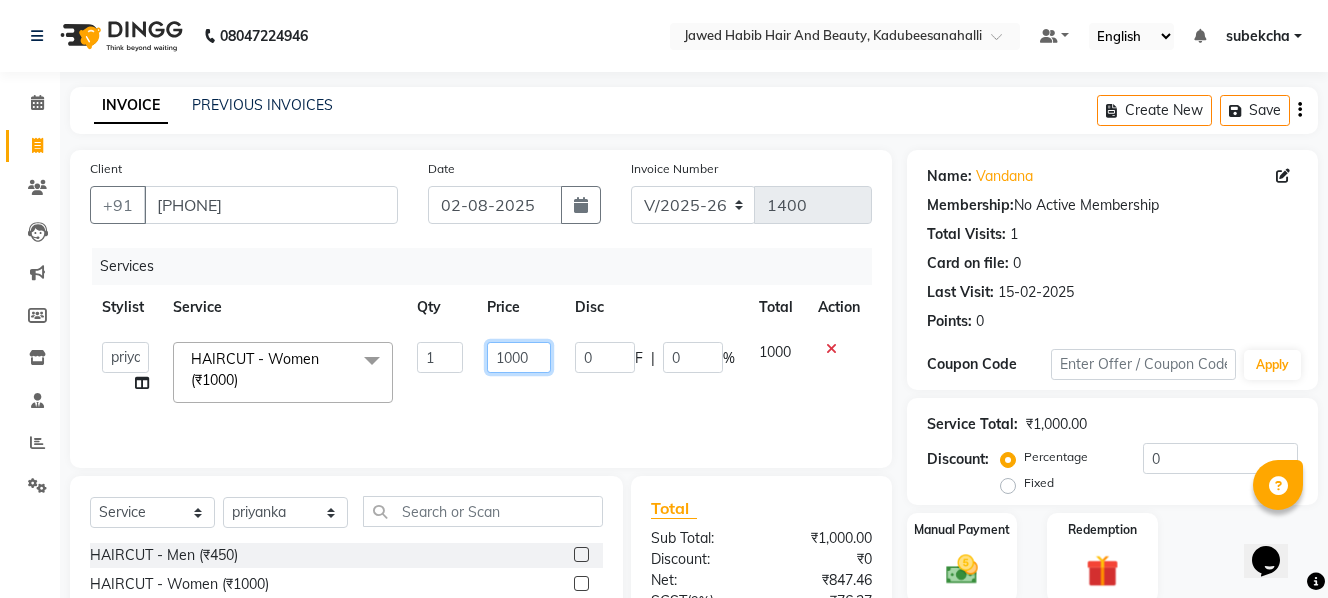 click on "1000" 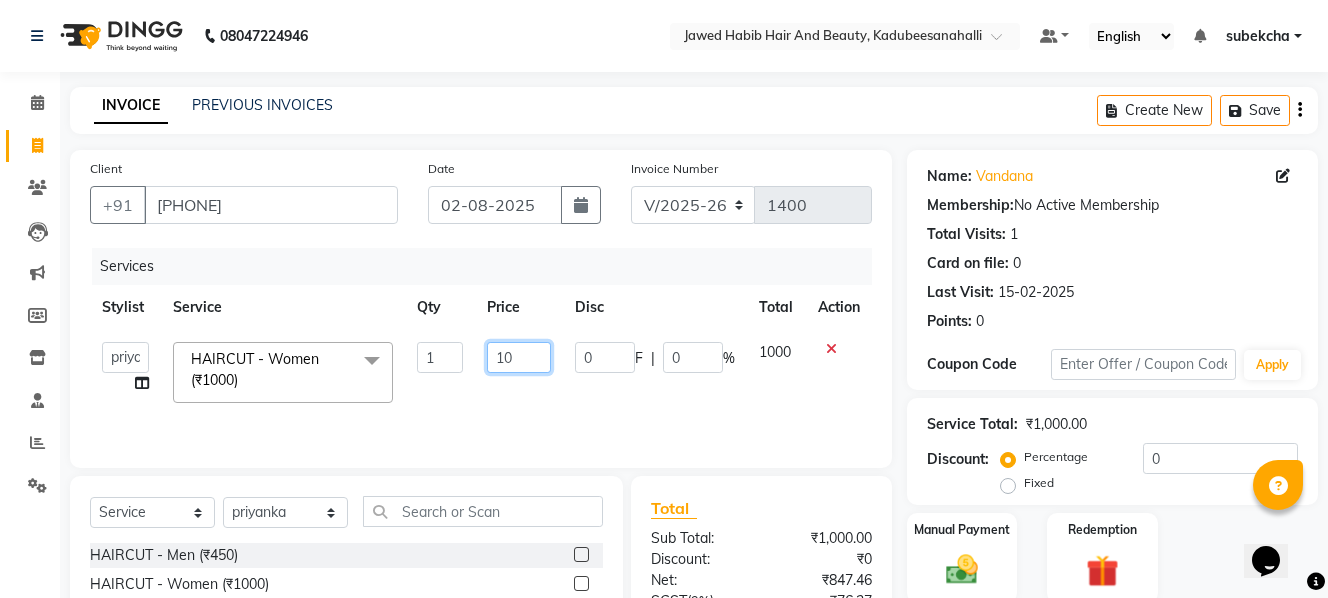 type on "1" 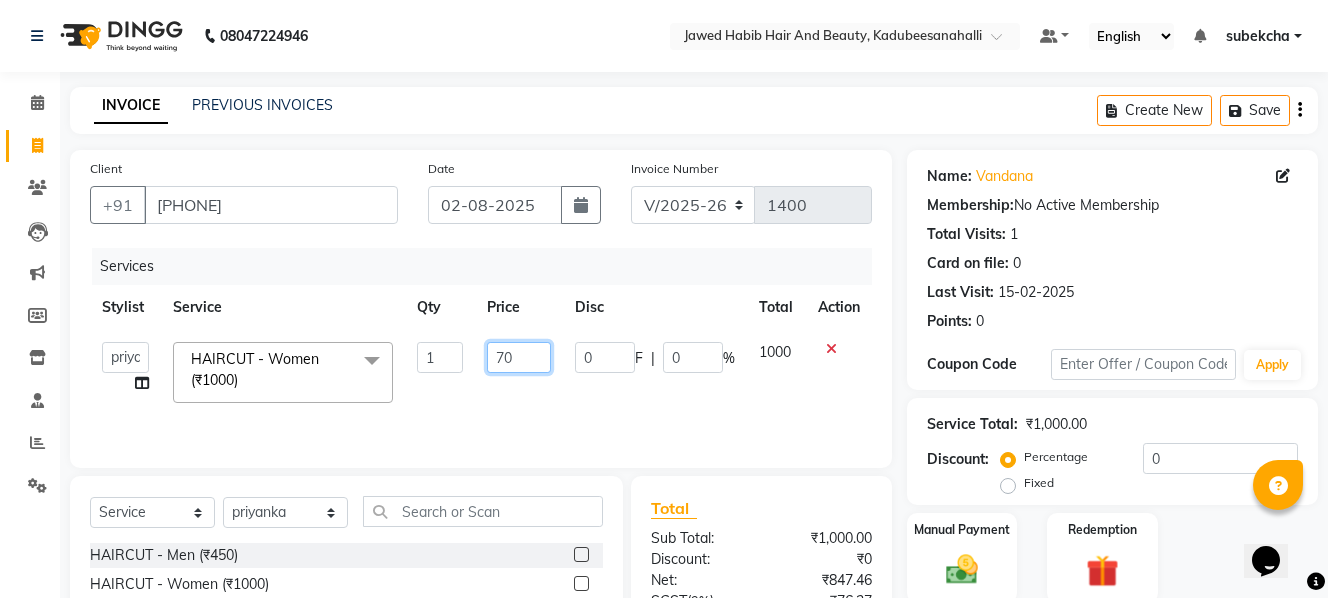 type on "700" 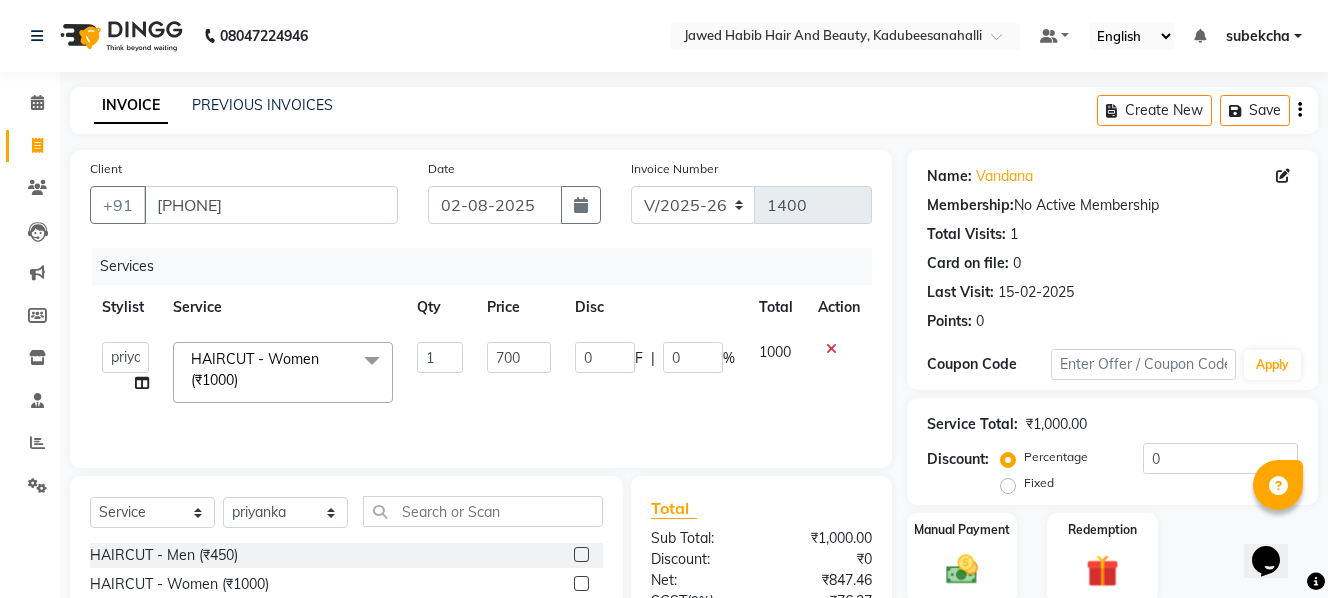 click on "0 F | 0 %" 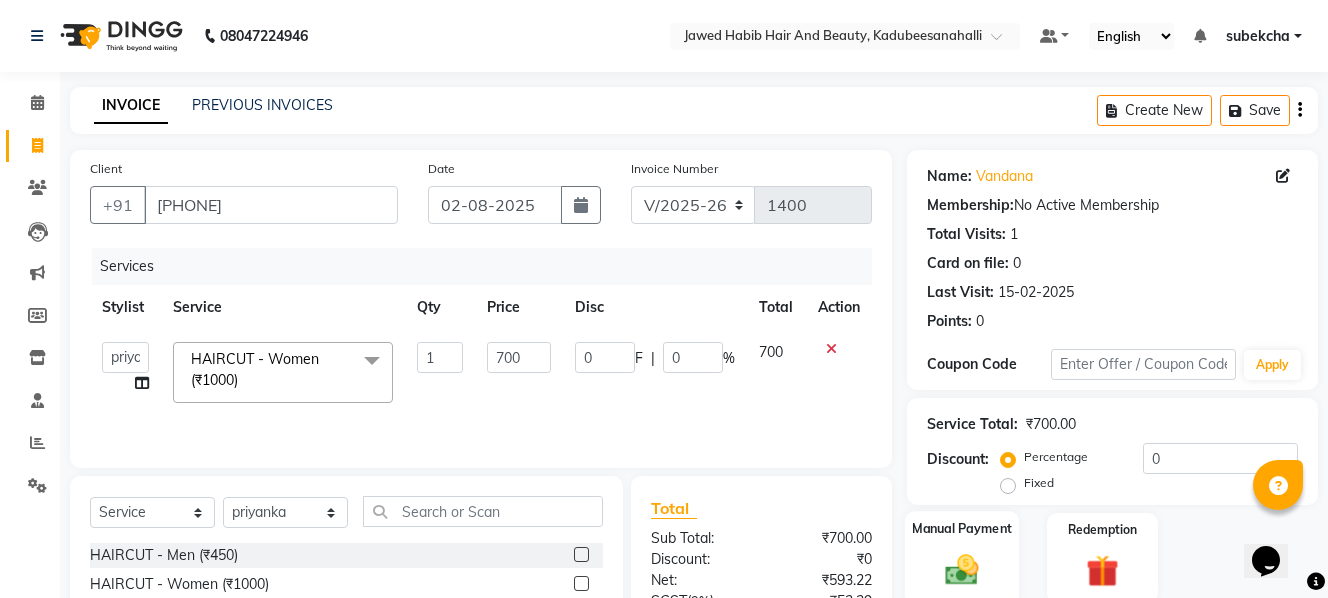 click on "Manual Payment" 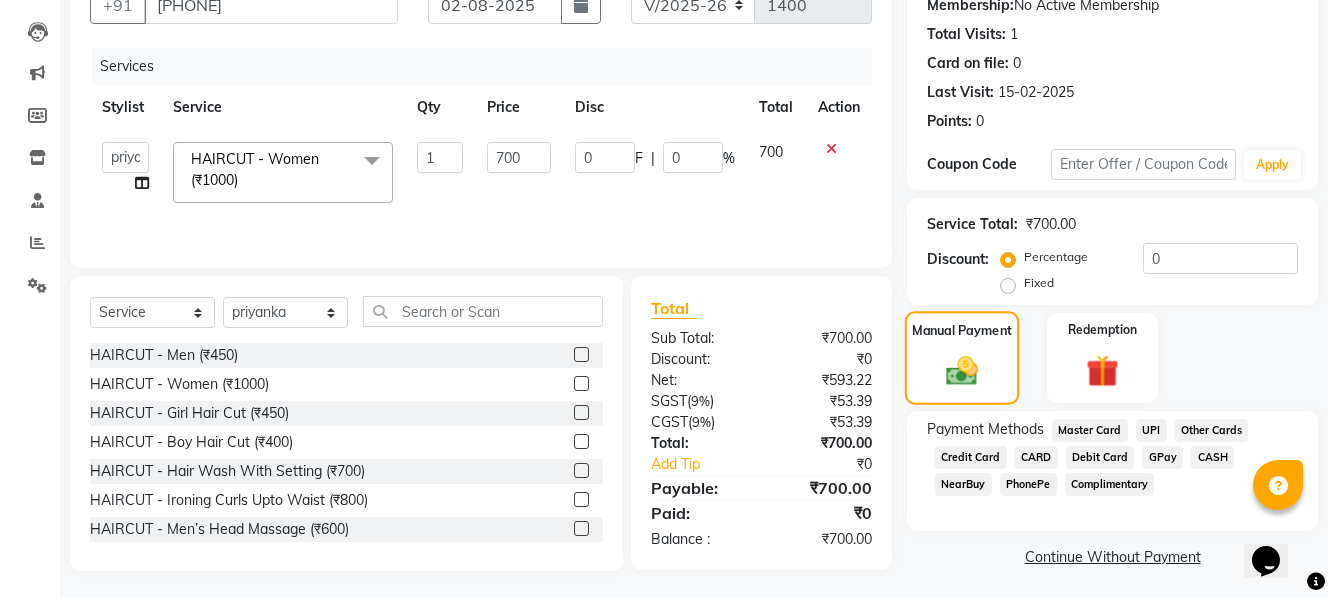 scroll, scrollTop: 204, scrollLeft: 0, axis: vertical 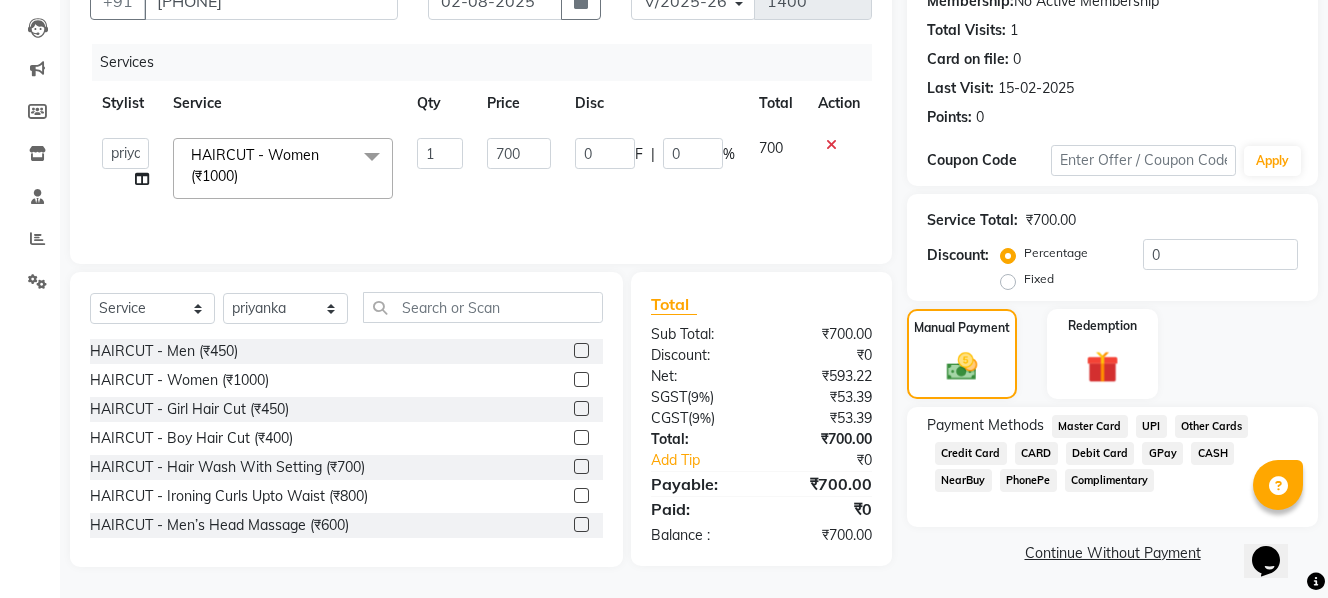 click on "GPay" 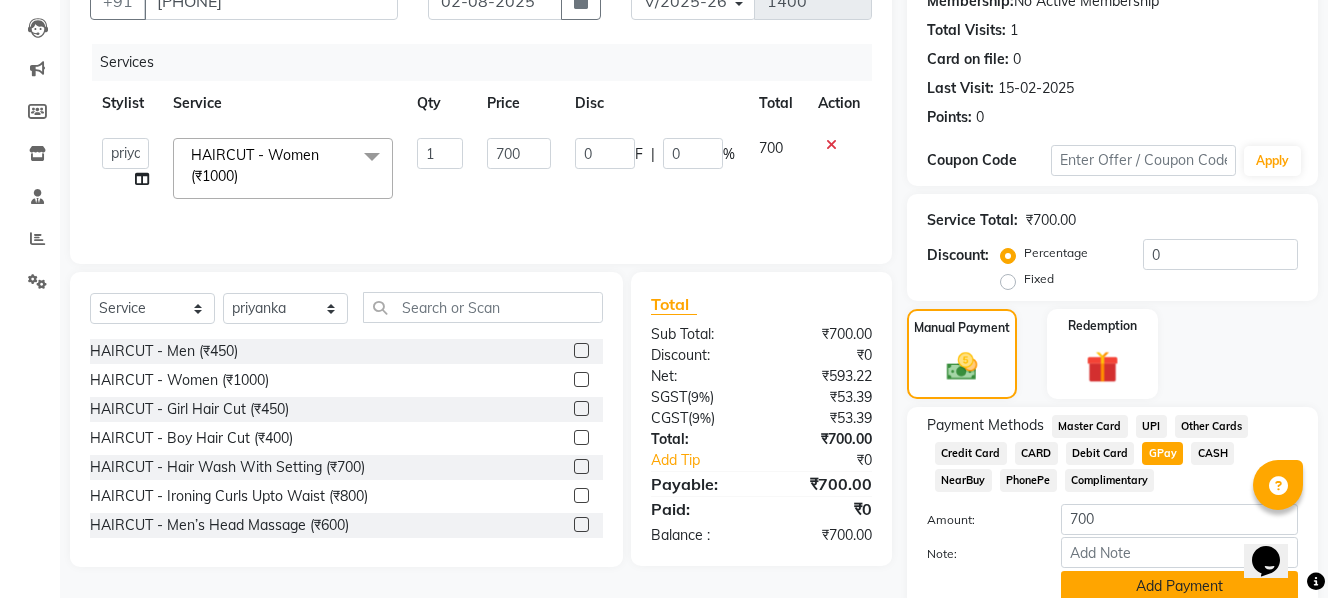 click on "Add Payment" 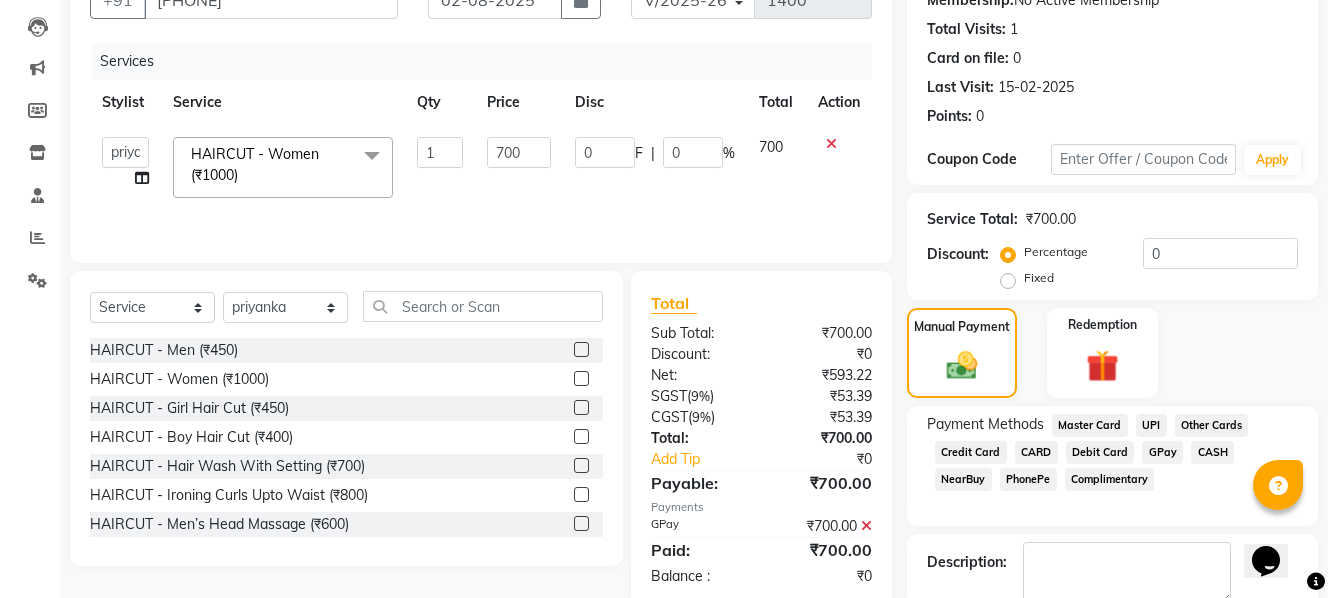 scroll, scrollTop: 317, scrollLeft: 0, axis: vertical 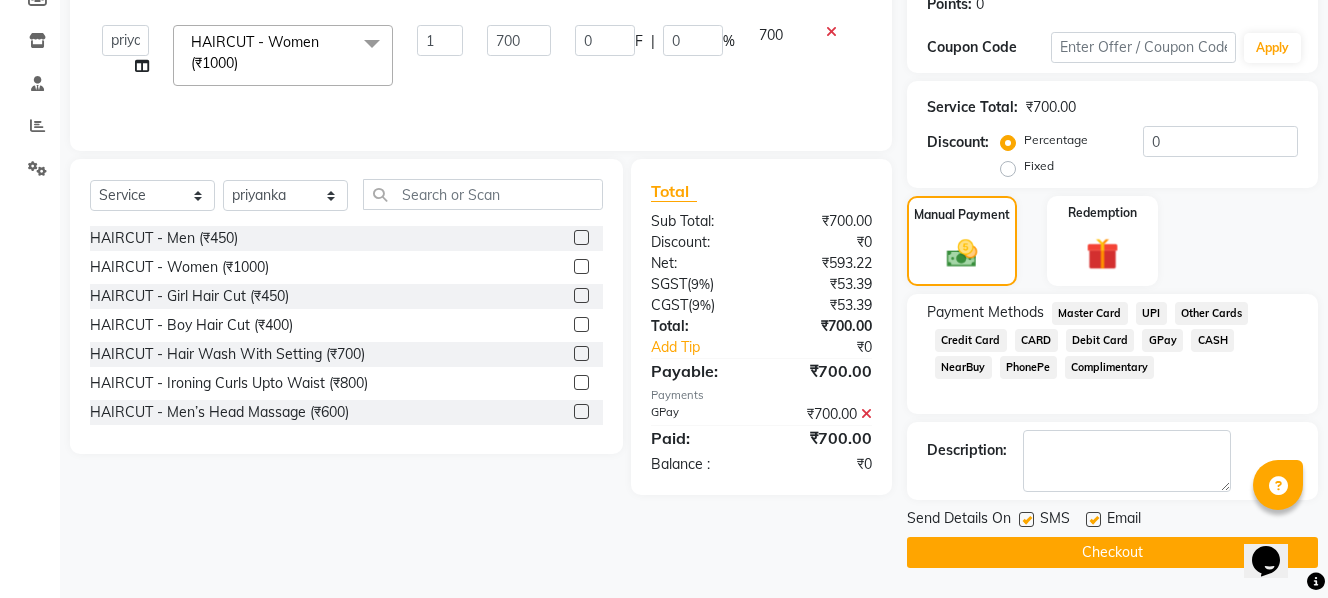 click on "Checkout" 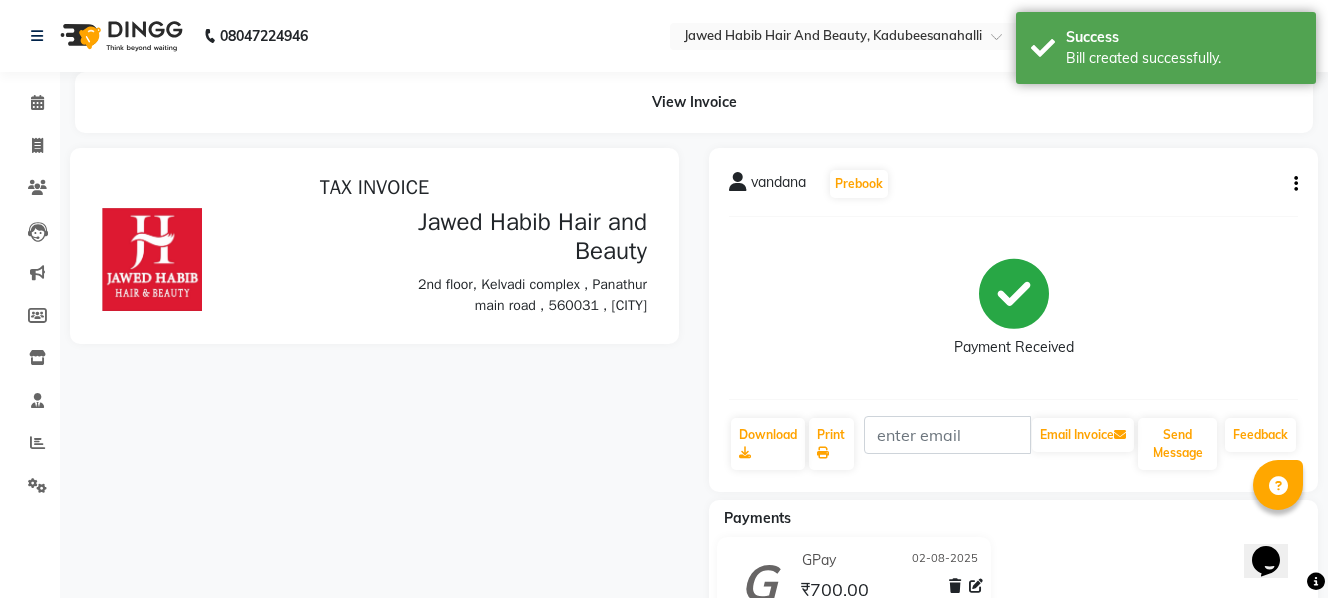 scroll, scrollTop: 0, scrollLeft: 0, axis: both 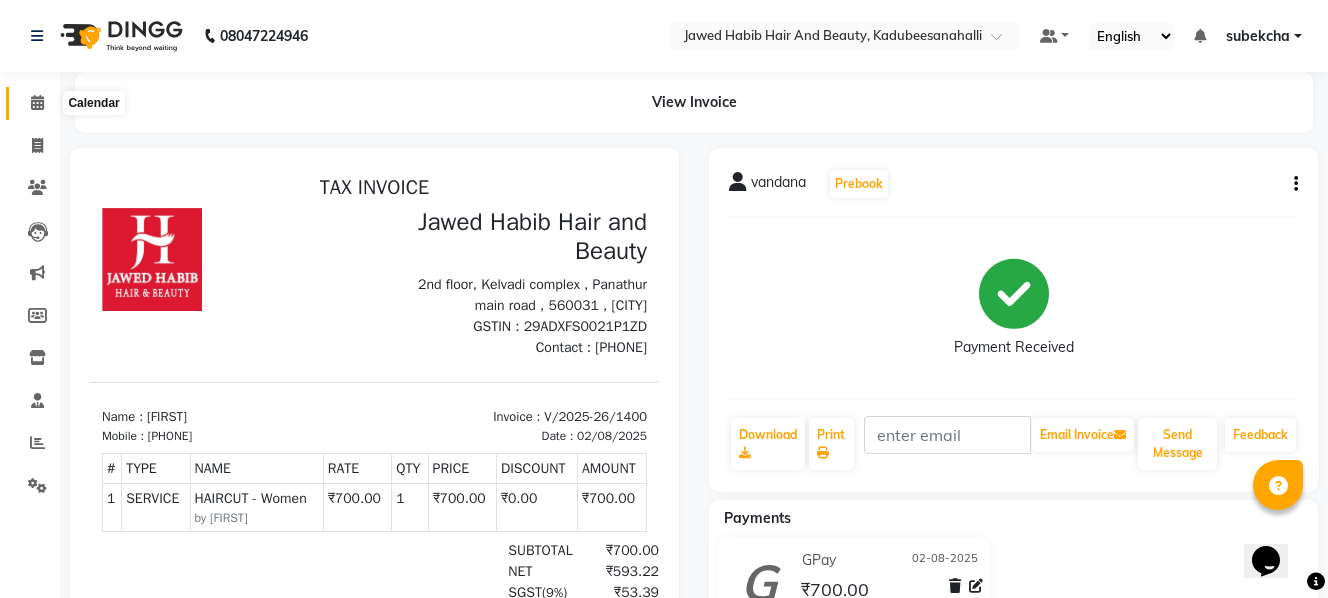 click 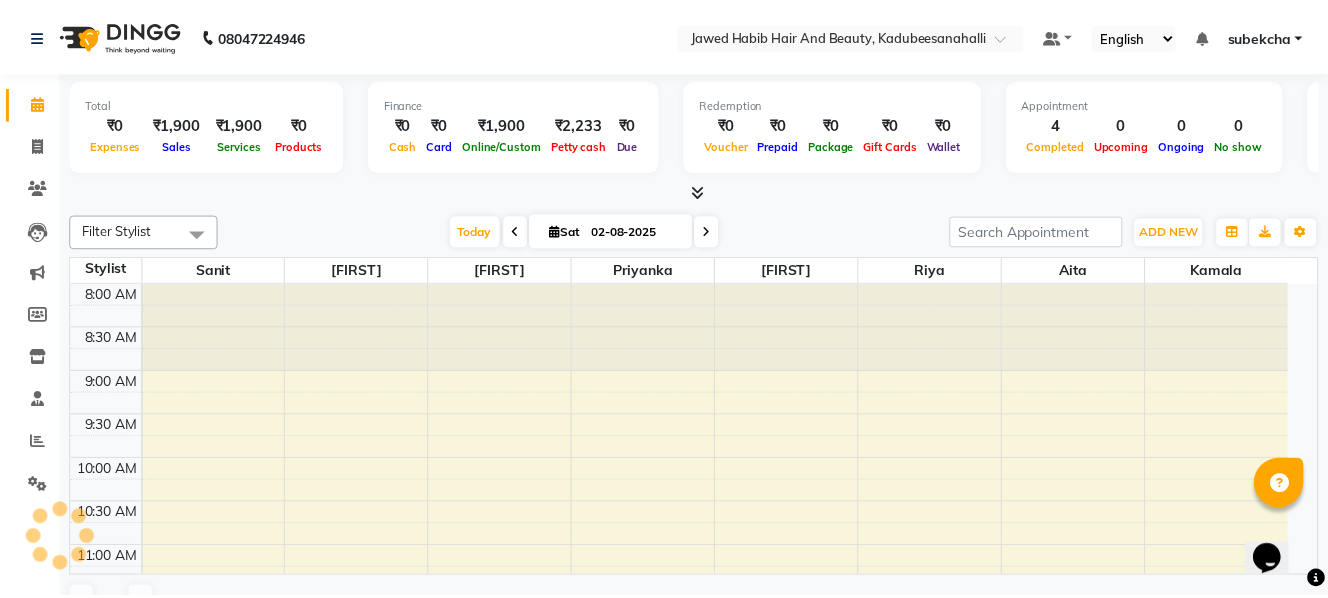 scroll, scrollTop: 353, scrollLeft: 0, axis: vertical 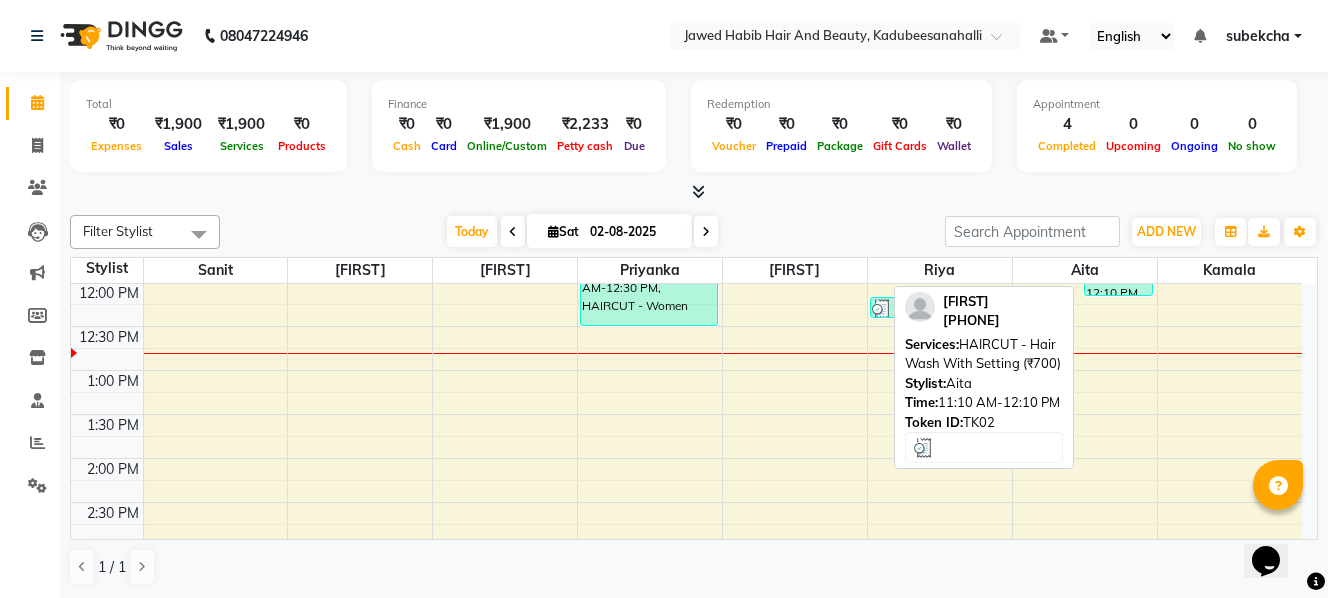 click on "[FIRST], TK02, 11:10 AM-12:10 PM, HAIRCUT - Hair Wash With Setting" at bounding box center [1118, 252] 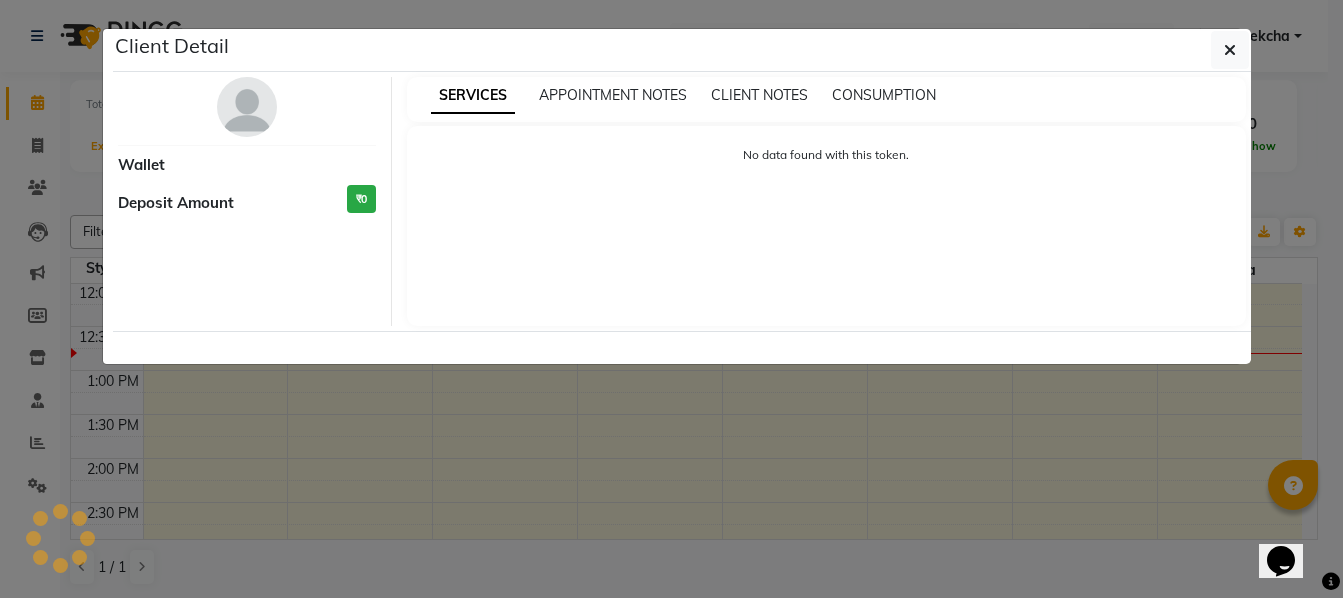 select on "3" 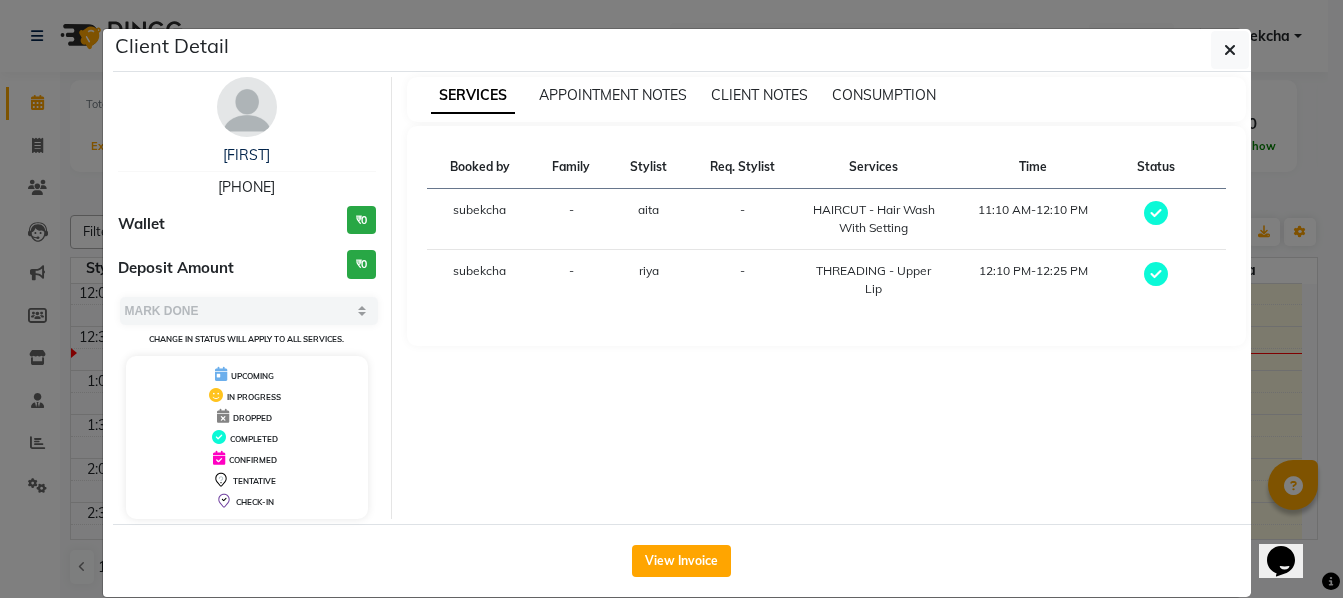 click on "View Invoice" 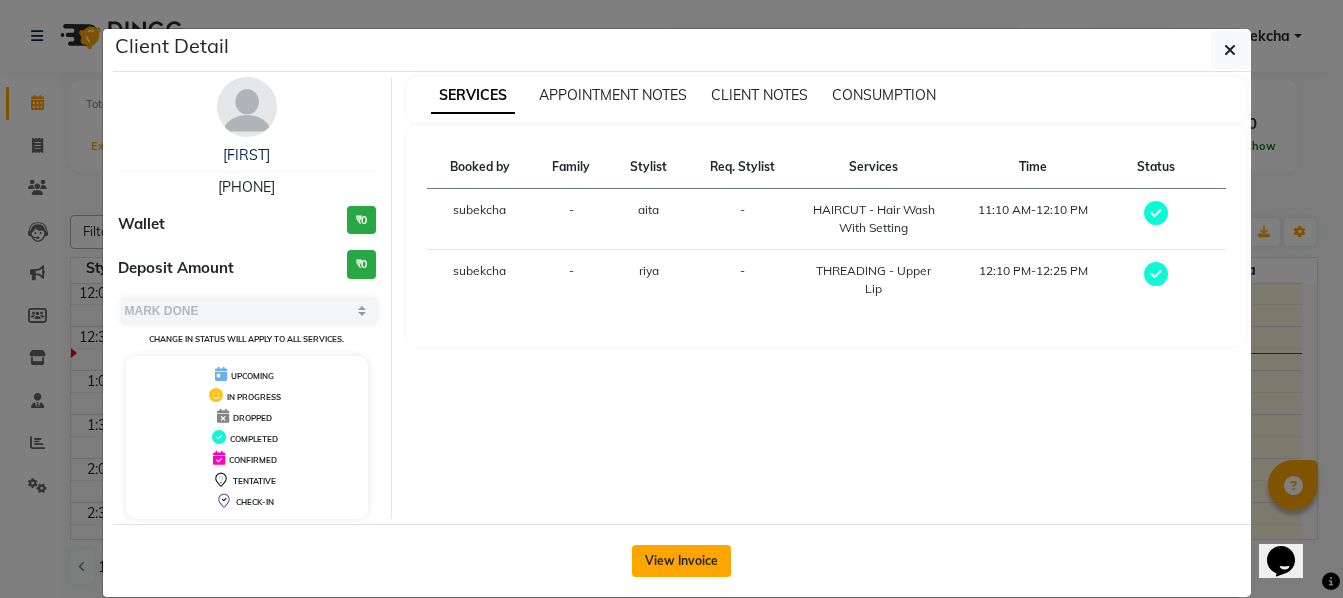 click on "View Invoice" 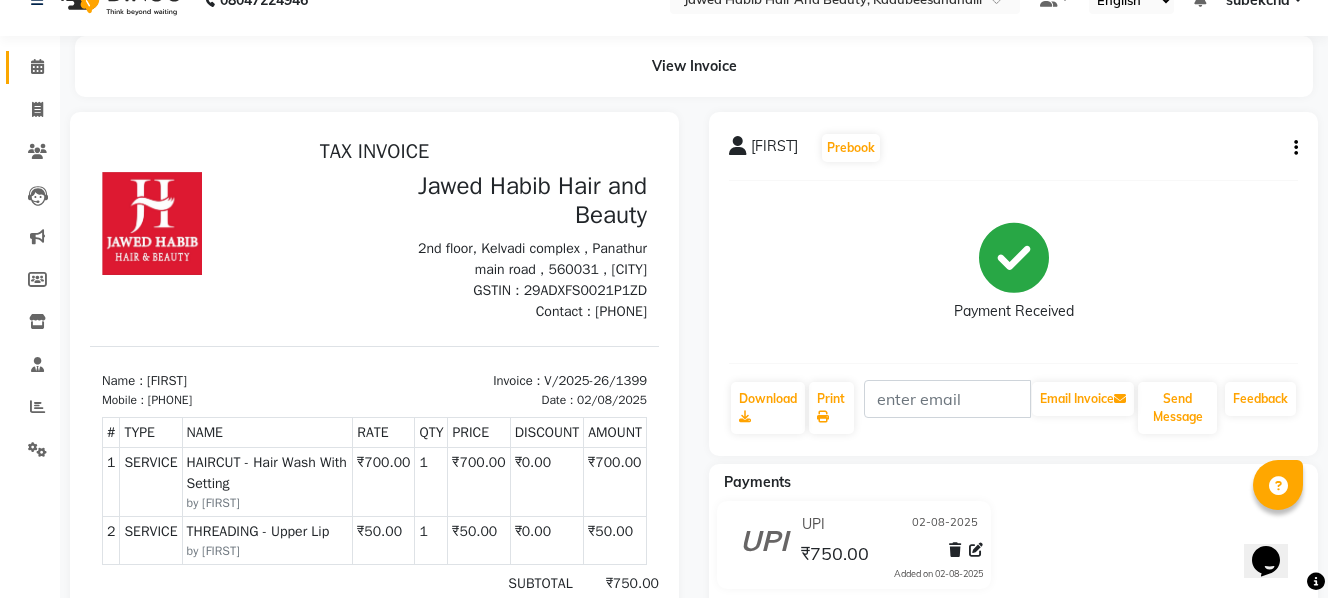 scroll, scrollTop: 0, scrollLeft: 0, axis: both 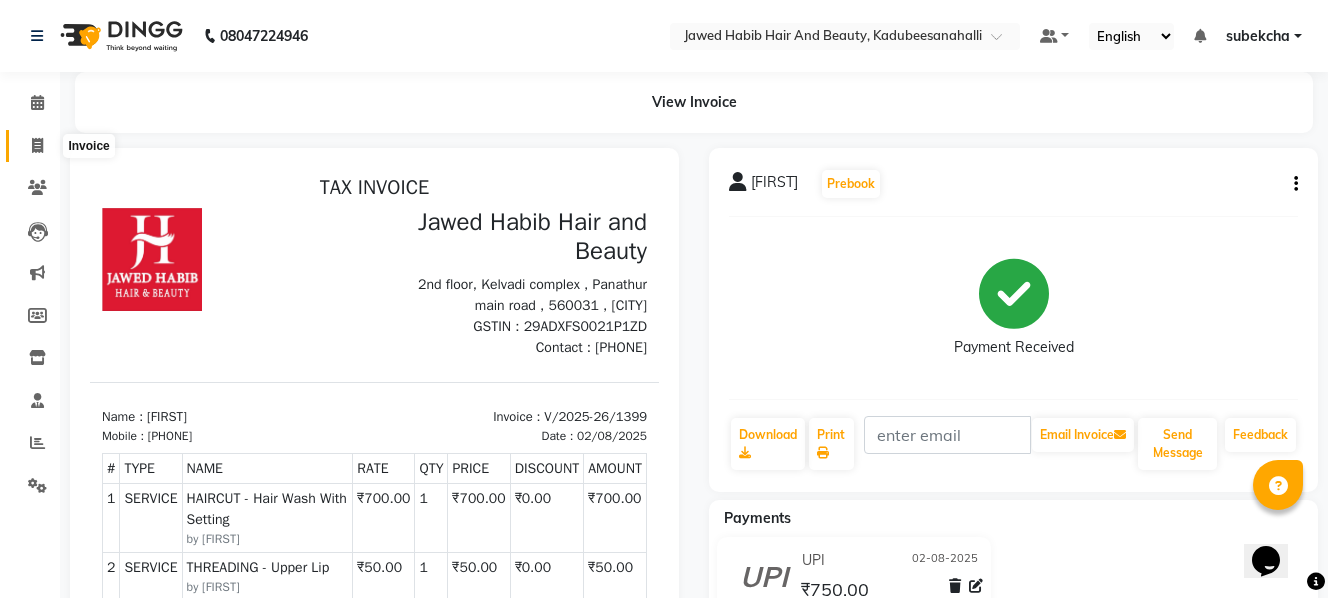 click 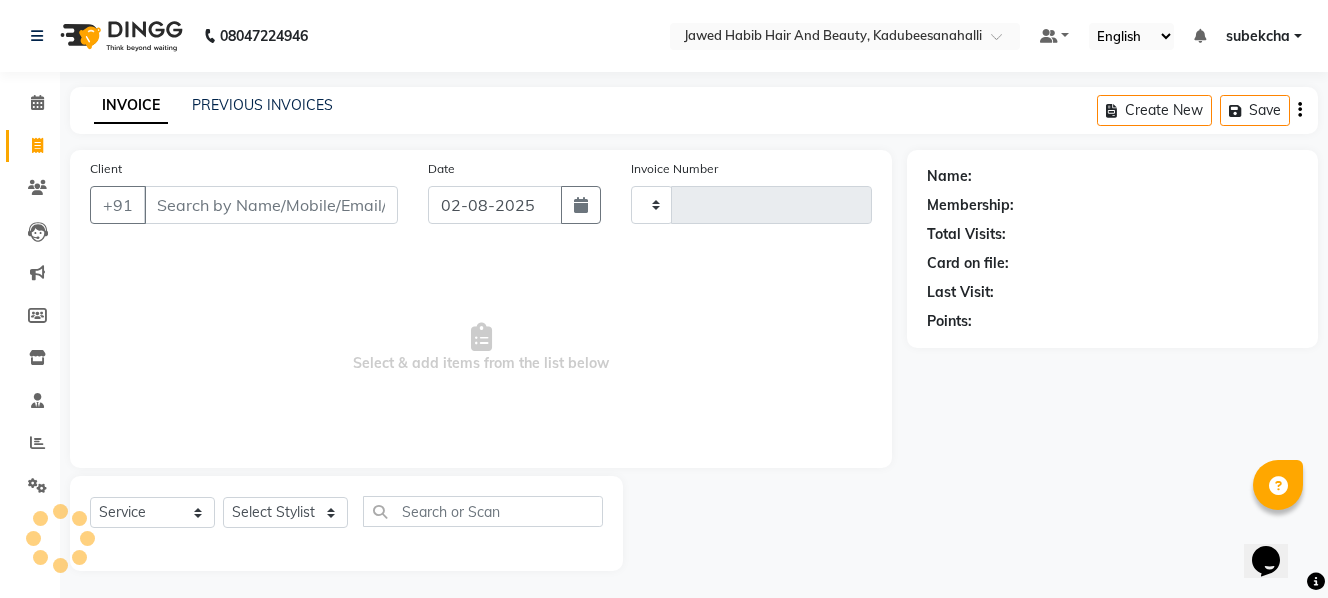 scroll, scrollTop: 3, scrollLeft: 0, axis: vertical 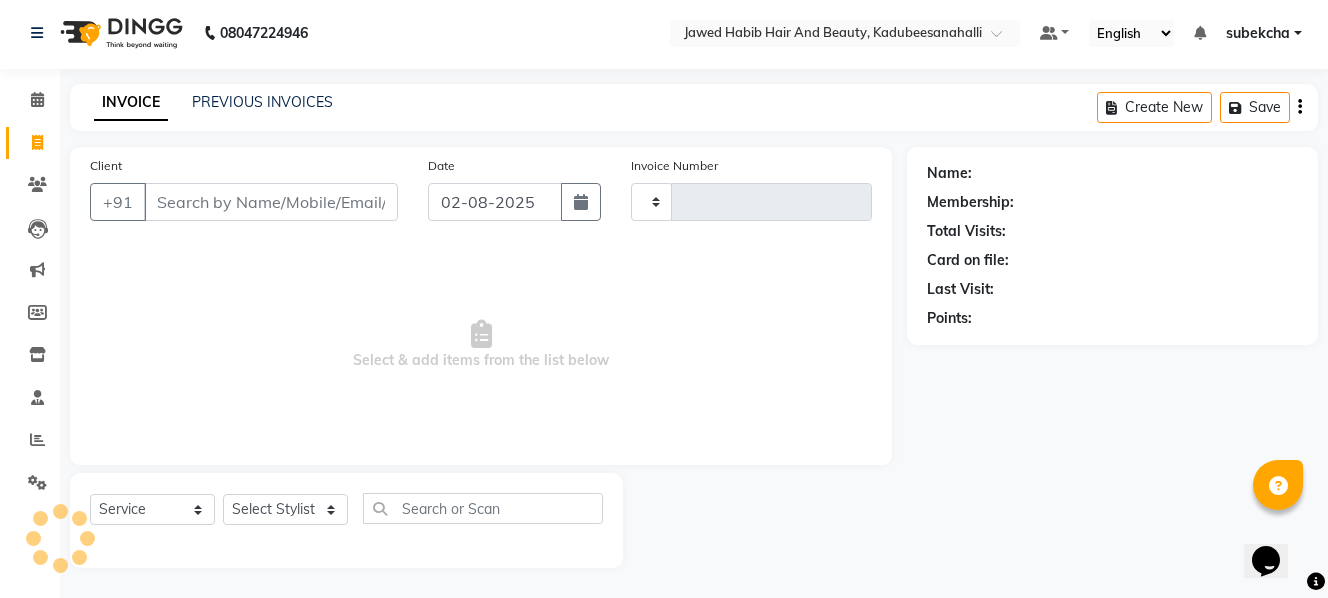 type on "1401" 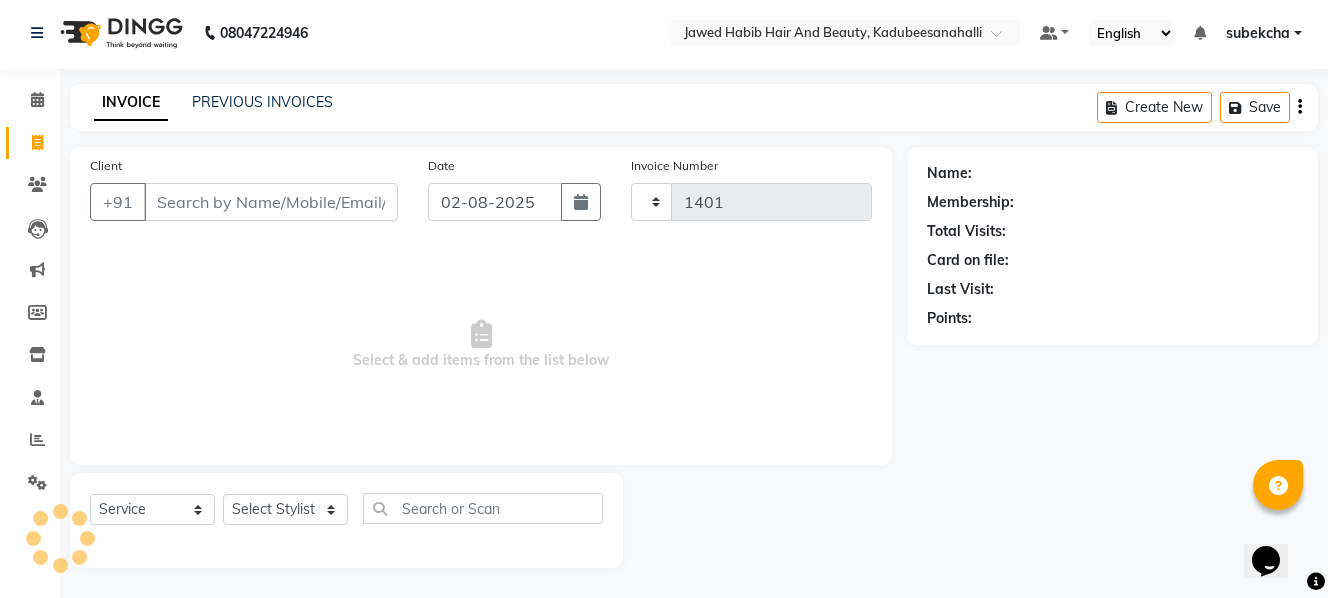 select on "7013" 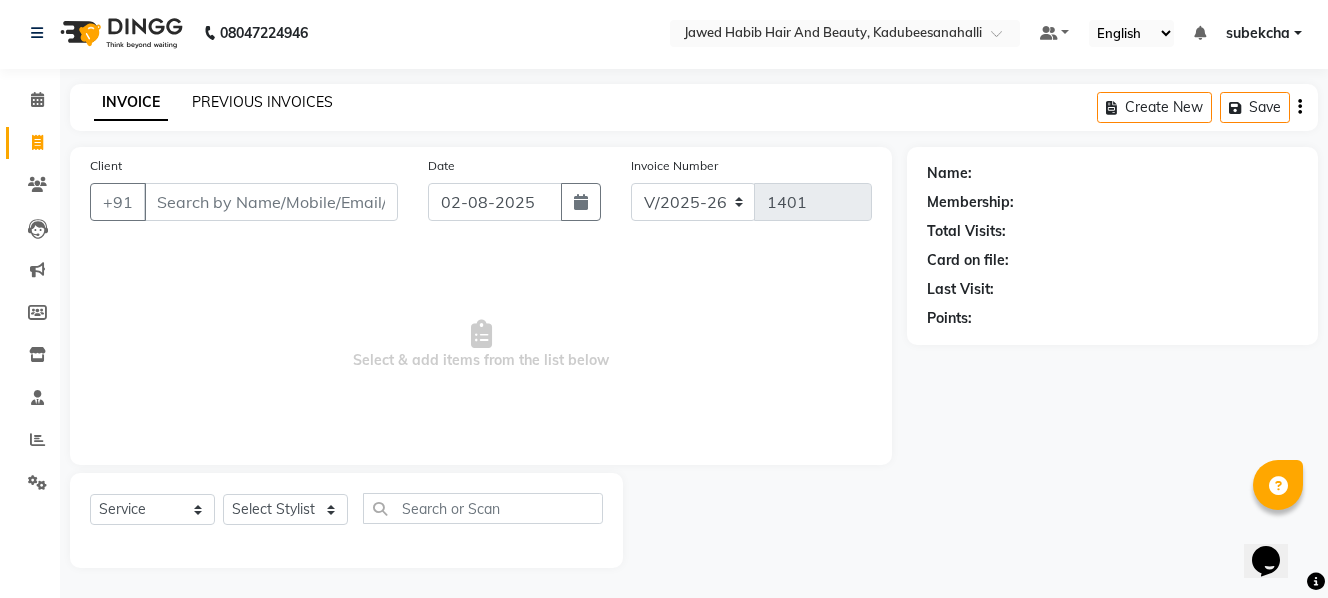 click on "PREVIOUS INVOICES" 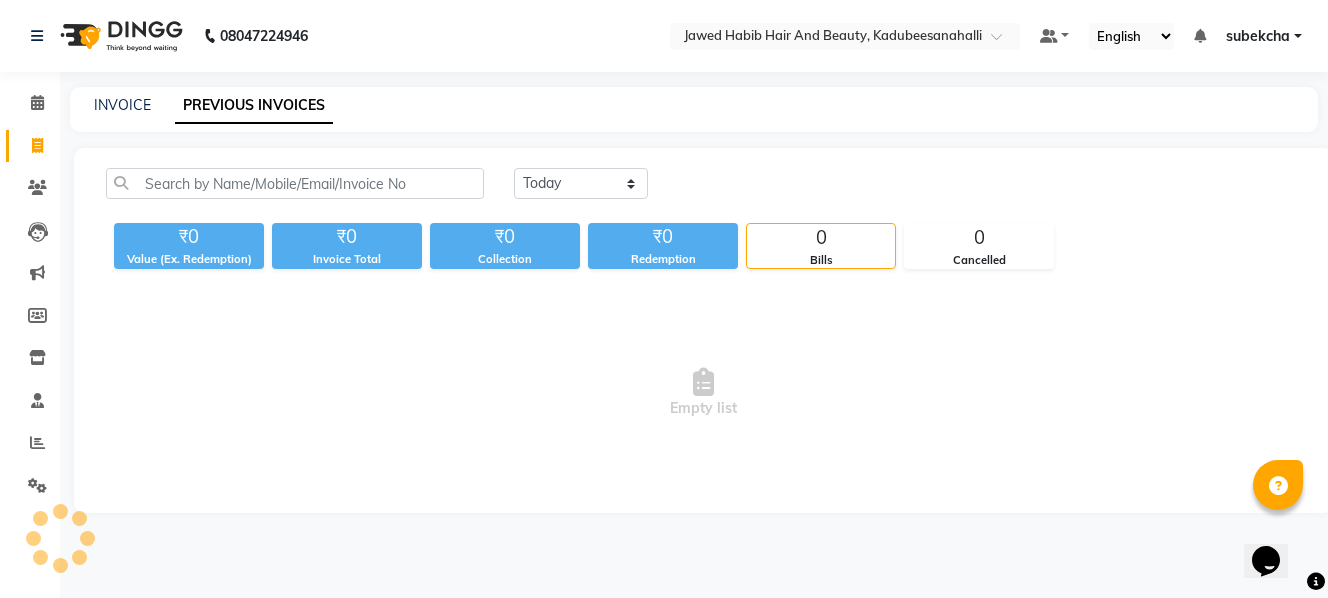 scroll, scrollTop: 0, scrollLeft: 0, axis: both 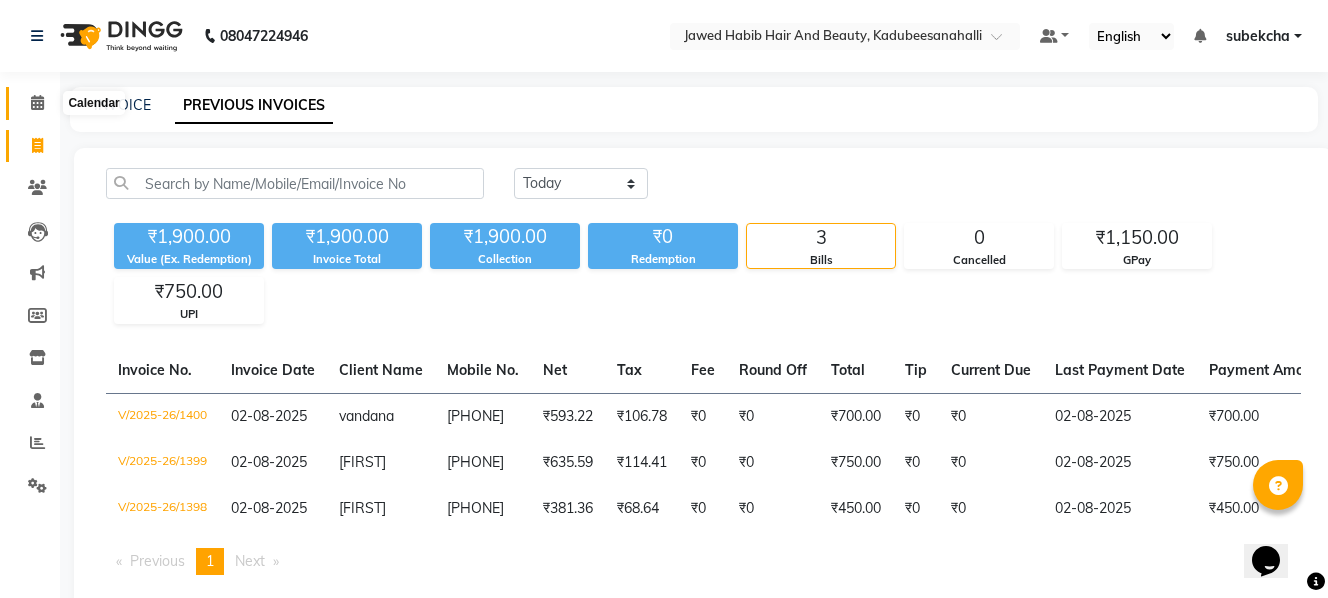 click 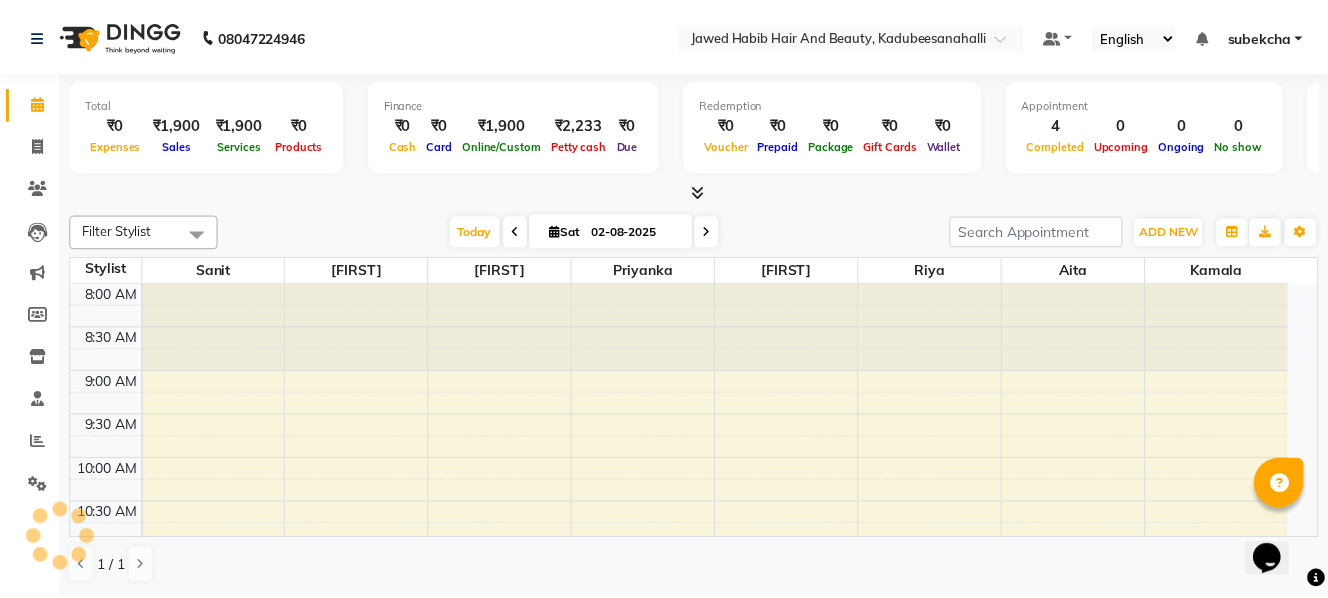 scroll, scrollTop: 0, scrollLeft: 0, axis: both 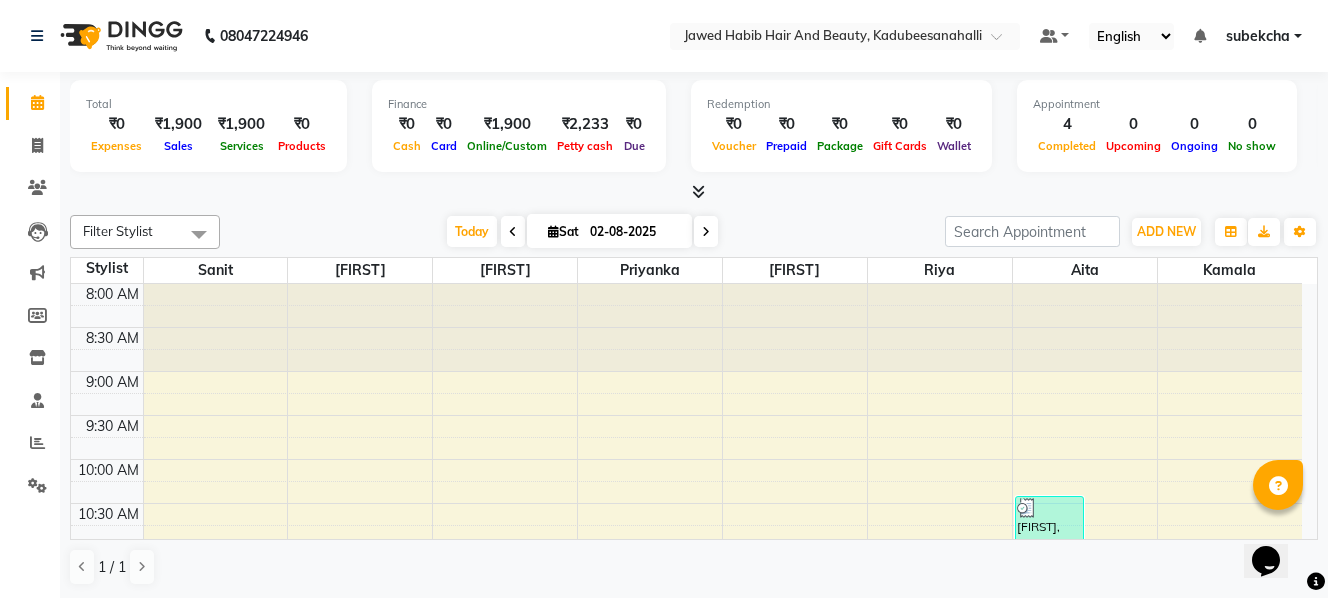 click at bounding box center [1085, 328] 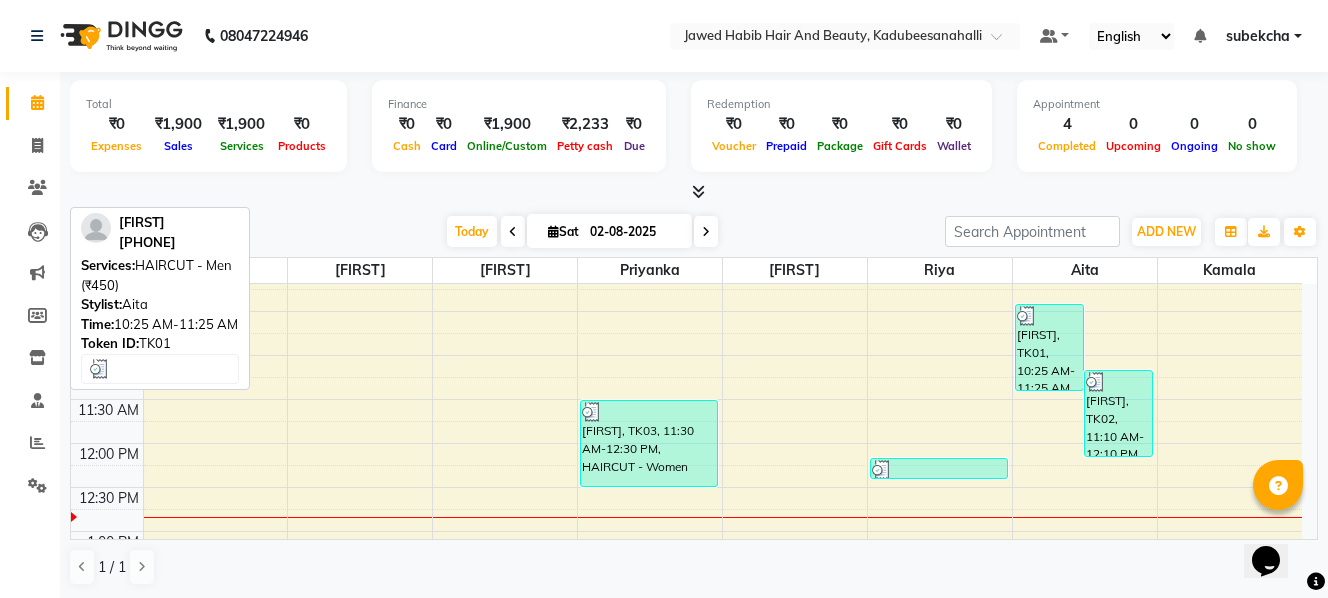 scroll, scrollTop: 200, scrollLeft: 0, axis: vertical 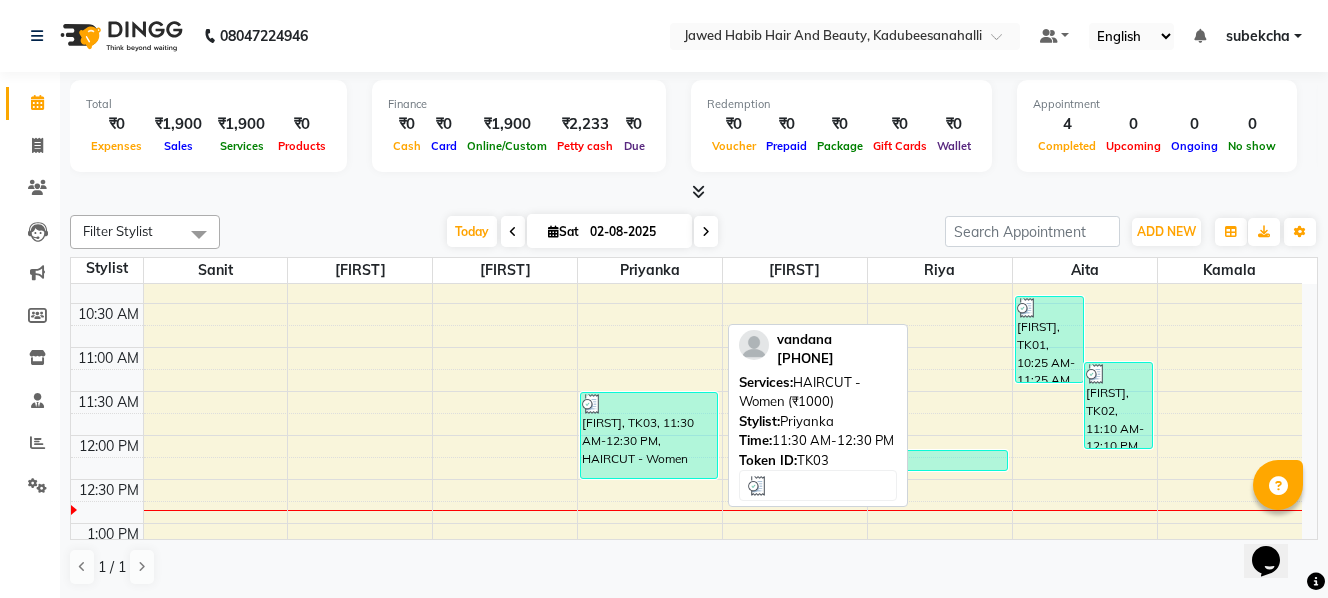 click on "[FIRST], TK03, 11:30 AM-12:30 PM, HAIRCUT - Women" at bounding box center [649, 435] 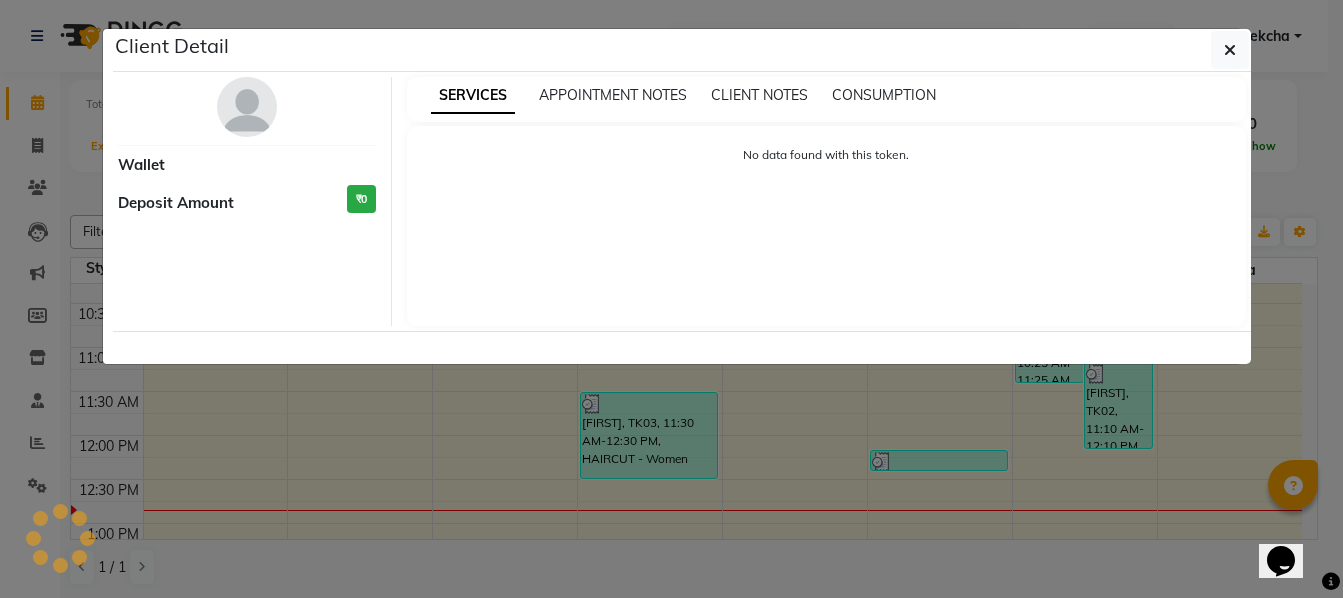 select on "3" 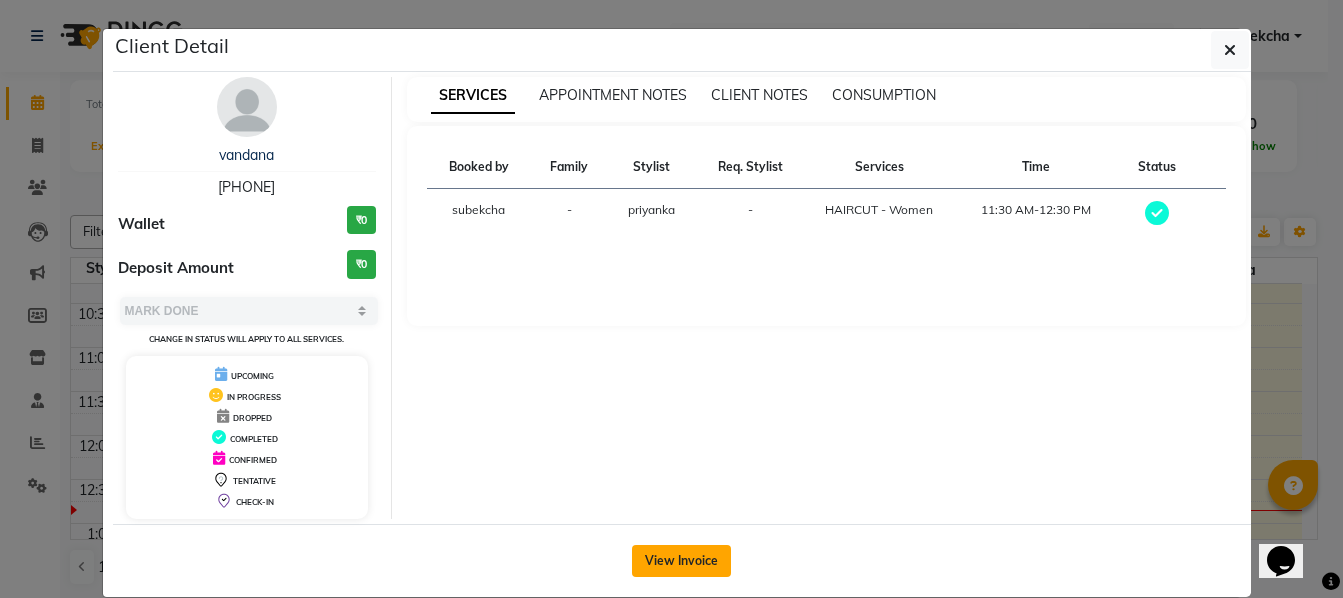 click on "View Invoice" 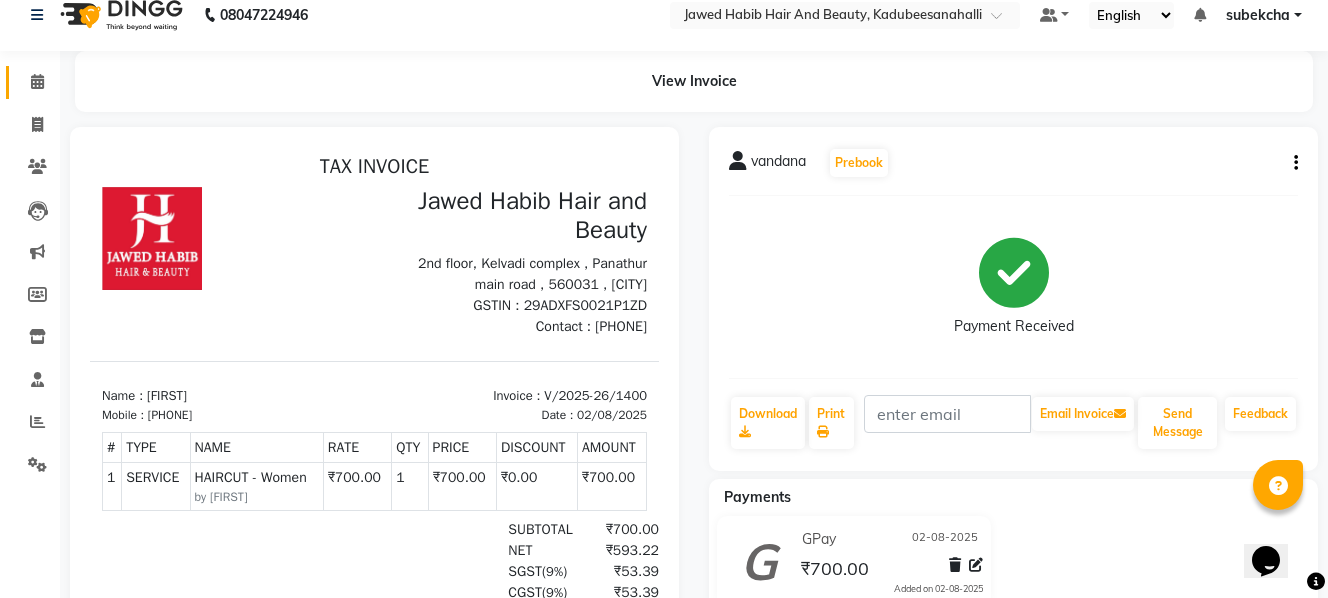 scroll, scrollTop: 0, scrollLeft: 0, axis: both 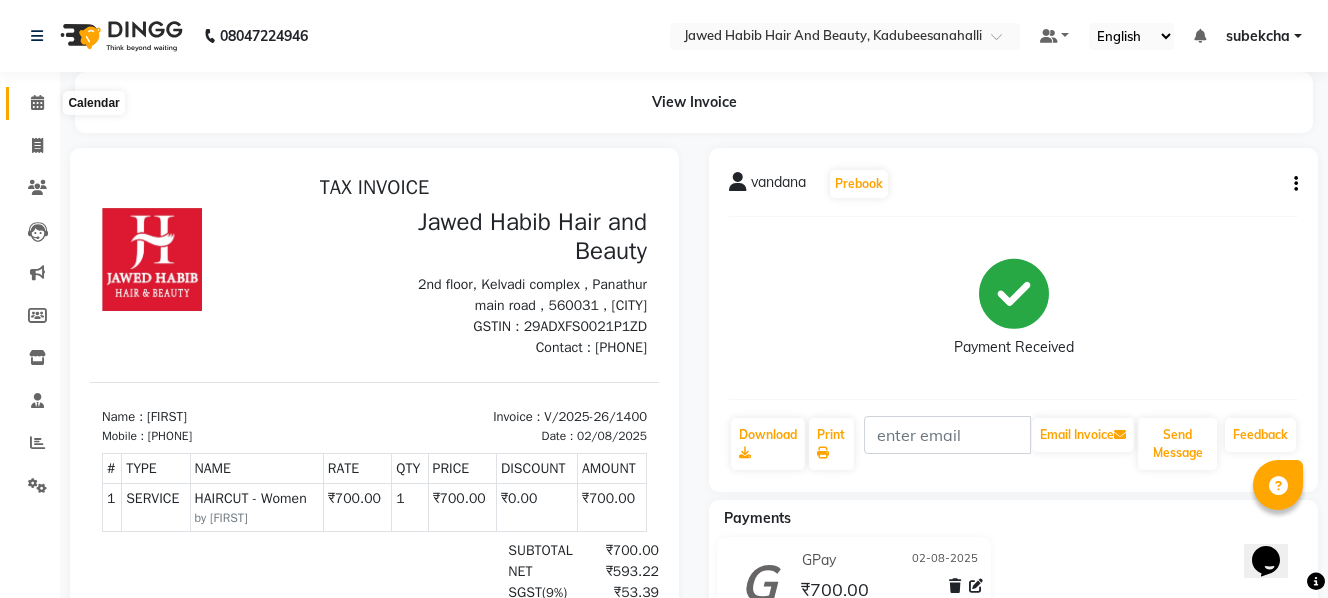 click 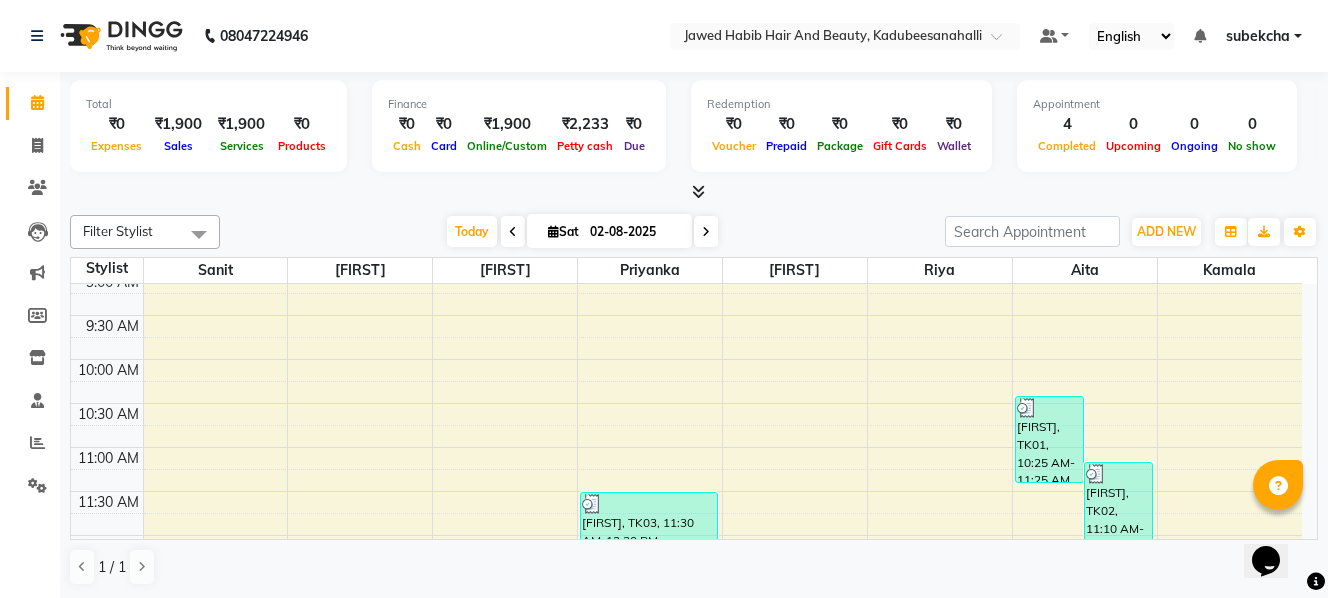 scroll, scrollTop: 200, scrollLeft: 0, axis: vertical 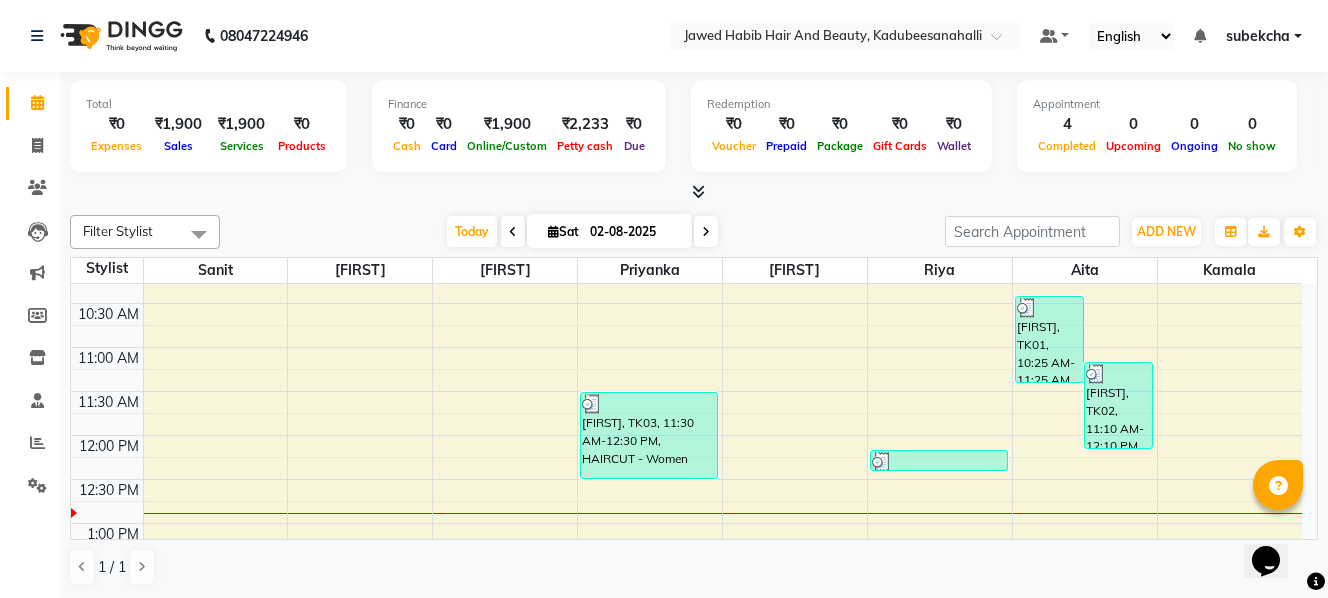 click on "4" at bounding box center (1067, 124) 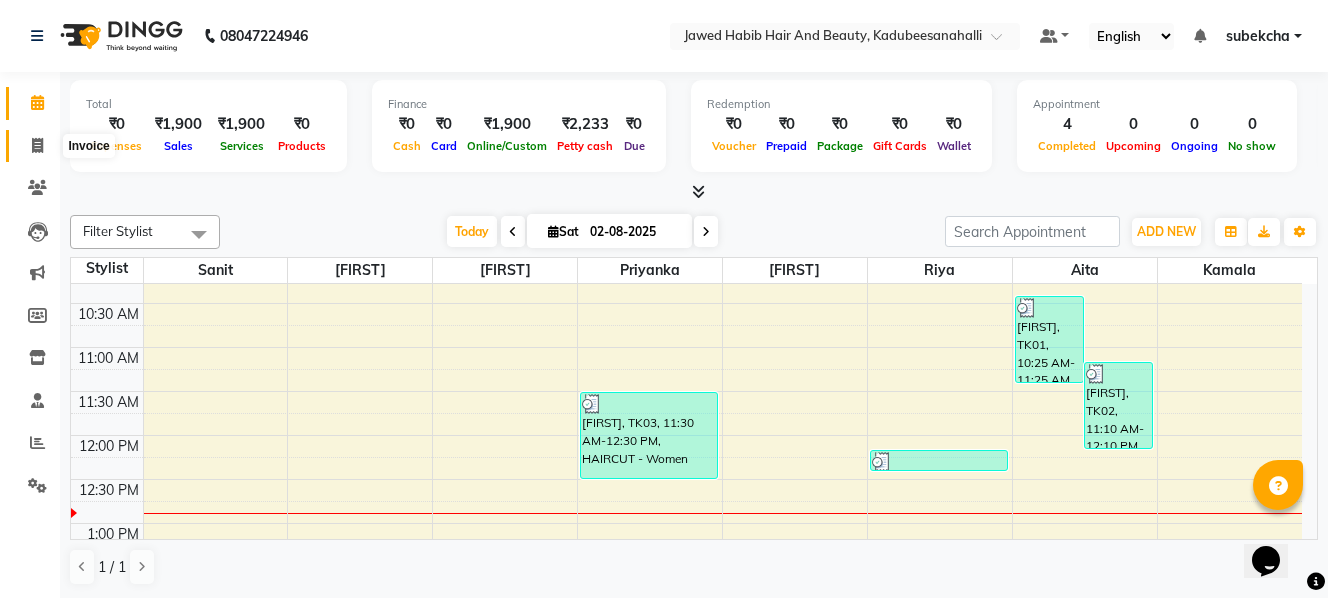click 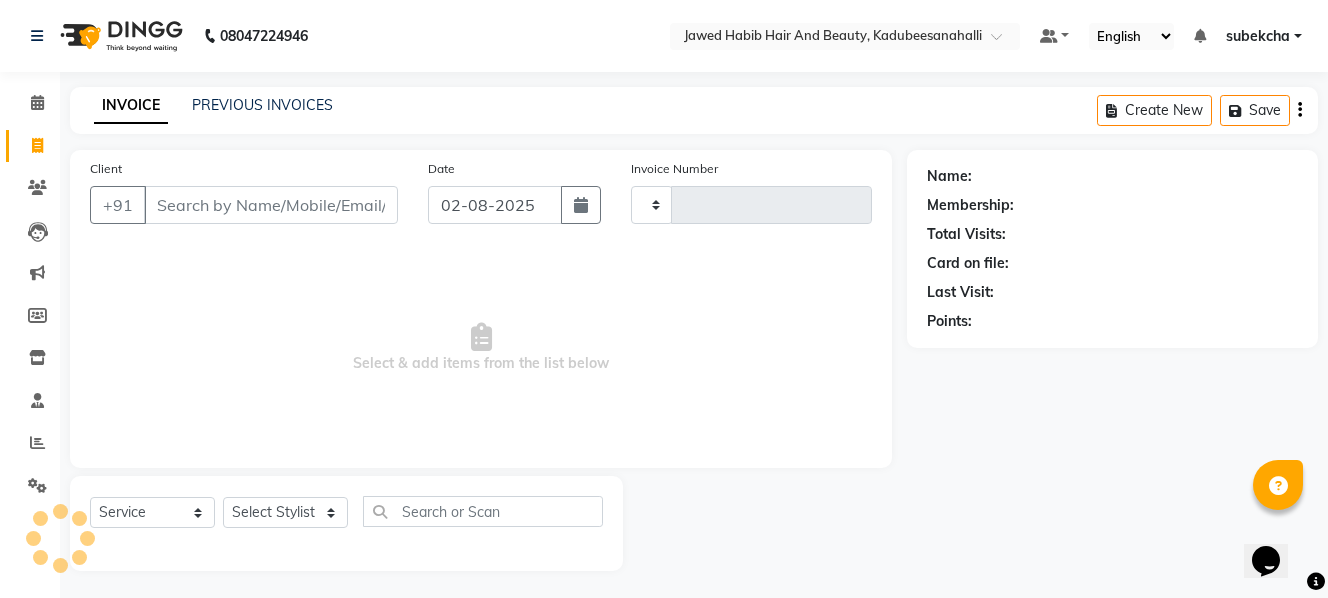 type on "1401" 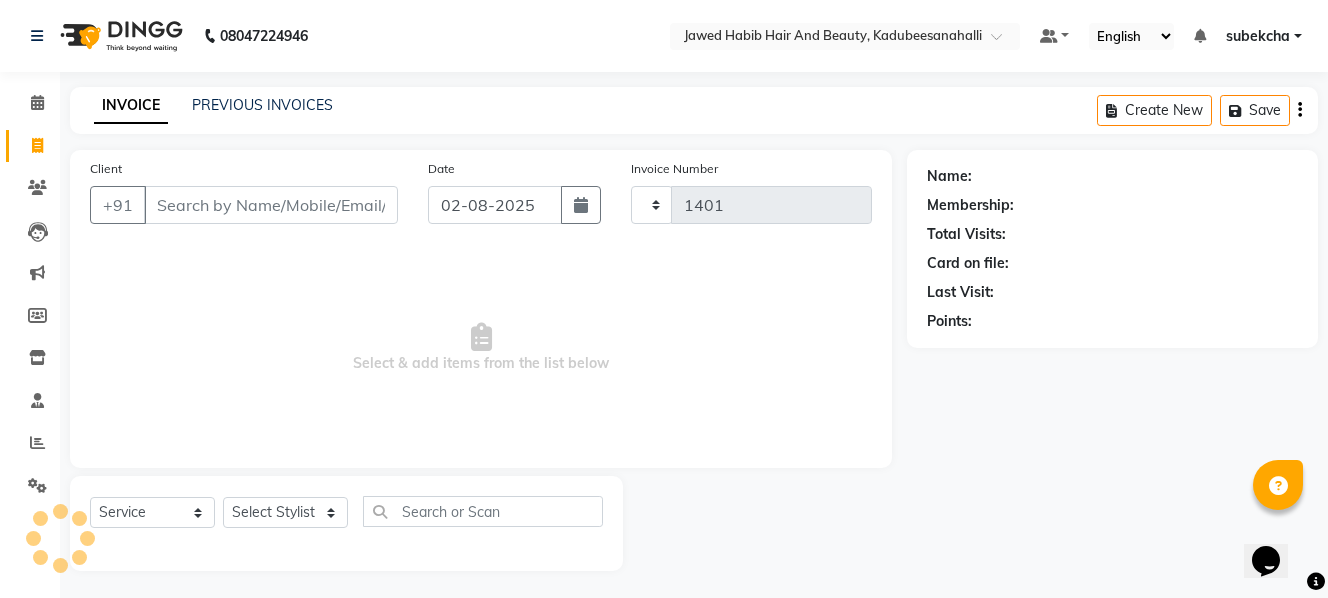 select on "7013" 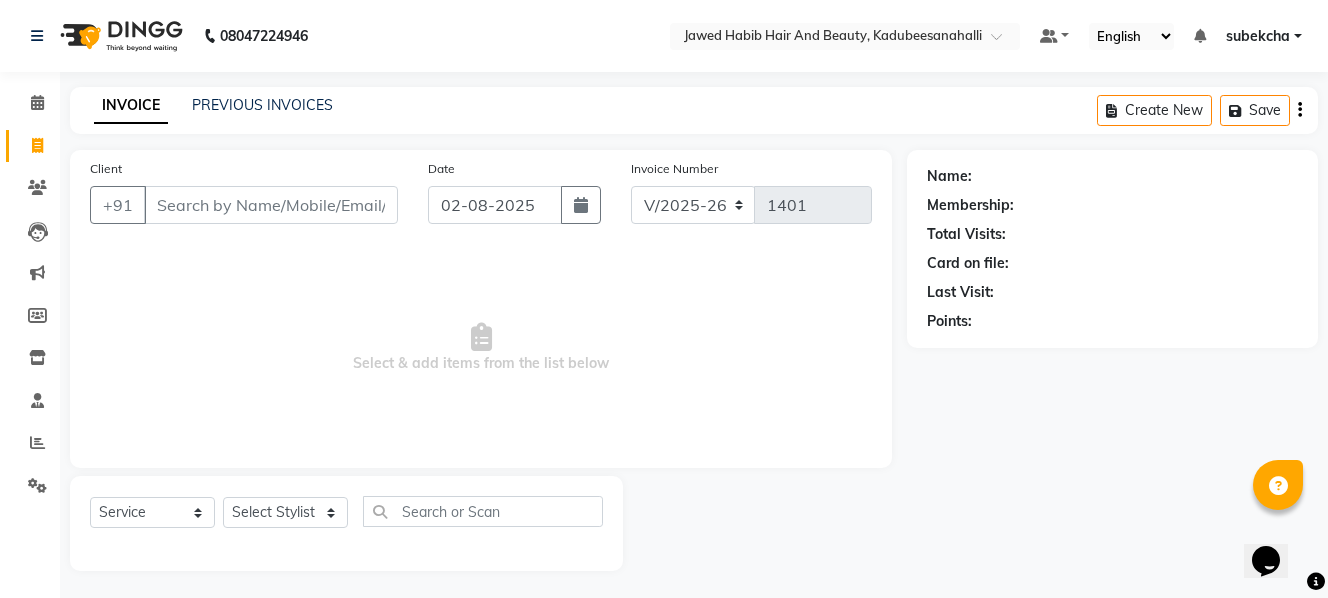 click on "Client" at bounding box center [271, 205] 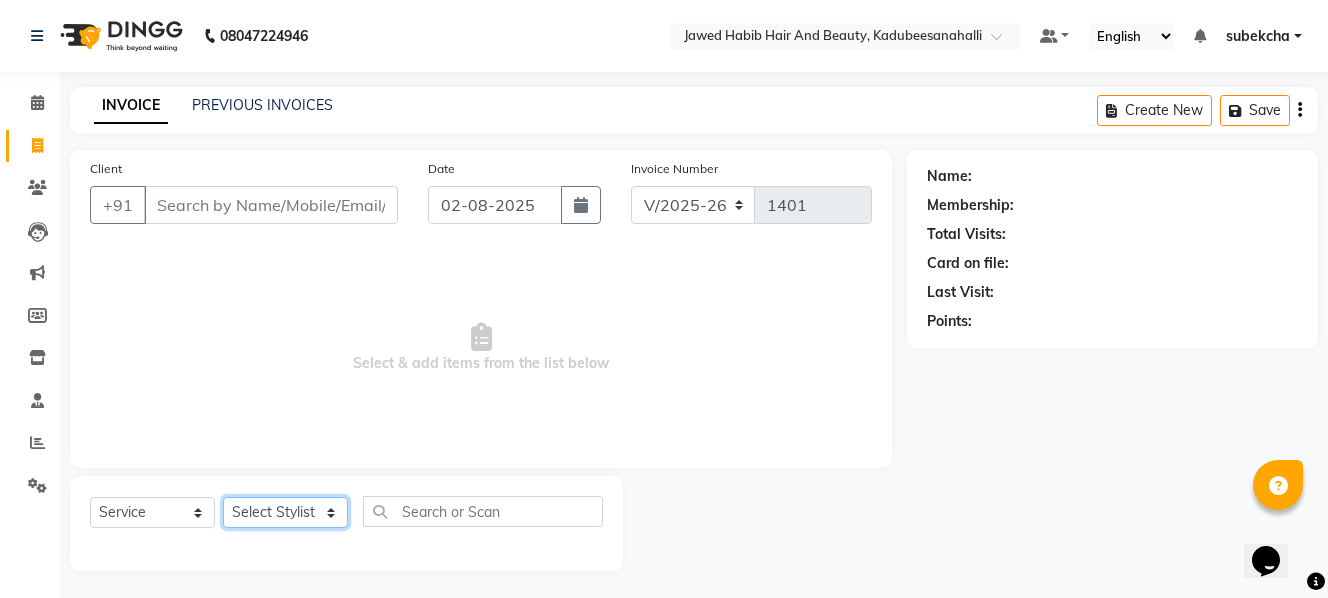 click on "Select Stylist [FIRST] [FIRST] [FIRST] [FIRST] [FIRST] [FIRST] [FIRST] [FIRST] [FIRST]" 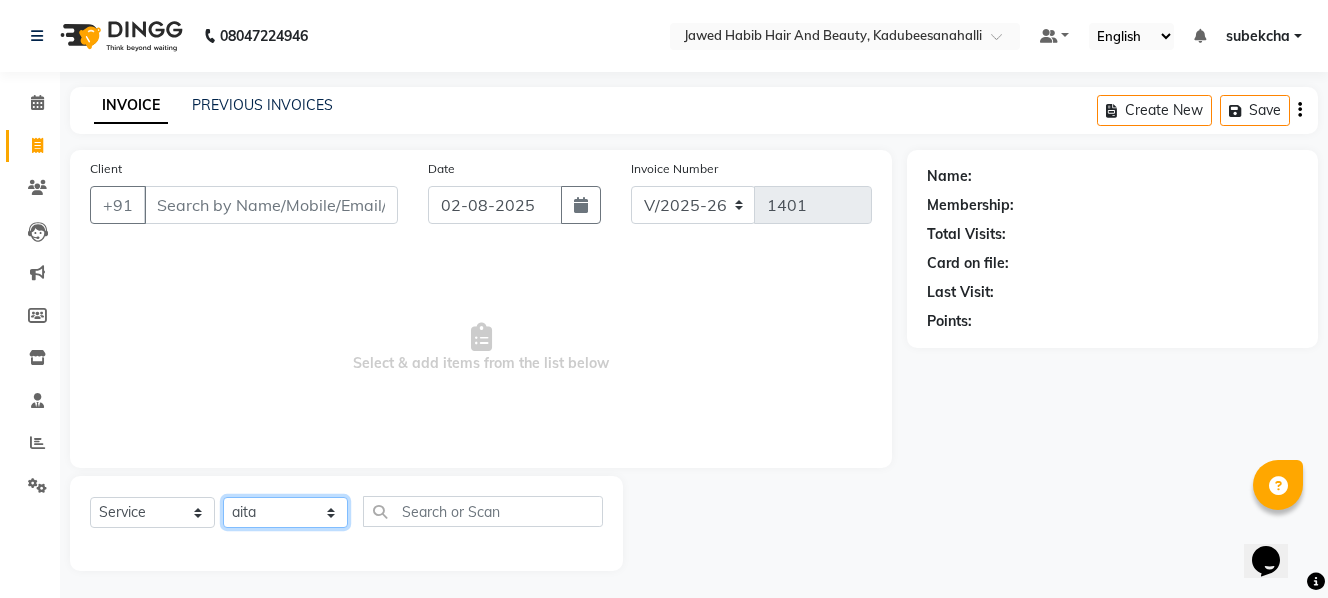 click on "Select Stylist [FIRST] [FIRST] [FIRST] [FIRST] [FIRST] [FIRST] [FIRST] [FIRST] [FIRST]" 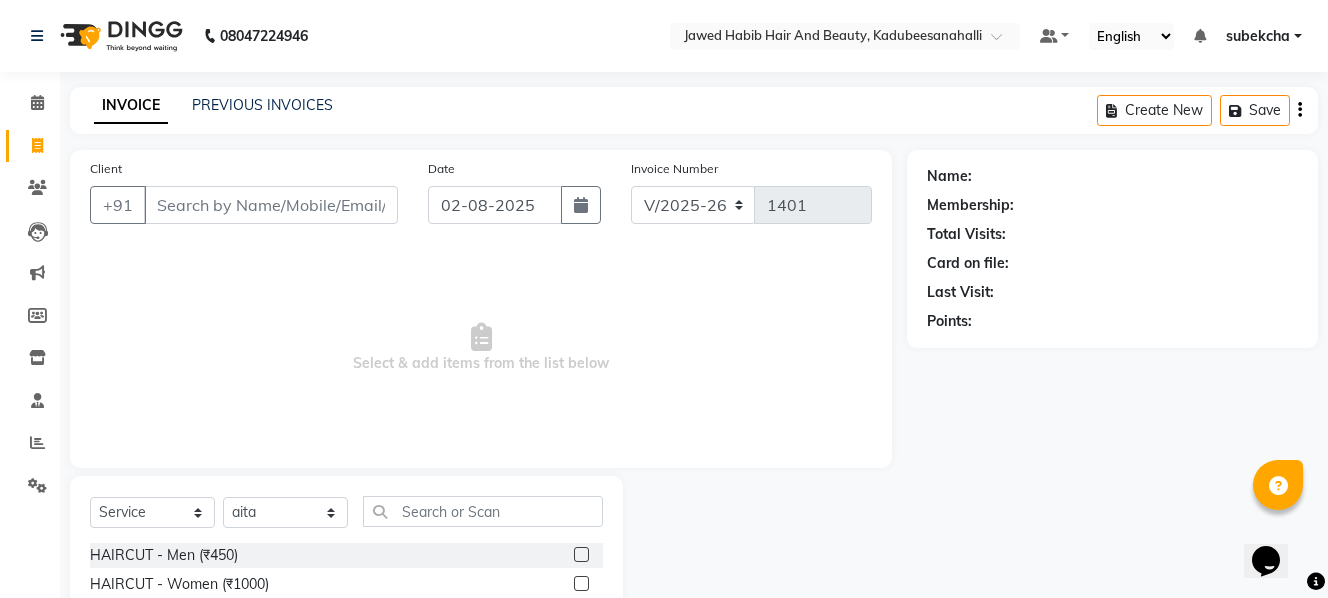 click 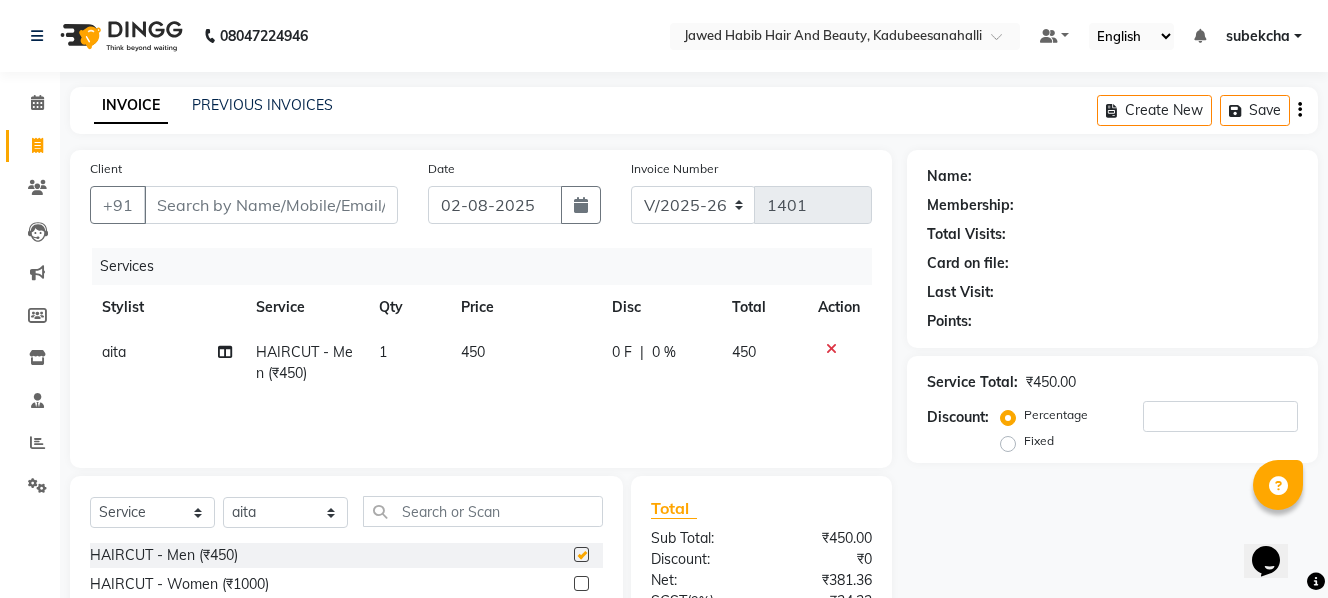 checkbox on "false" 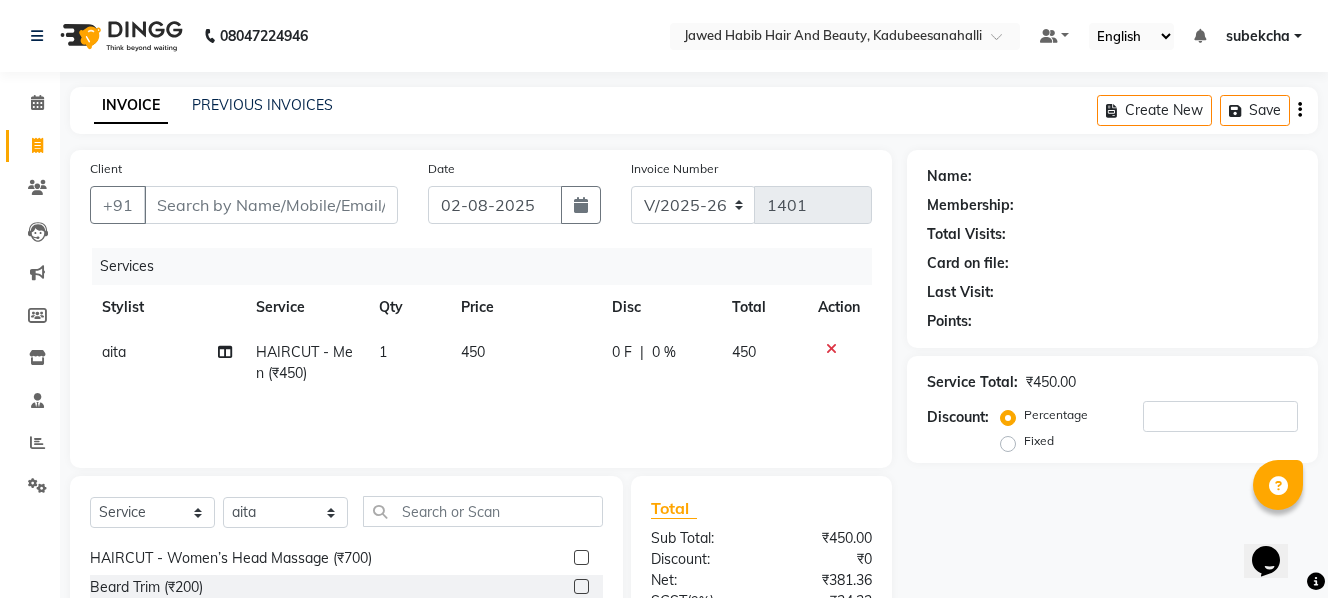 scroll, scrollTop: 100, scrollLeft: 0, axis: vertical 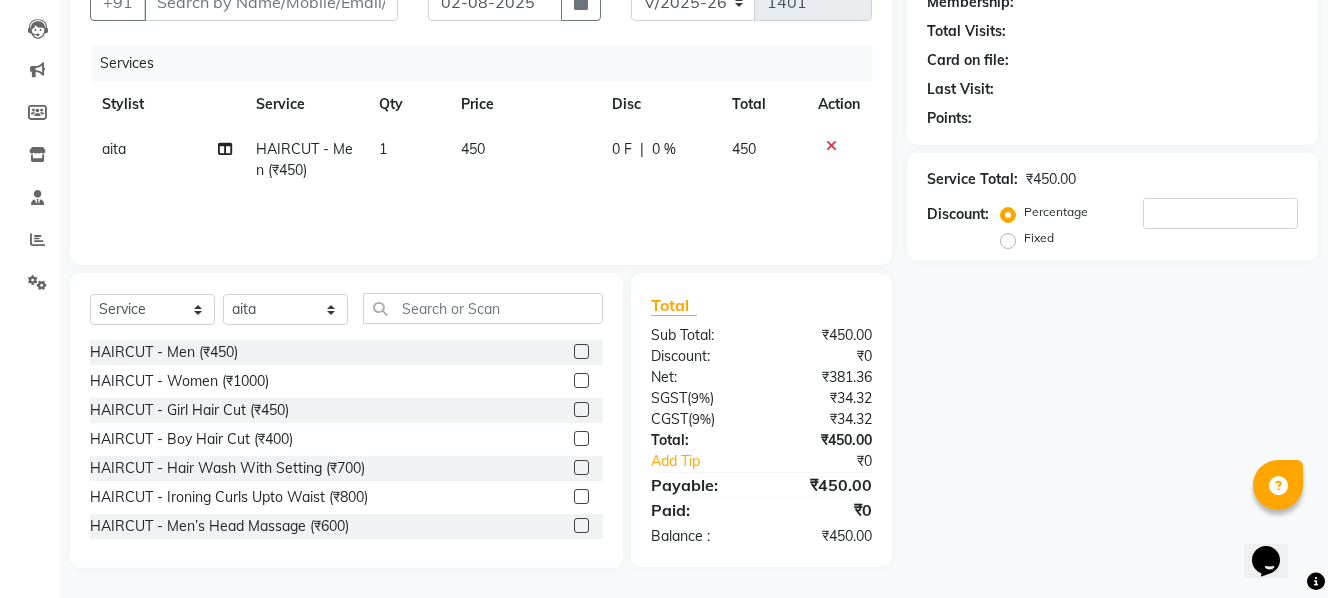 click 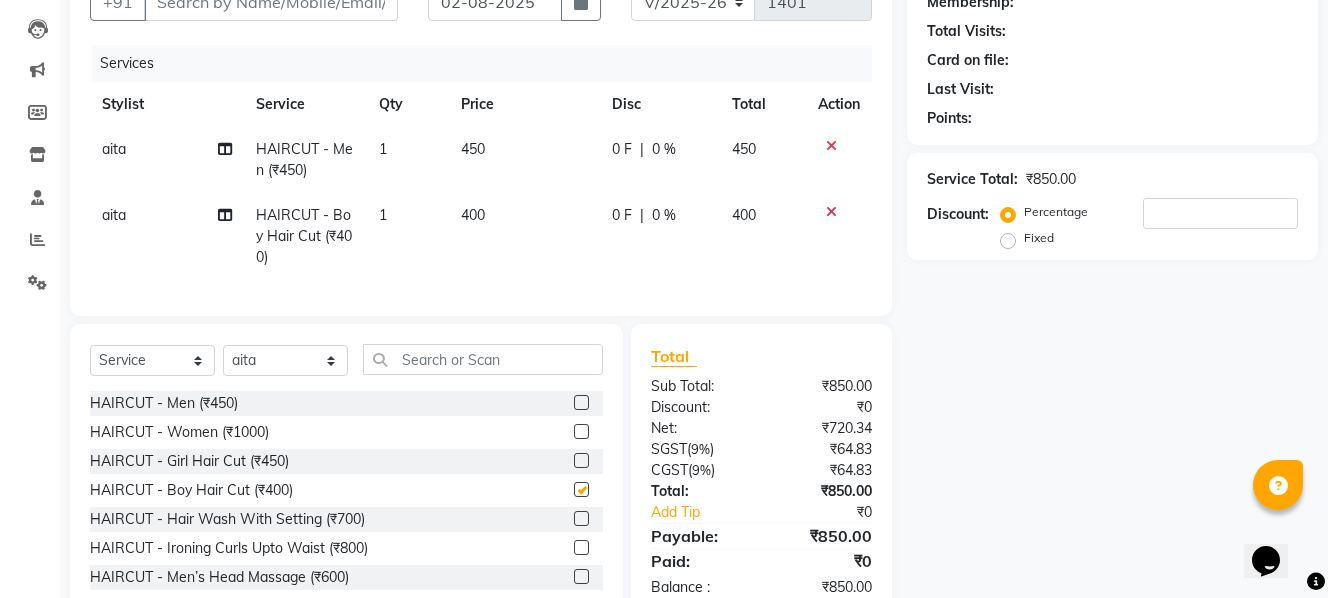 checkbox on "false" 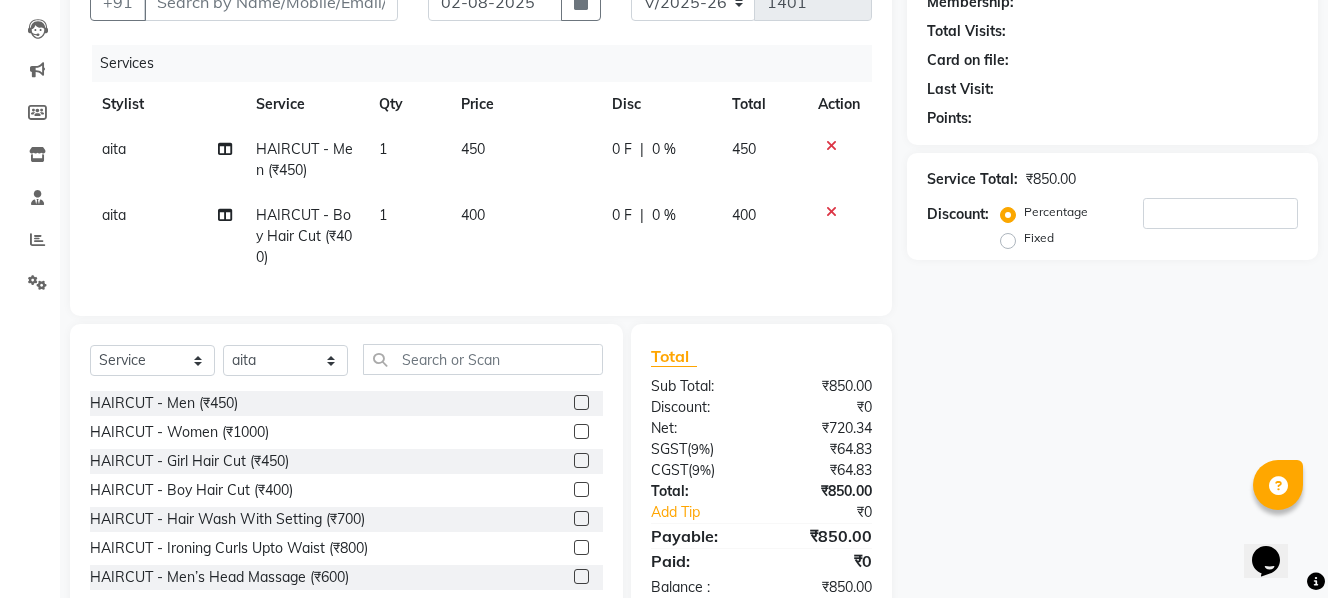 scroll, scrollTop: 3, scrollLeft: 0, axis: vertical 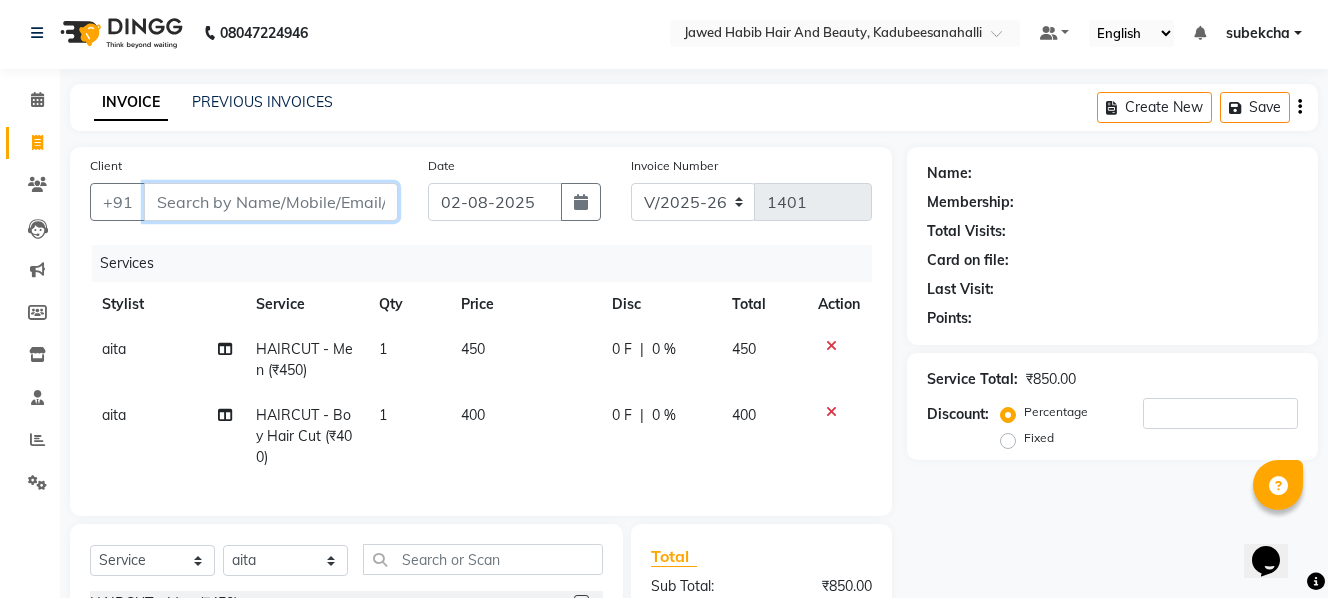 click on "Client" at bounding box center (271, 202) 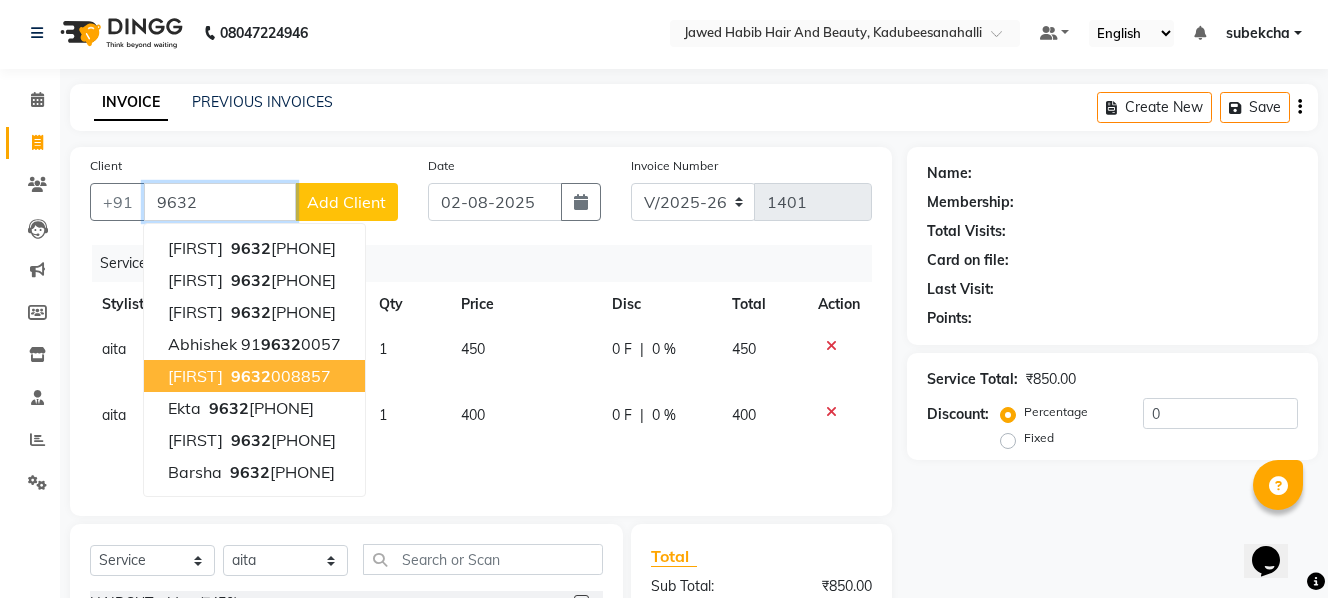 type on "9632" 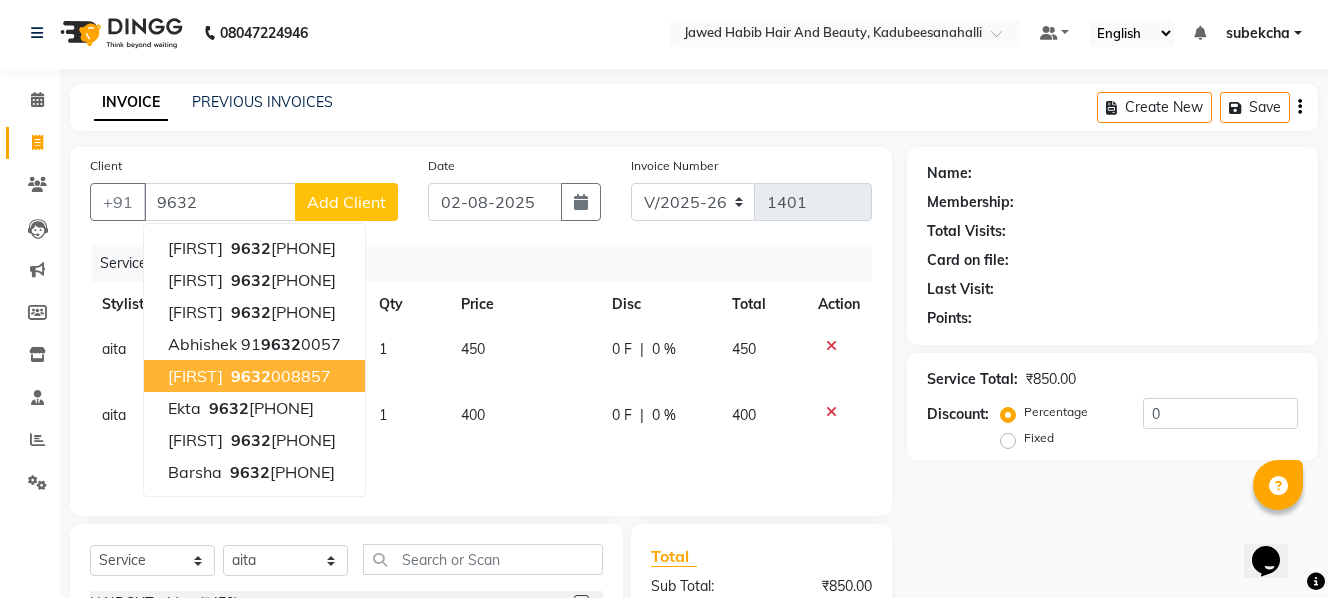click on "aita" 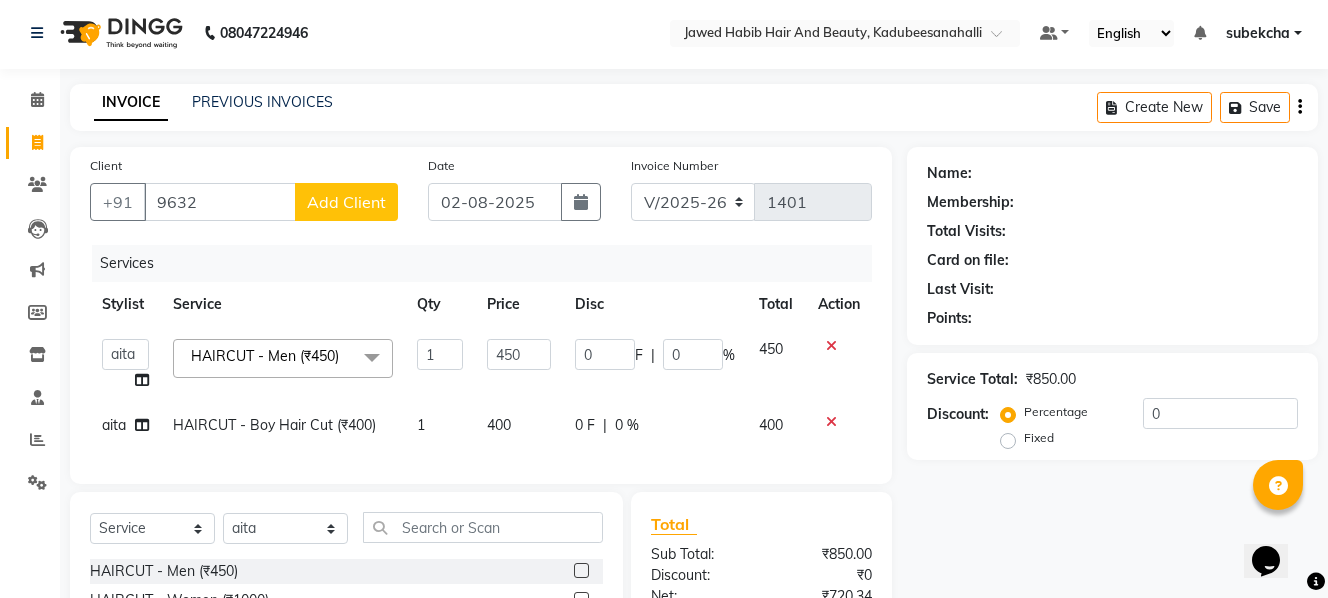 click on "[FIRST] [FIRST] [FIRST] [FIRST] [FIRST] [FIRST] [FIRST] [FIRST] [FIRST]" 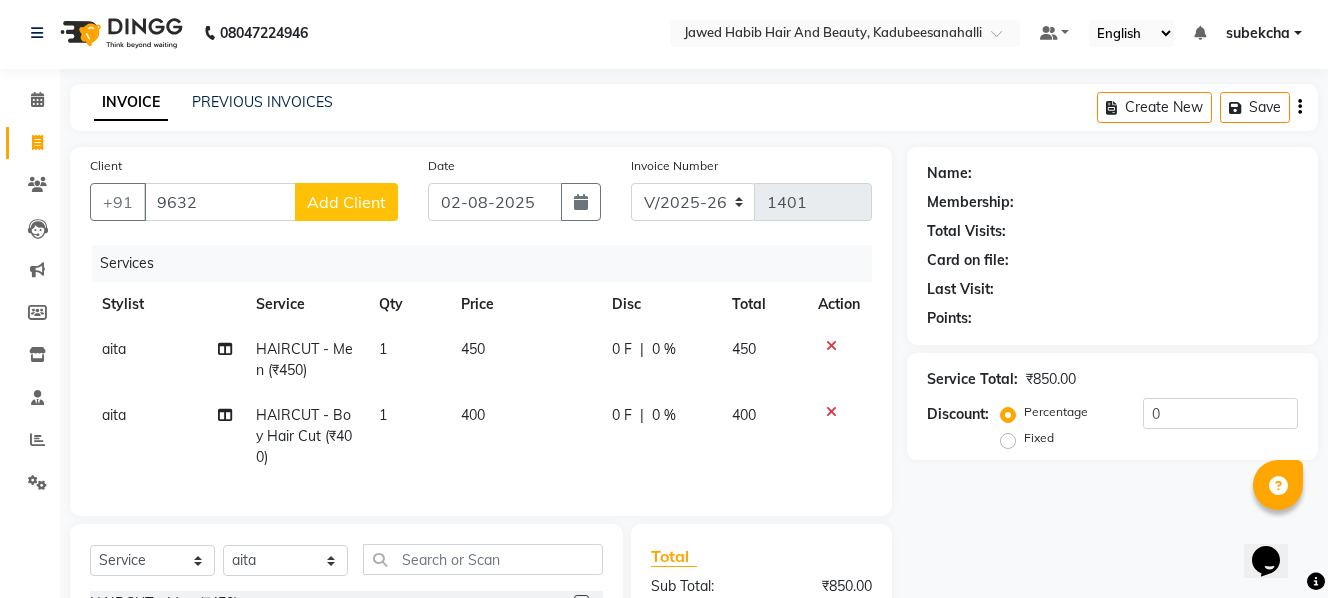 click on "08047224946 Select Location × Jawed Habib Hair And Beauty, Kadubeesanahalli Default Panel My Panel English ENGLISH Español العربية मराठी हिंदी ગુજરાતી தமிழ் 中文 Notifications nothing to show [FIRST] Manage Profile Change Password Sign out  Version:3.15.11" 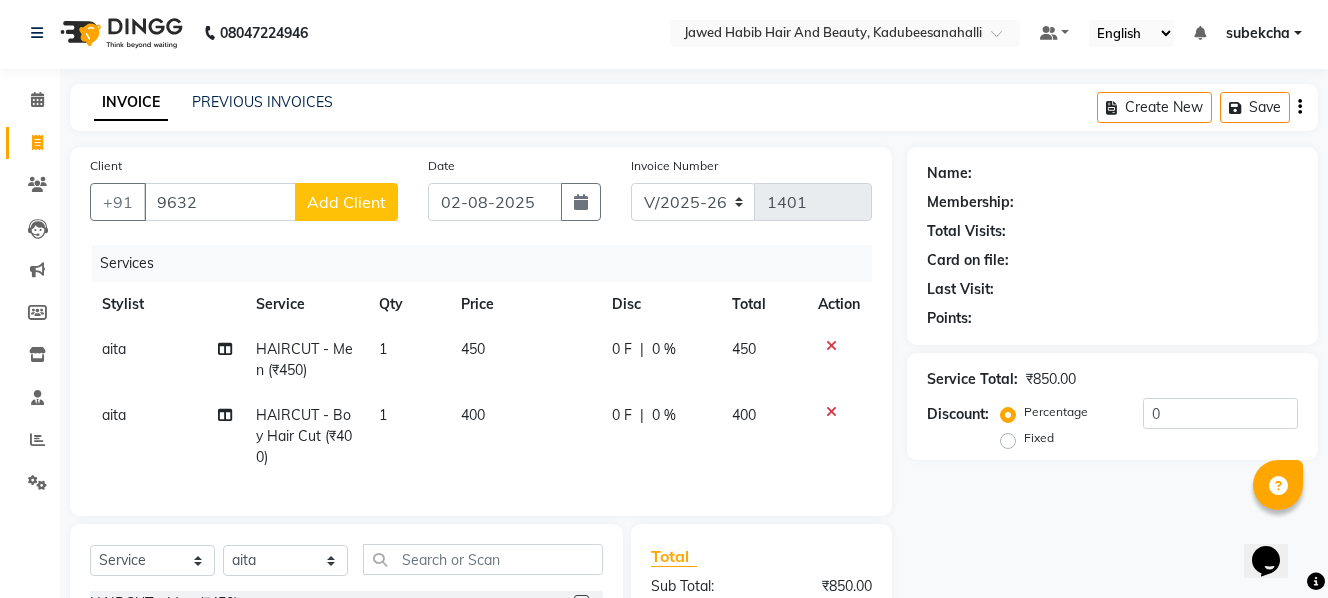 click on "subekcha" at bounding box center (1258, 33) 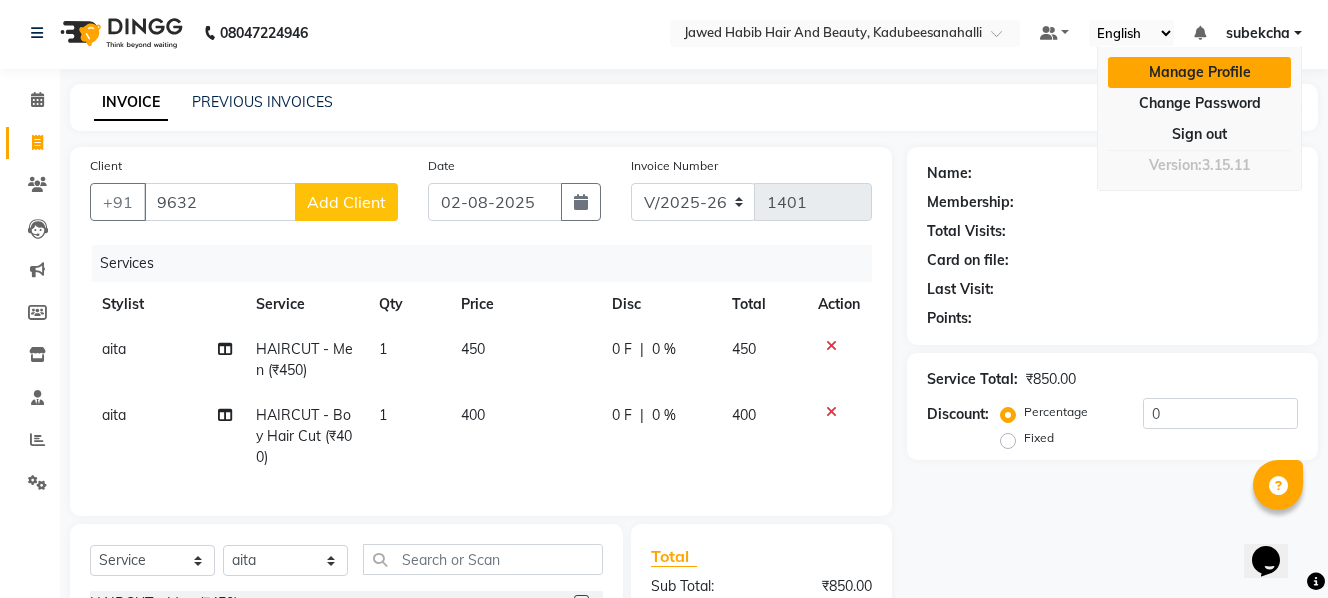 click on "Manage Profile" at bounding box center (1199, 72) 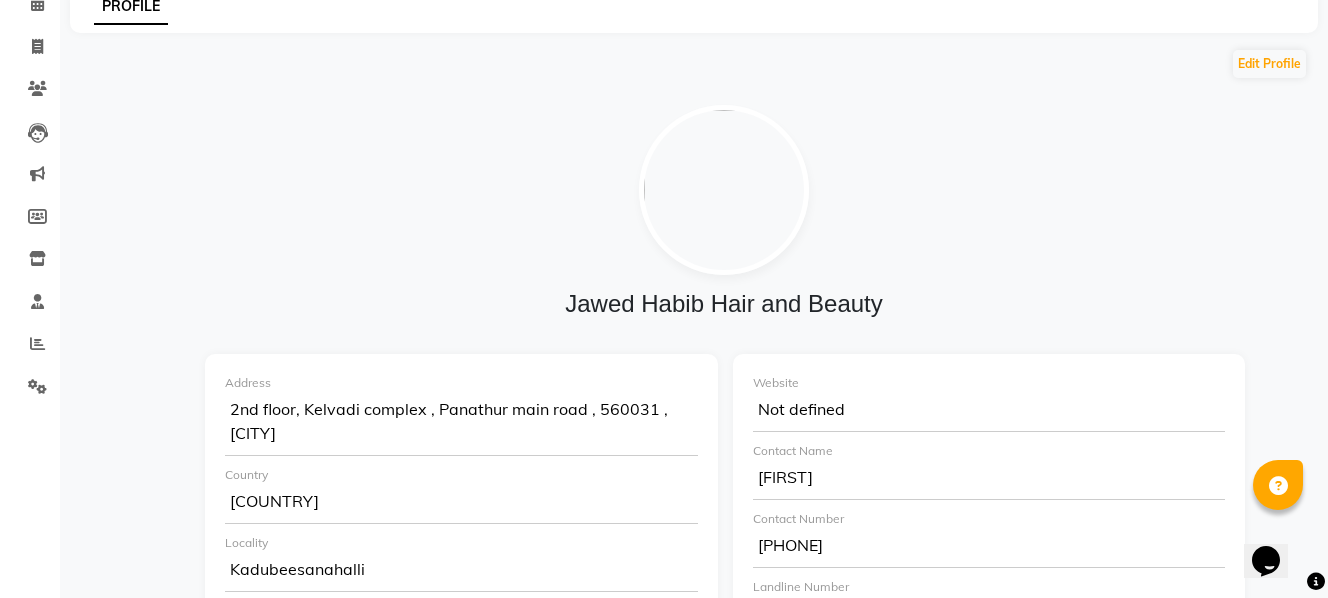 scroll, scrollTop: 0, scrollLeft: 0, axis: both 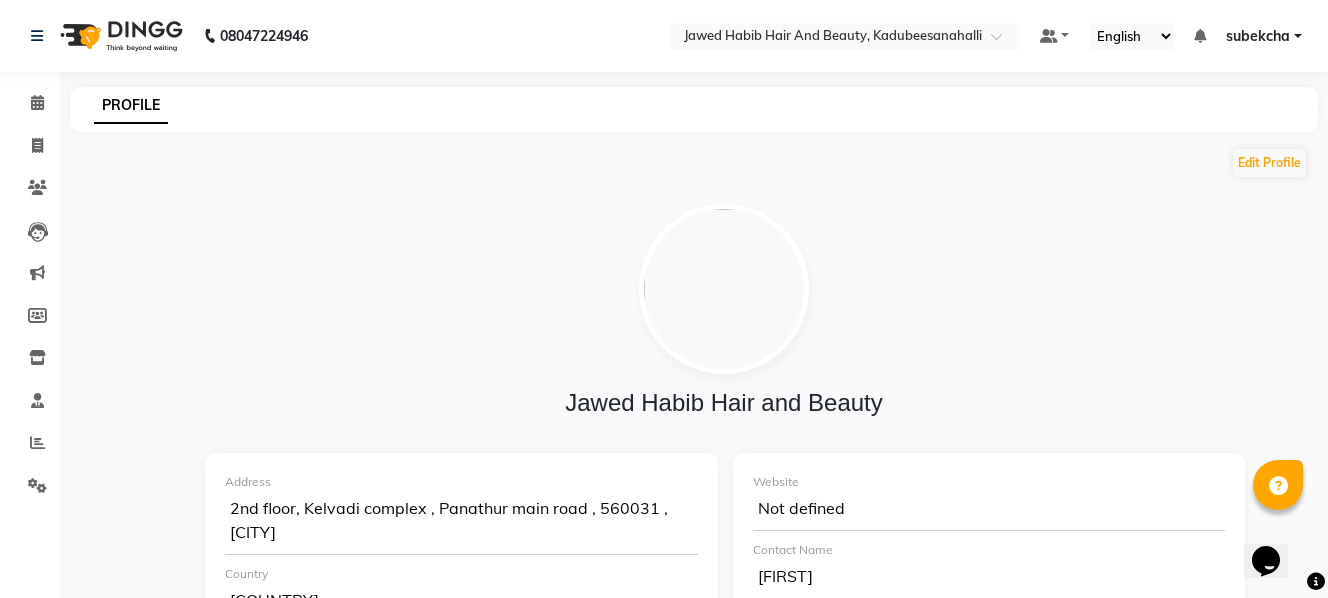 click on "subekcha" at bounding box center (1264, 36) 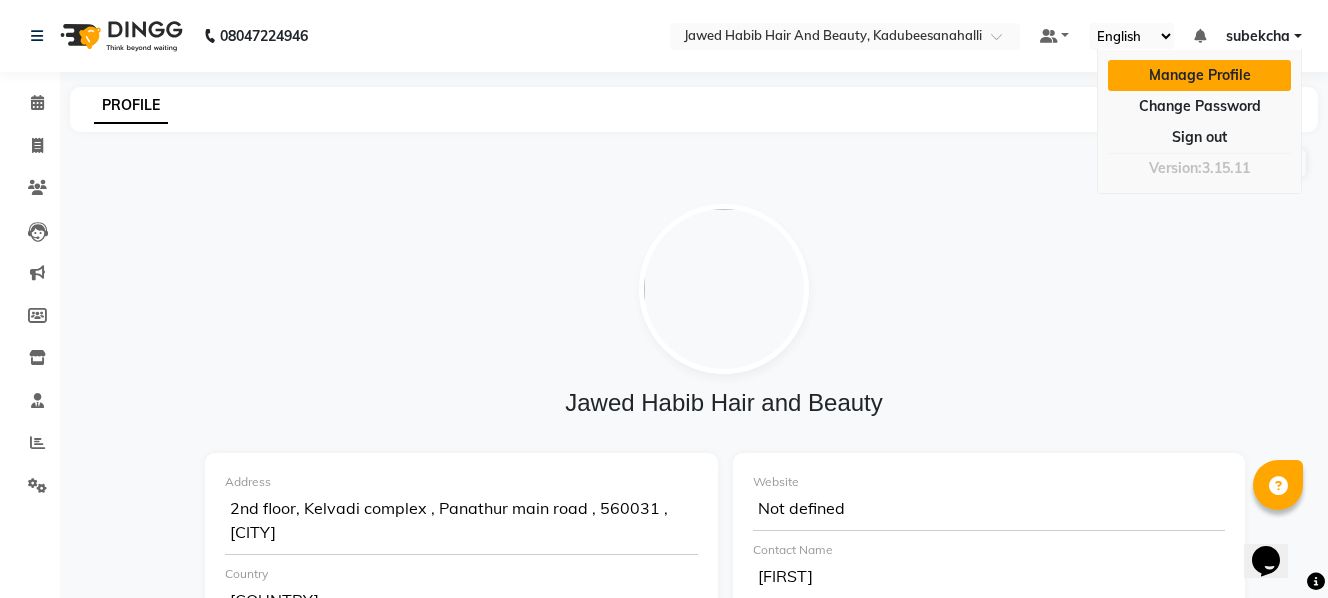 click on "Manage Profile" at bounding box center (1199, 75) 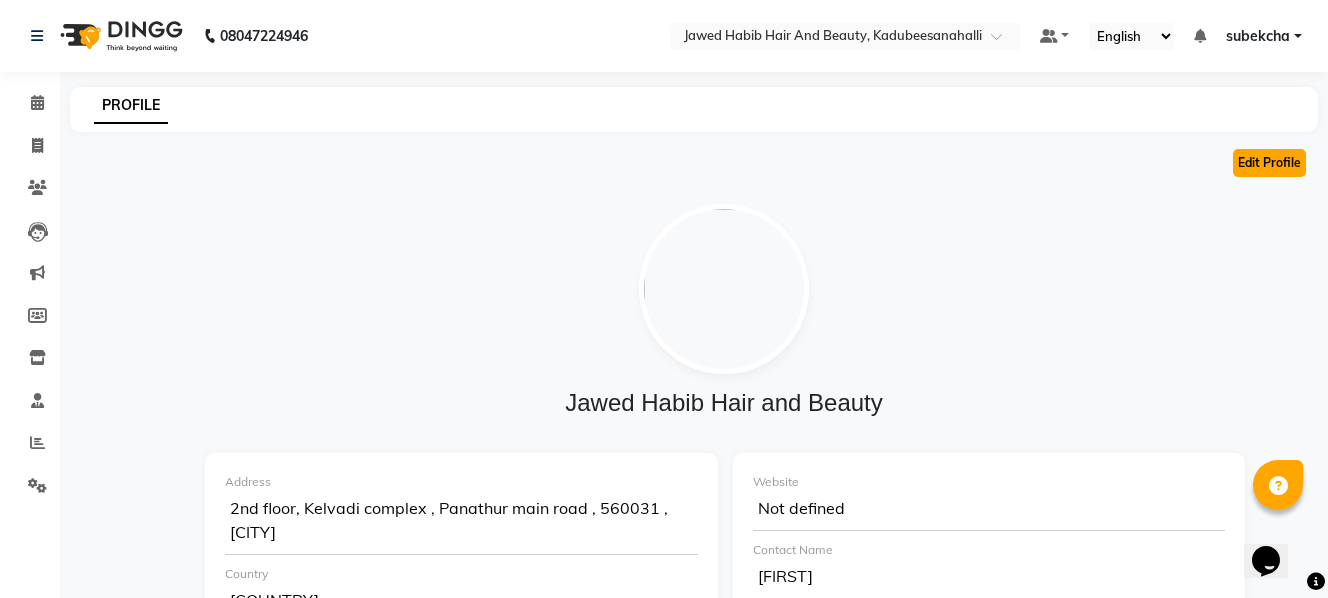 click on "Edit Profile" 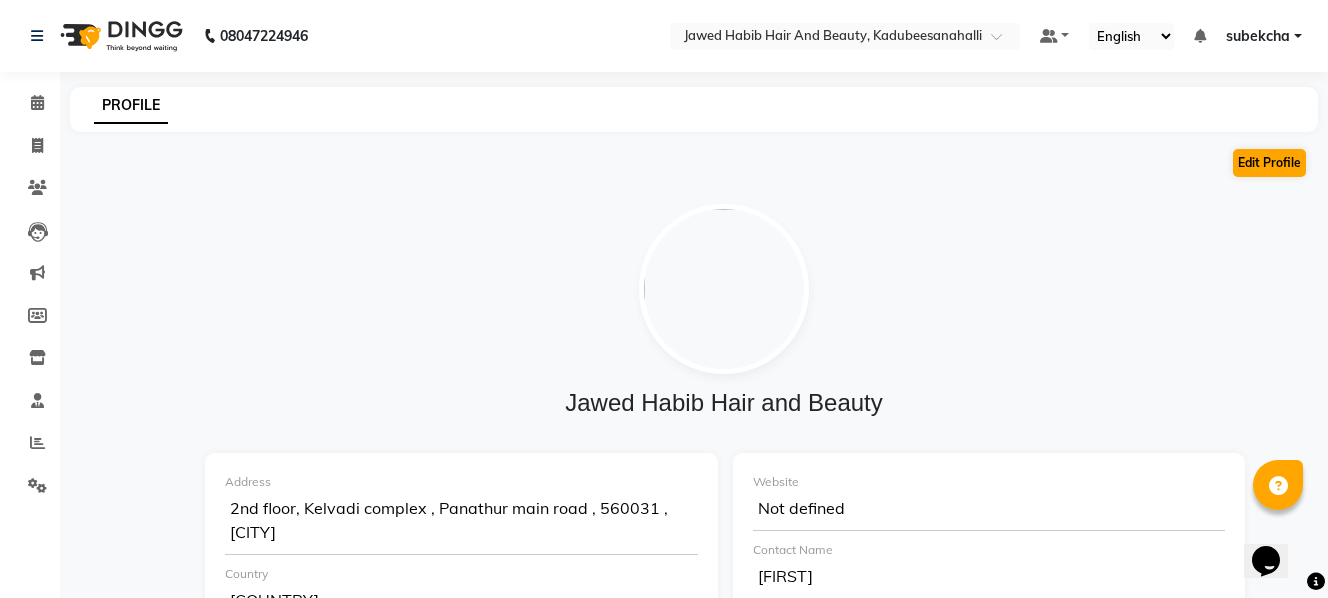 select on "1" 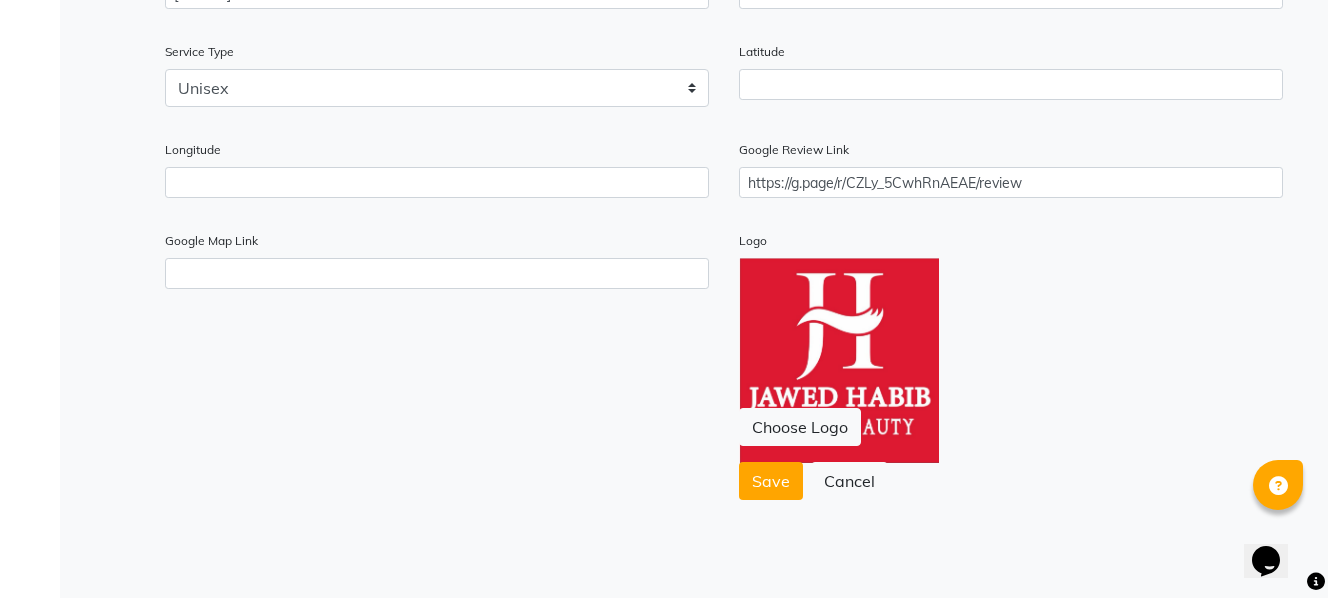 scroll, scrollTop: 804, scrollLeft: 0, axis: vertical 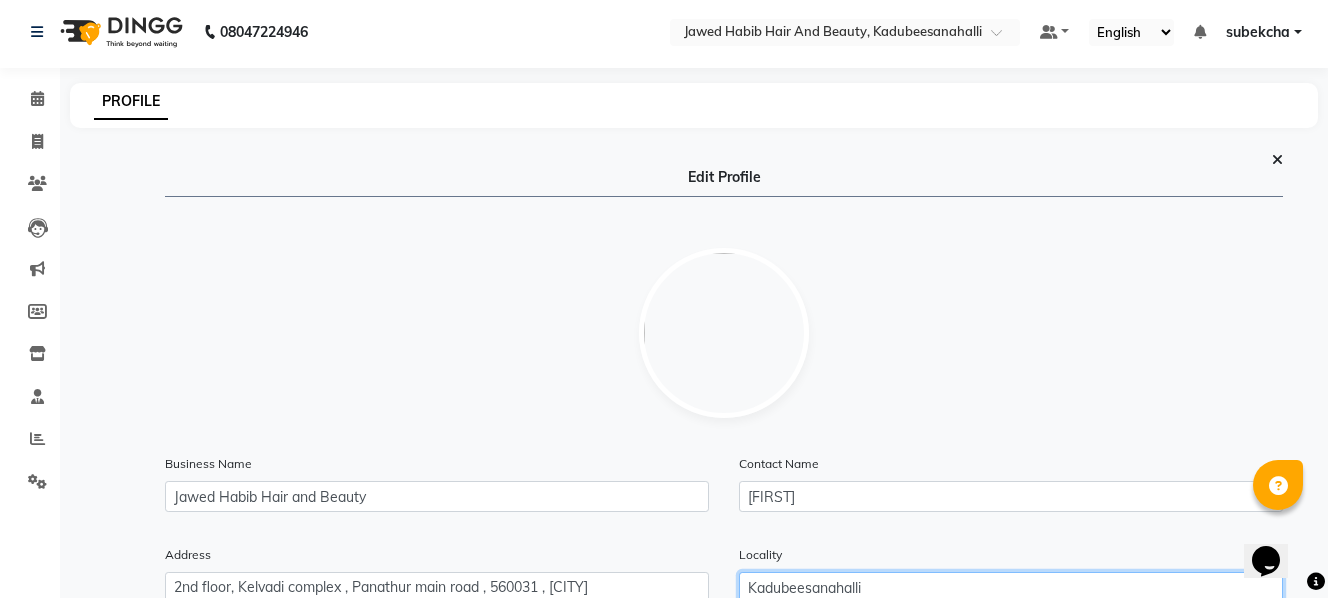 click on "Kadubeesanahalli" 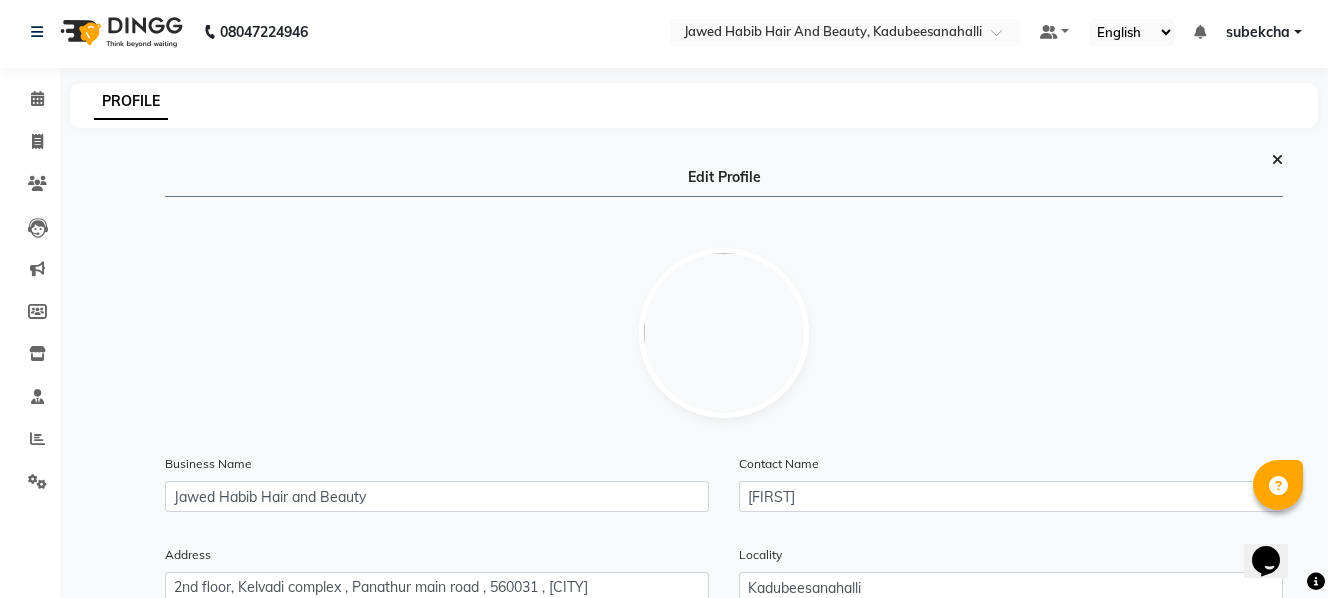 click 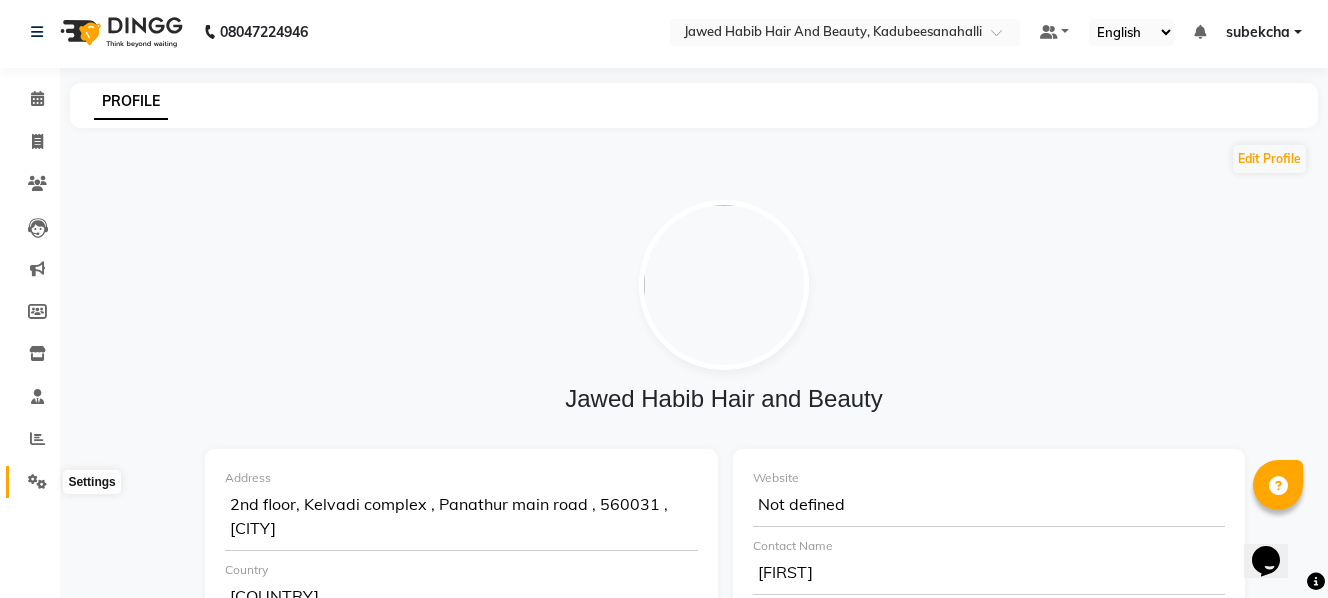 click 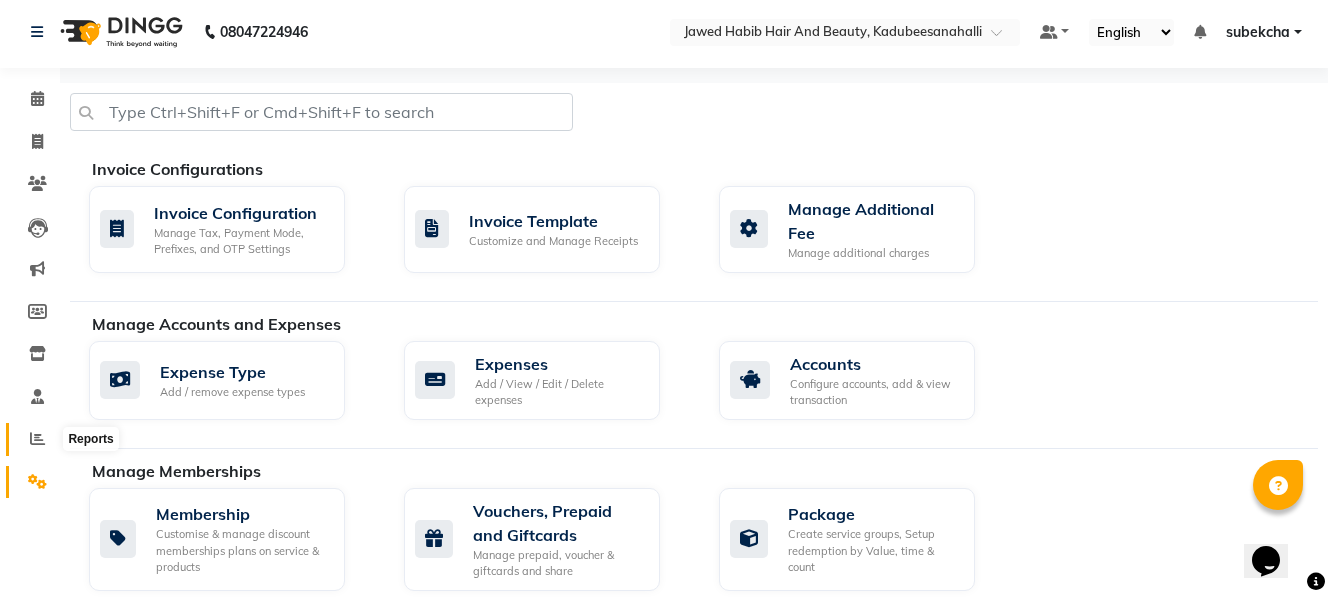 click 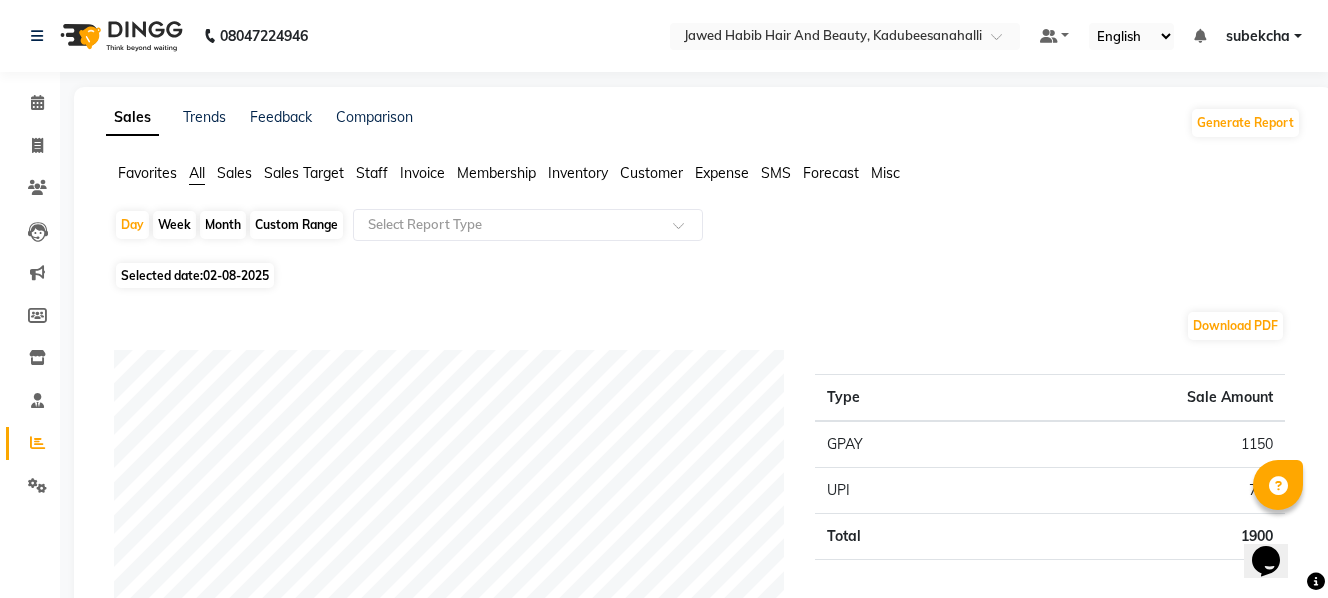 click on "Staff" 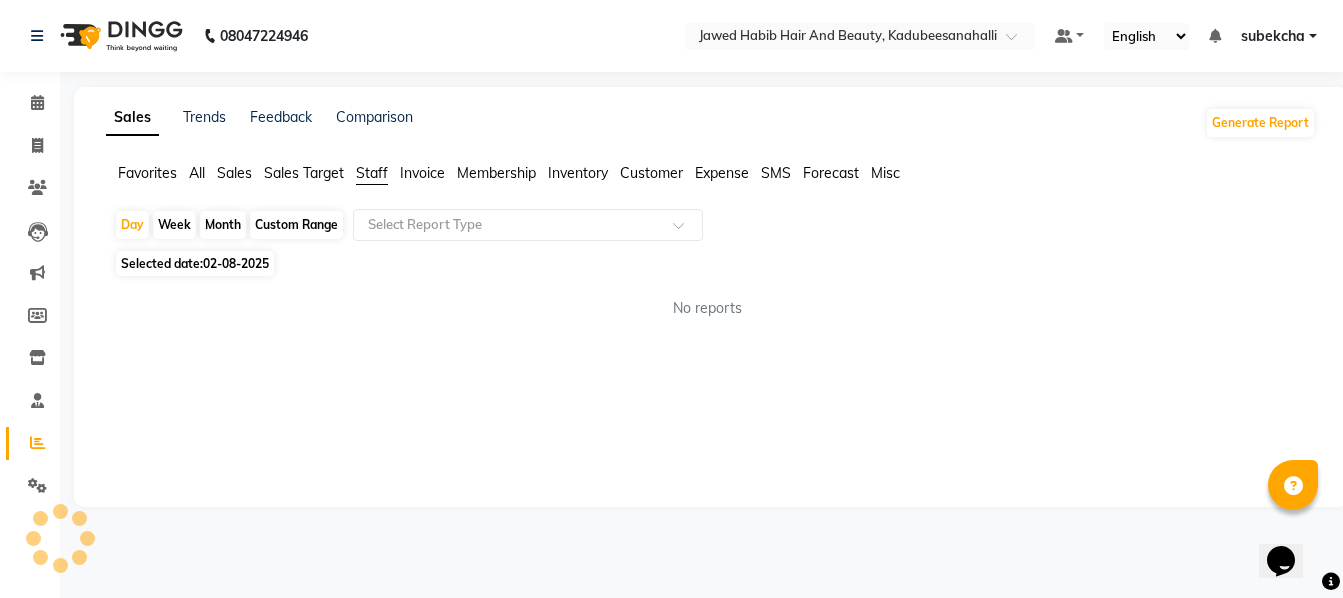 click on "Staff" 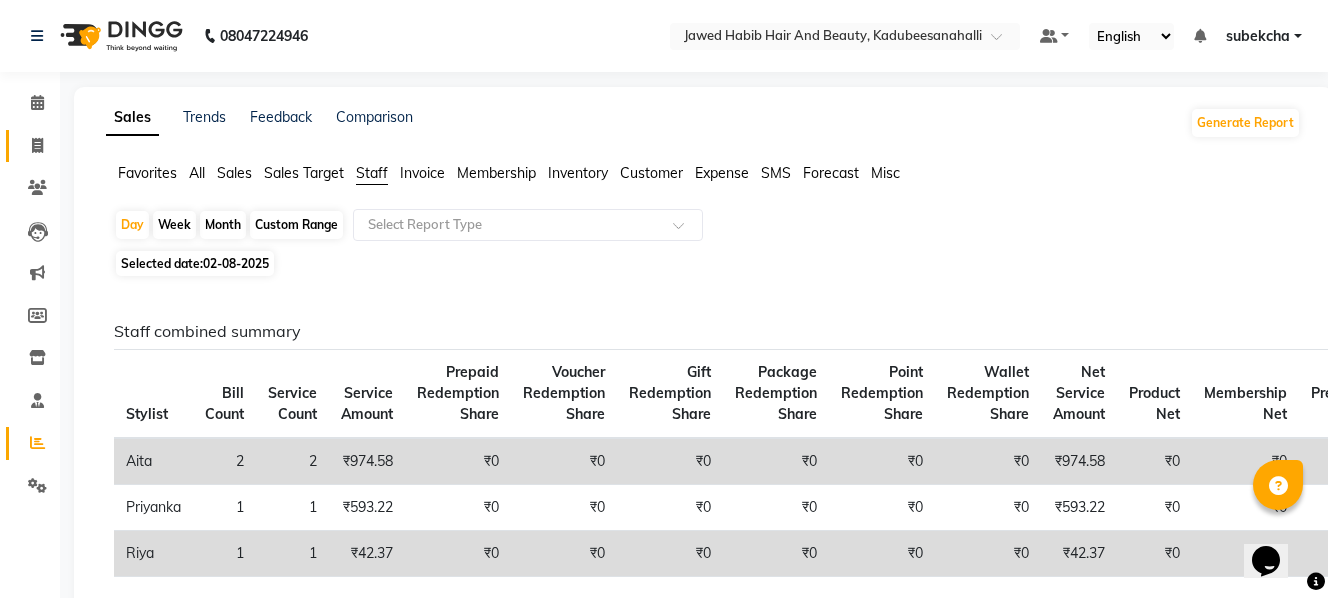 click on "Invoice" 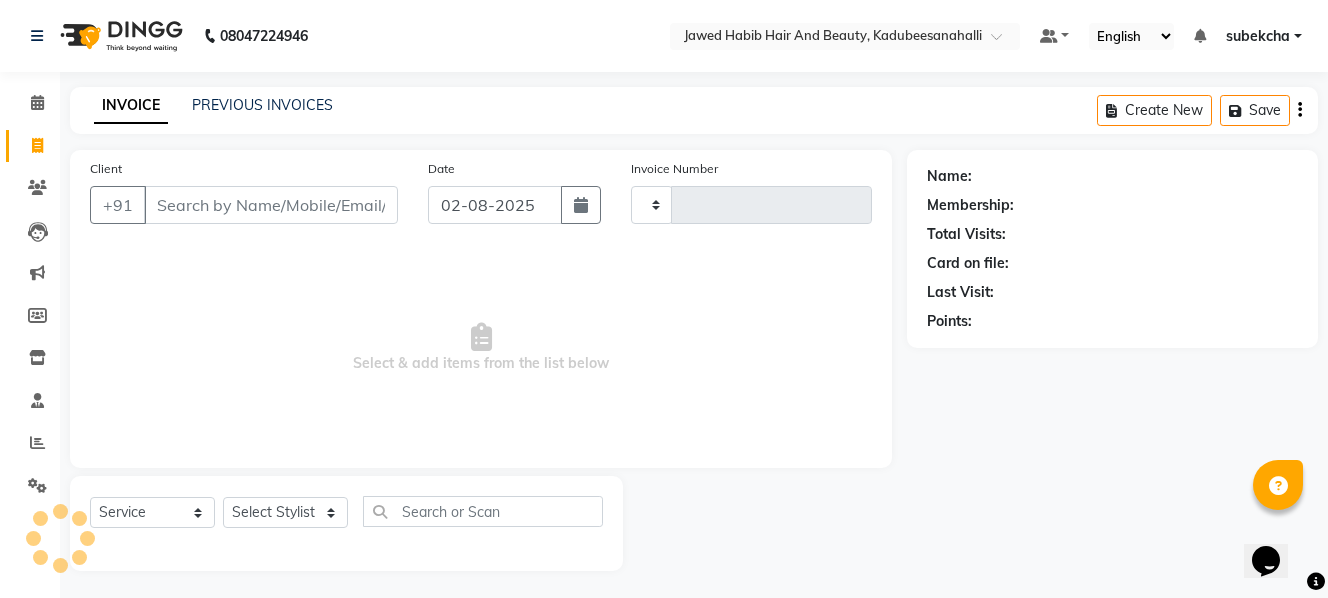 scroll, scrollTop: 3, scrollLeft: 0, axis: vertical 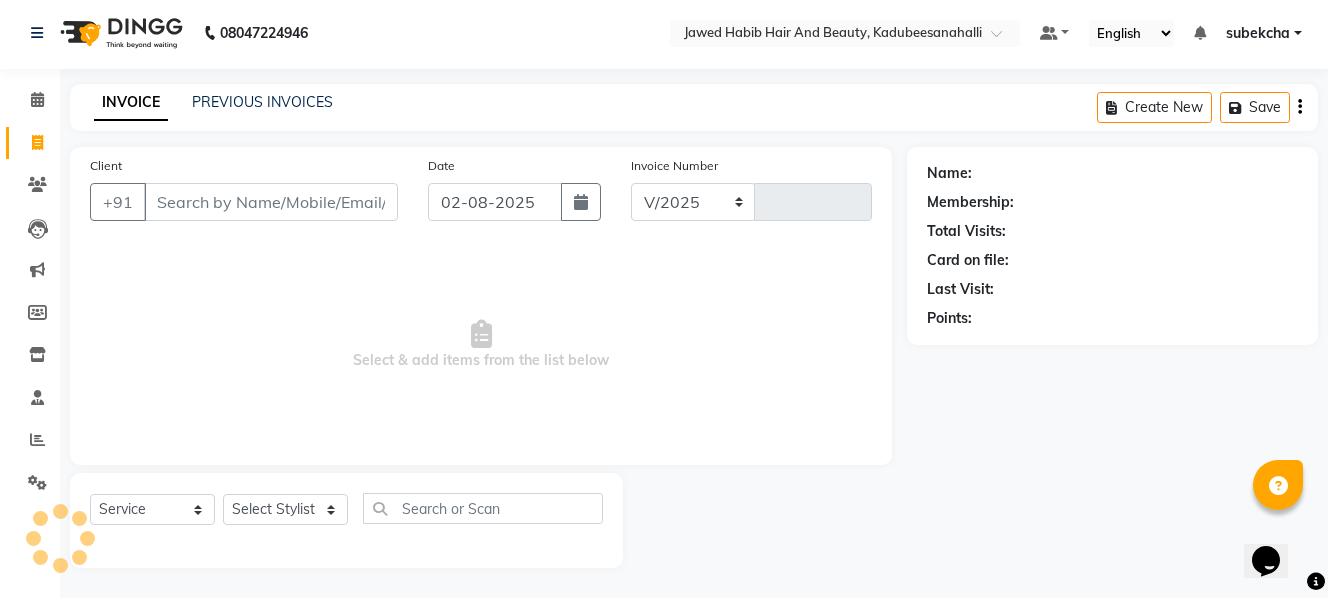 select on "7013" 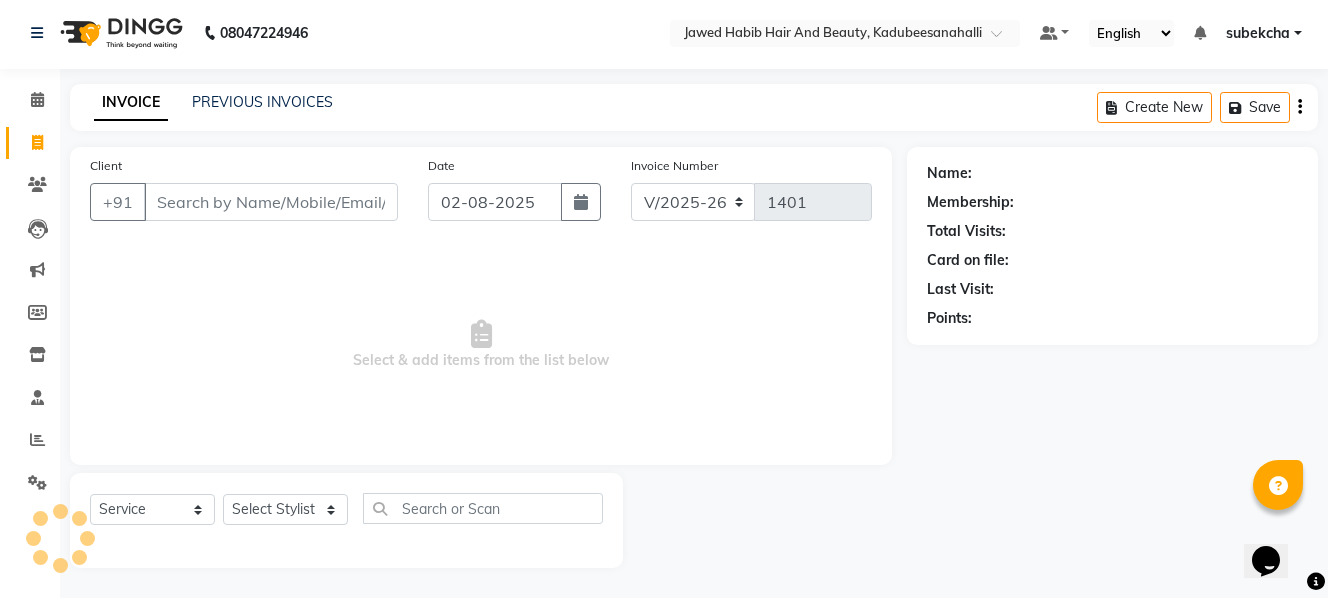 click on "Client" at bounding box center [271, 202] 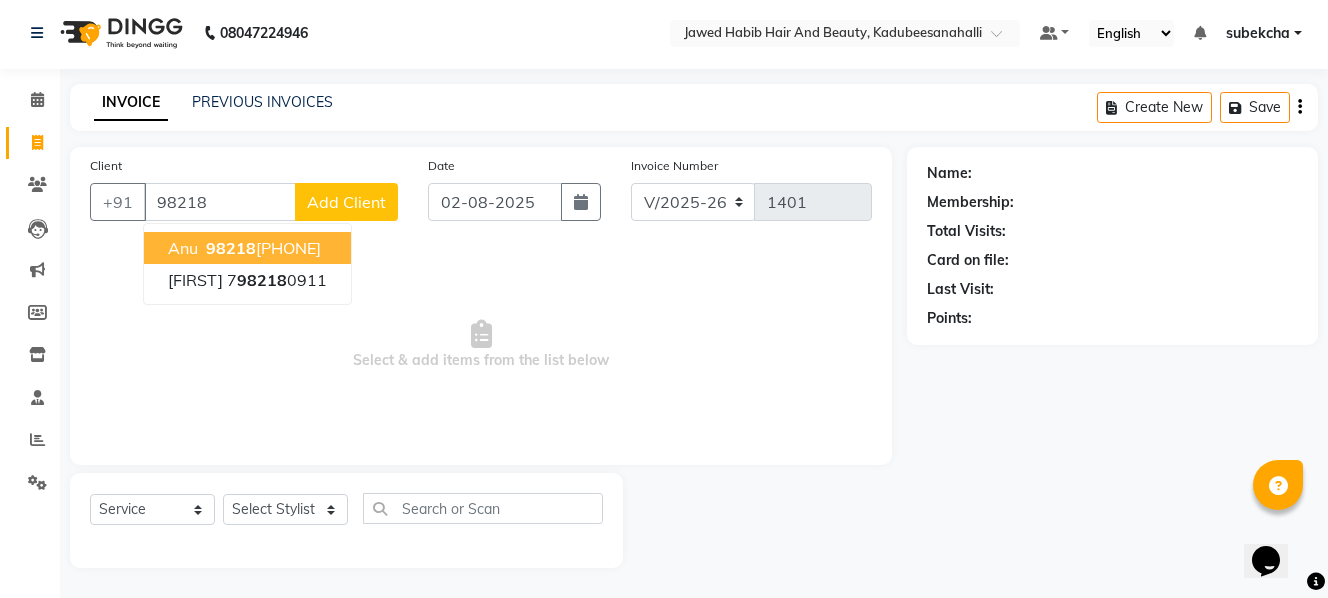 click on "anu" at bounding box center (183, 248) 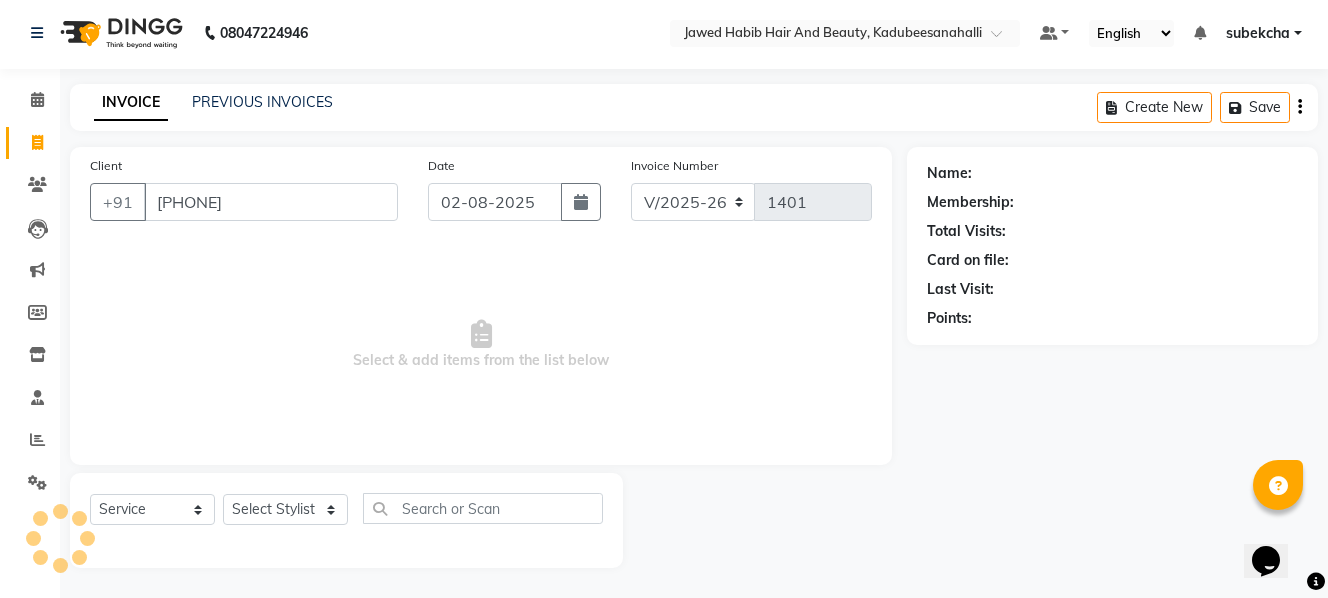 type on "[PHONE]" 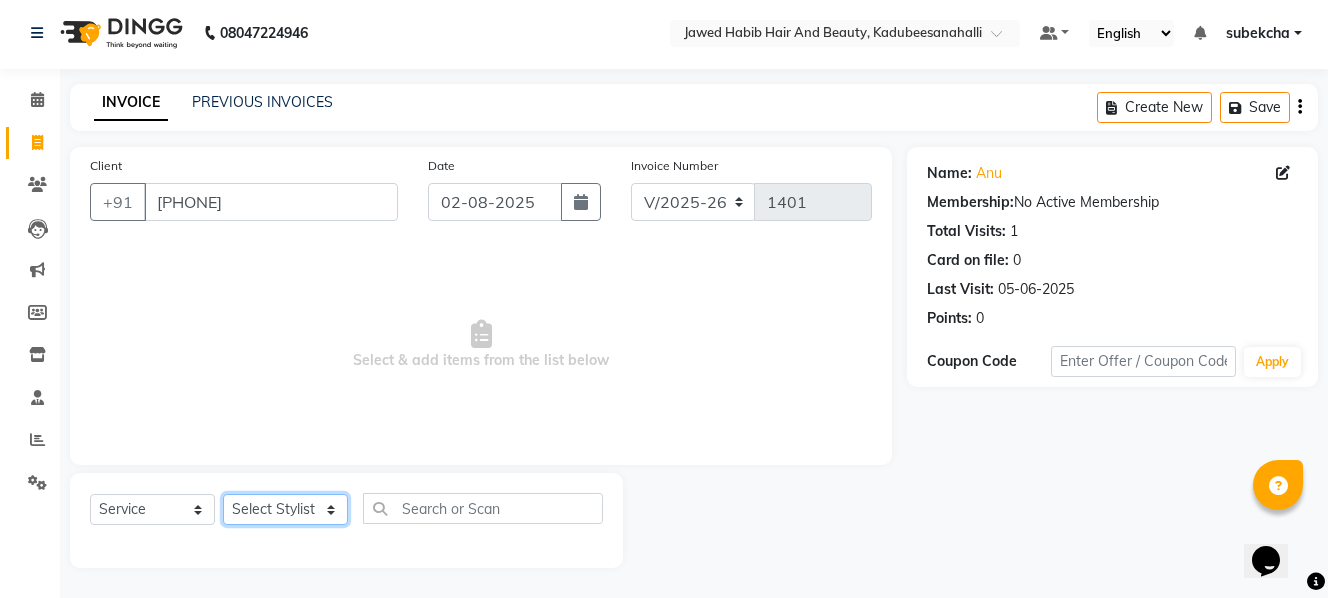 click on "Select Stylist [FIRST] [FIRST] [FIRST] [FIRST] [FIRST] [FIRST] [FIRST] [FIRST] [FIRST]" 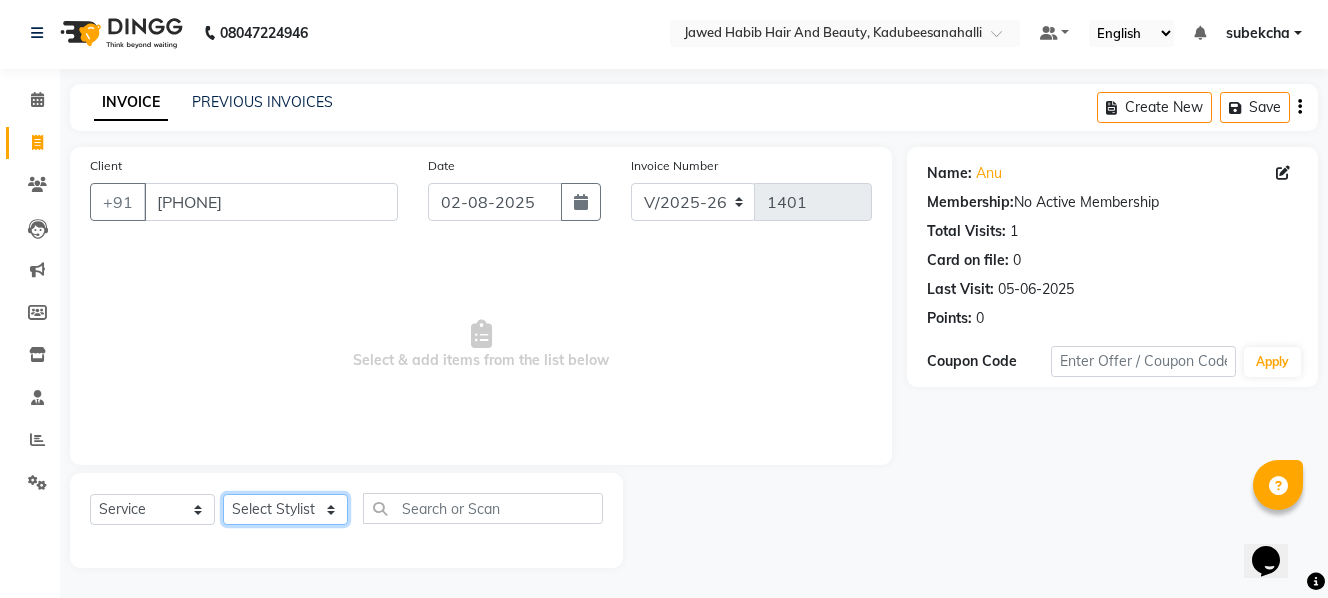 select on "82349" 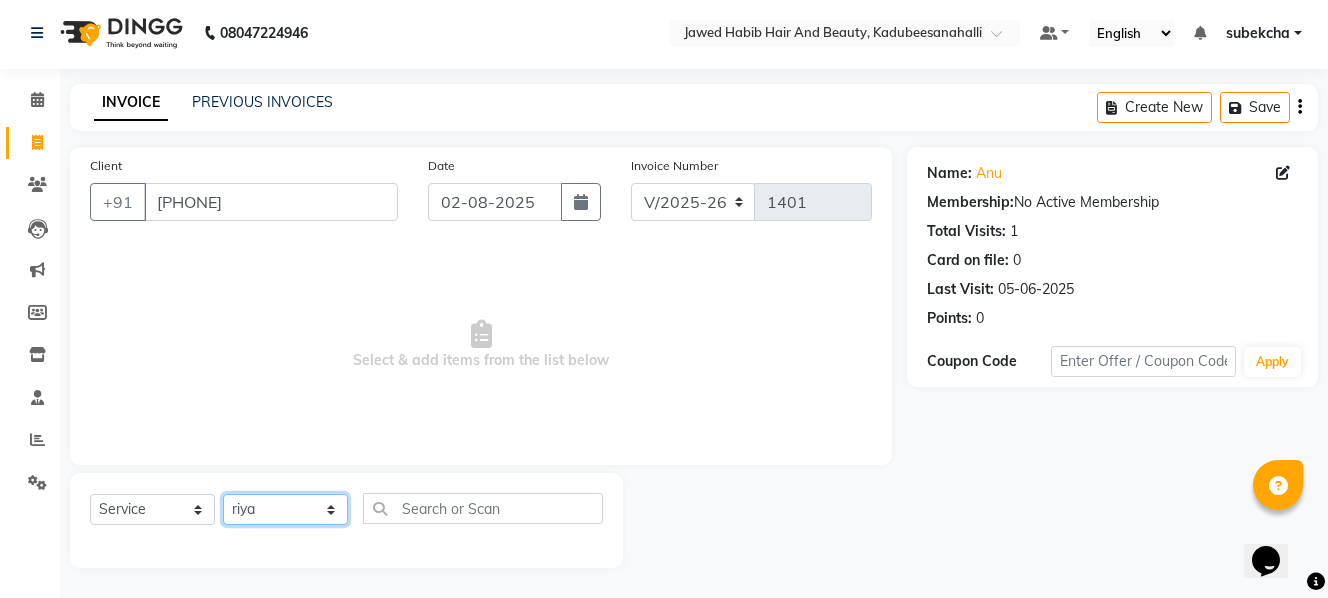click on "Select Stylist [FIRST] [FIRST] [FIRST] [FIRST] [FIRST] [FIRST] [FIRST] [FIRST] [FIRST]" 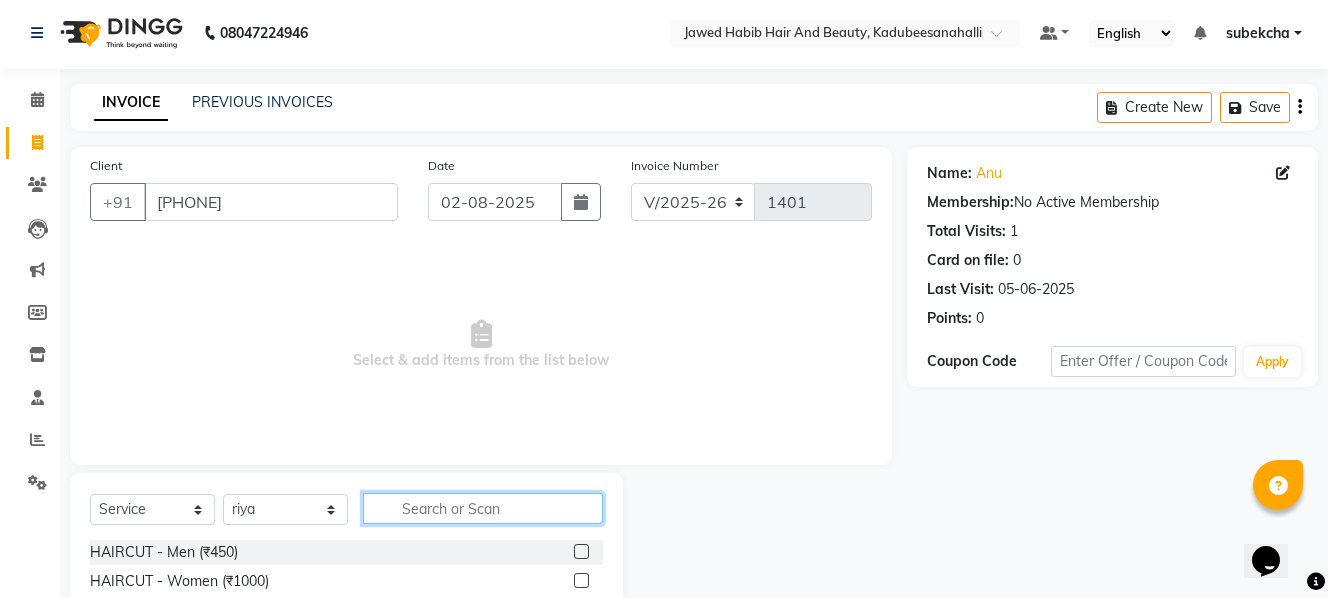 click 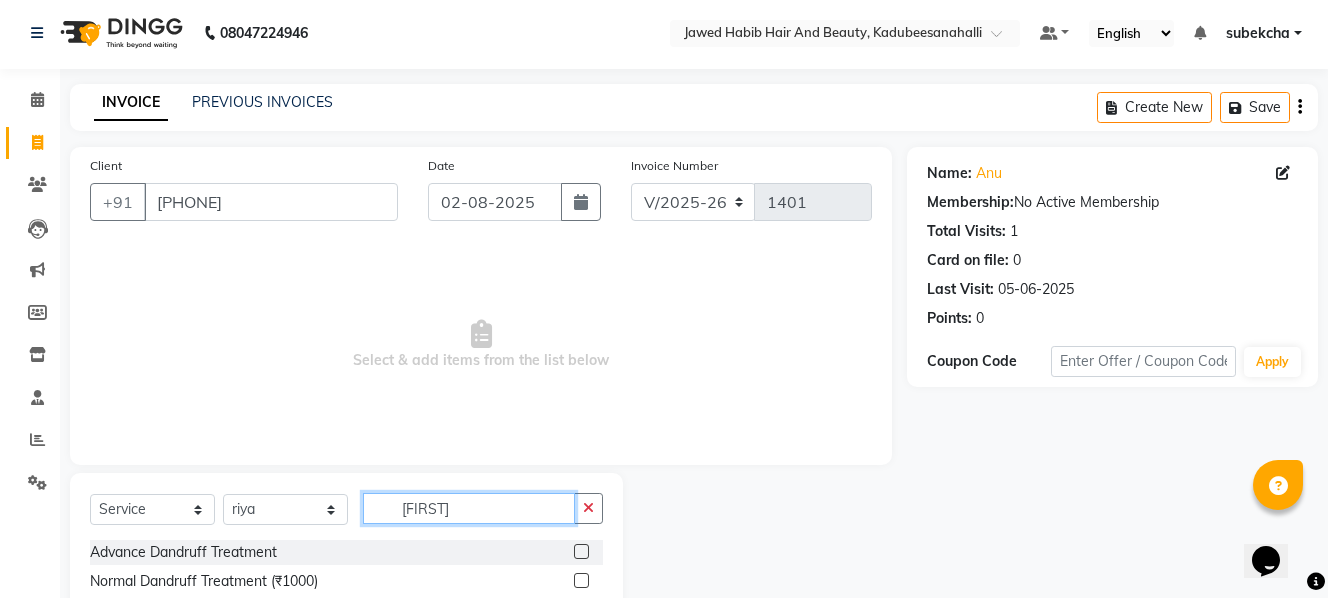type on "[FIRST]" 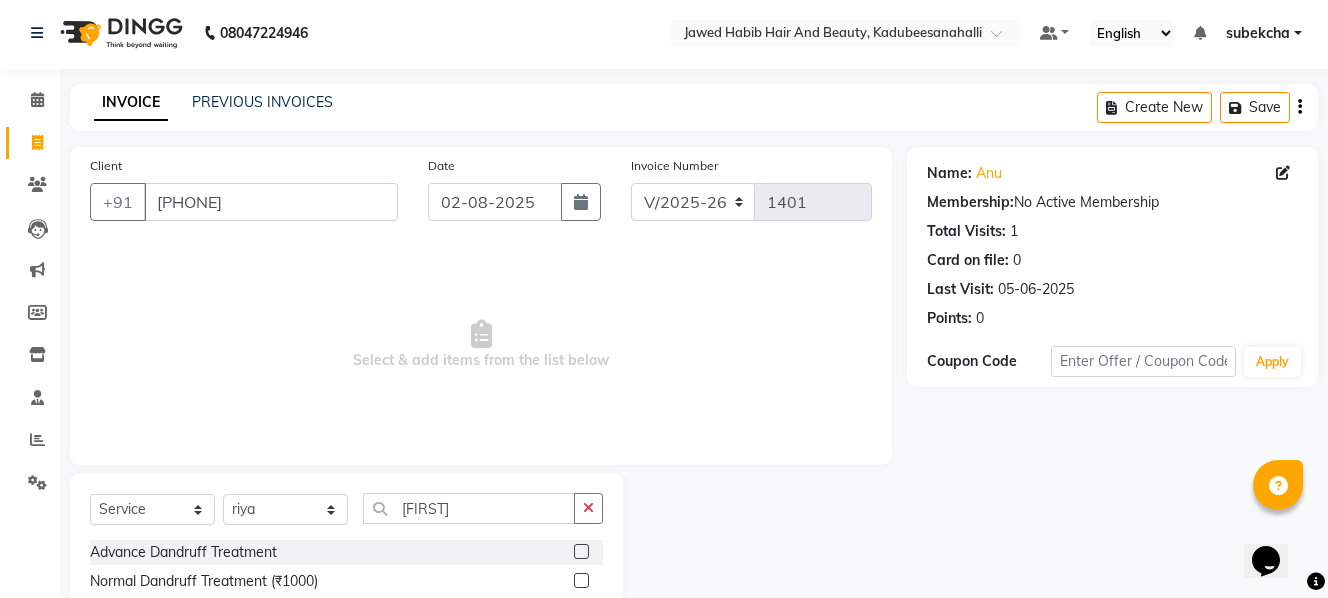 click 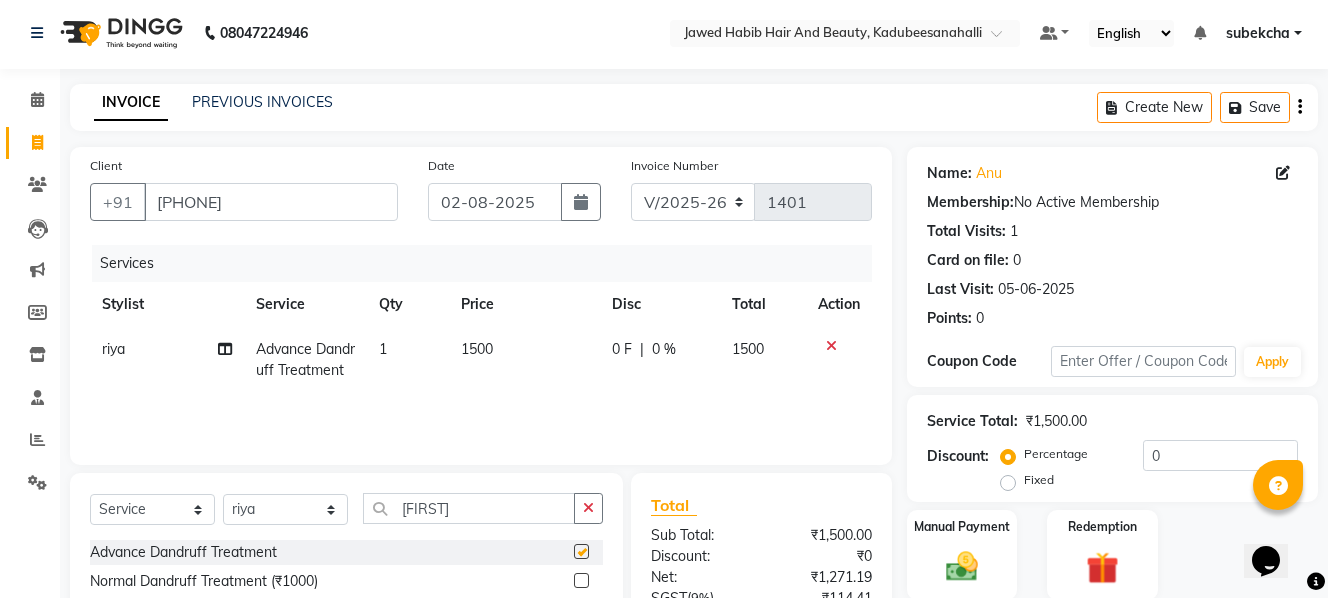 checkbox on "false" 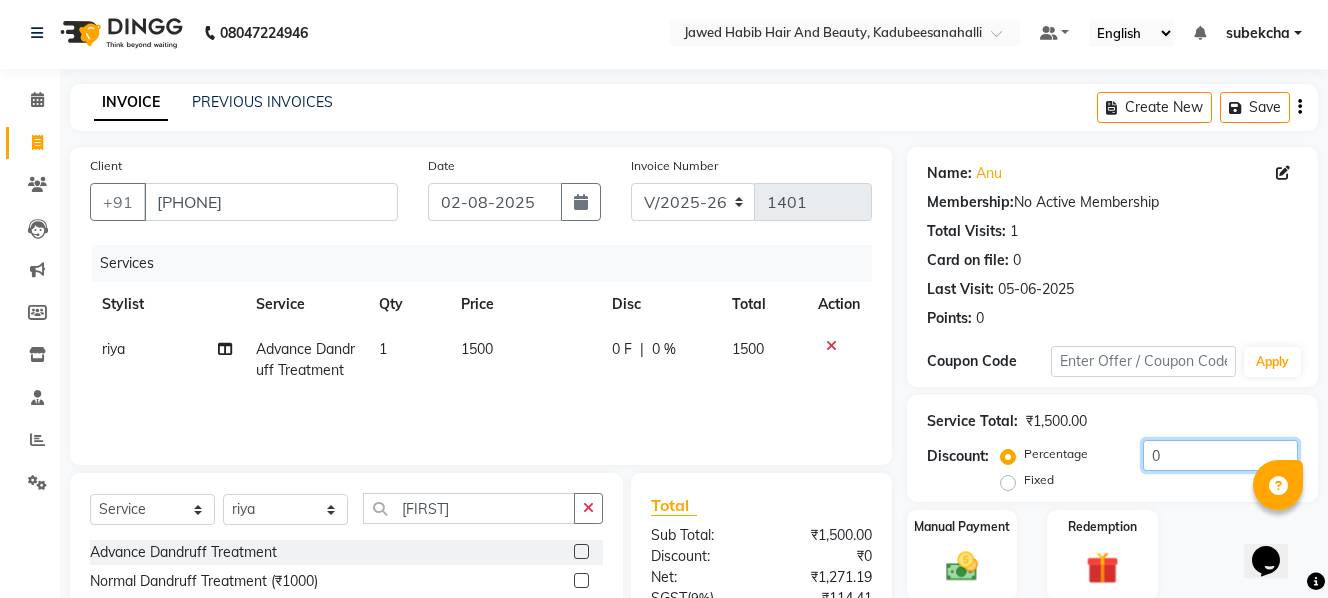 click on "0" 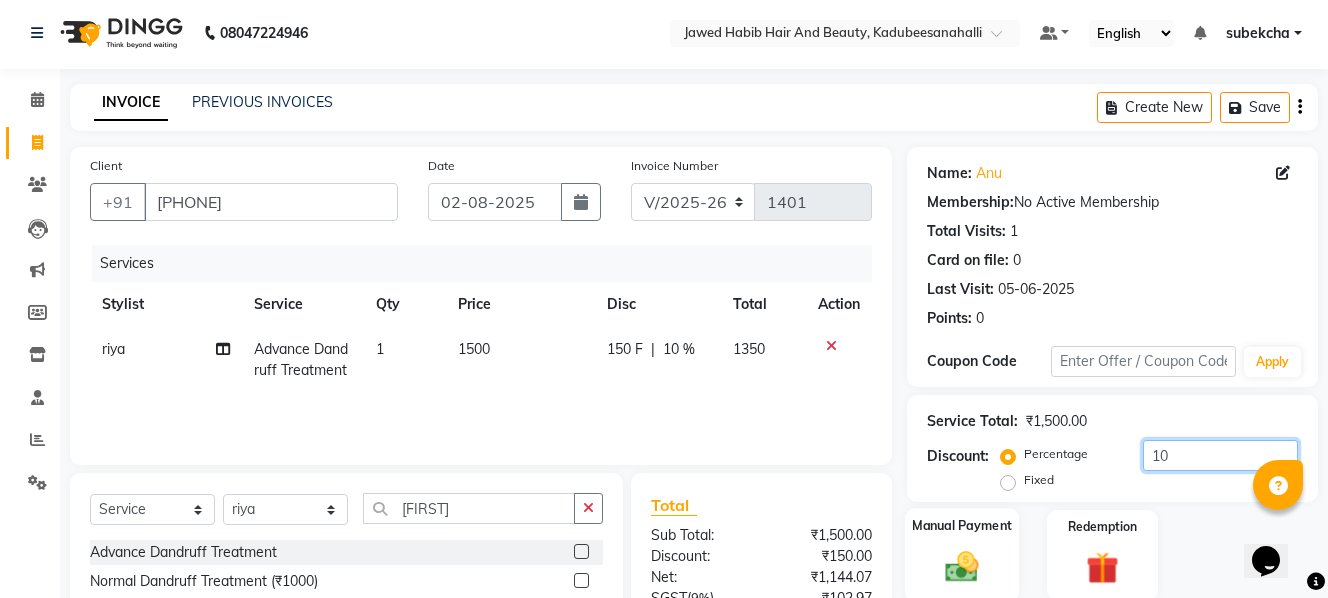 type on "10" 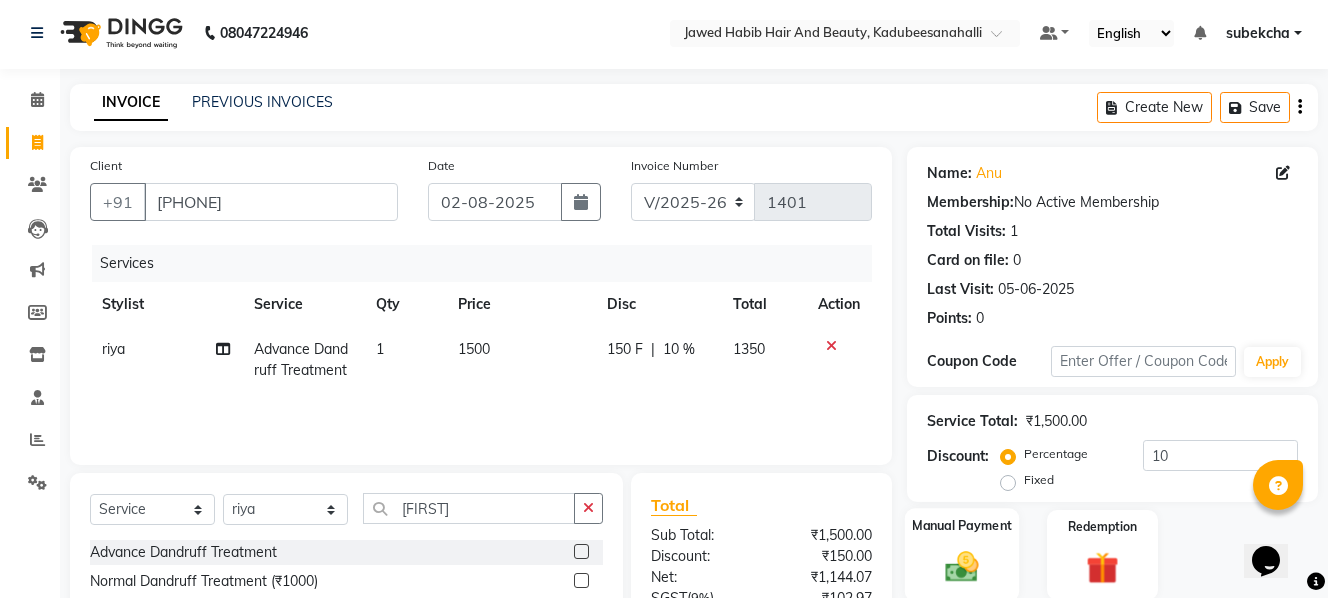click 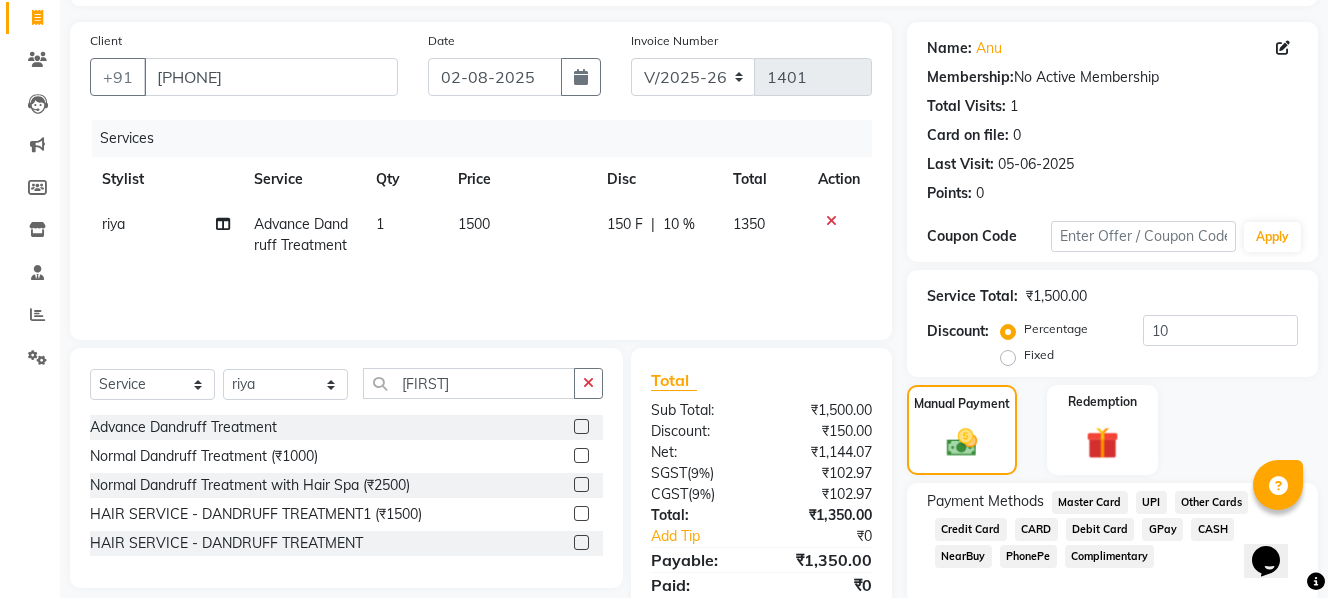scroll, scrollTop: 204, scrollLeft: 0, axis: vertical 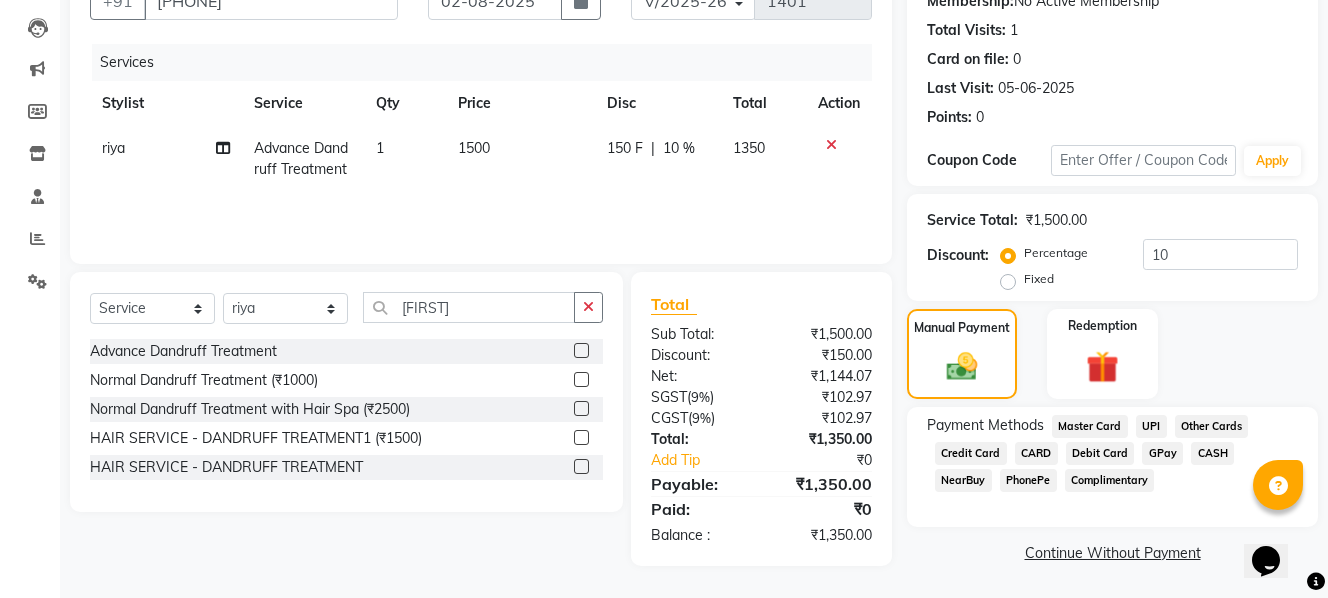 click on "GPay" 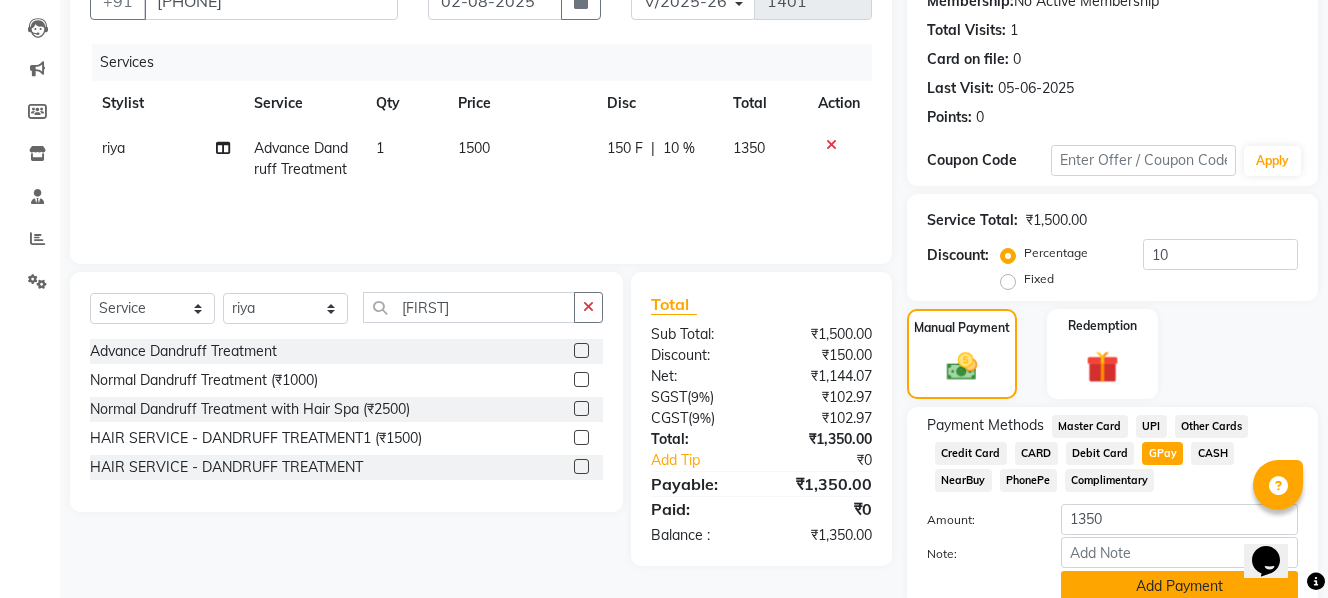 click on "Add Payment" 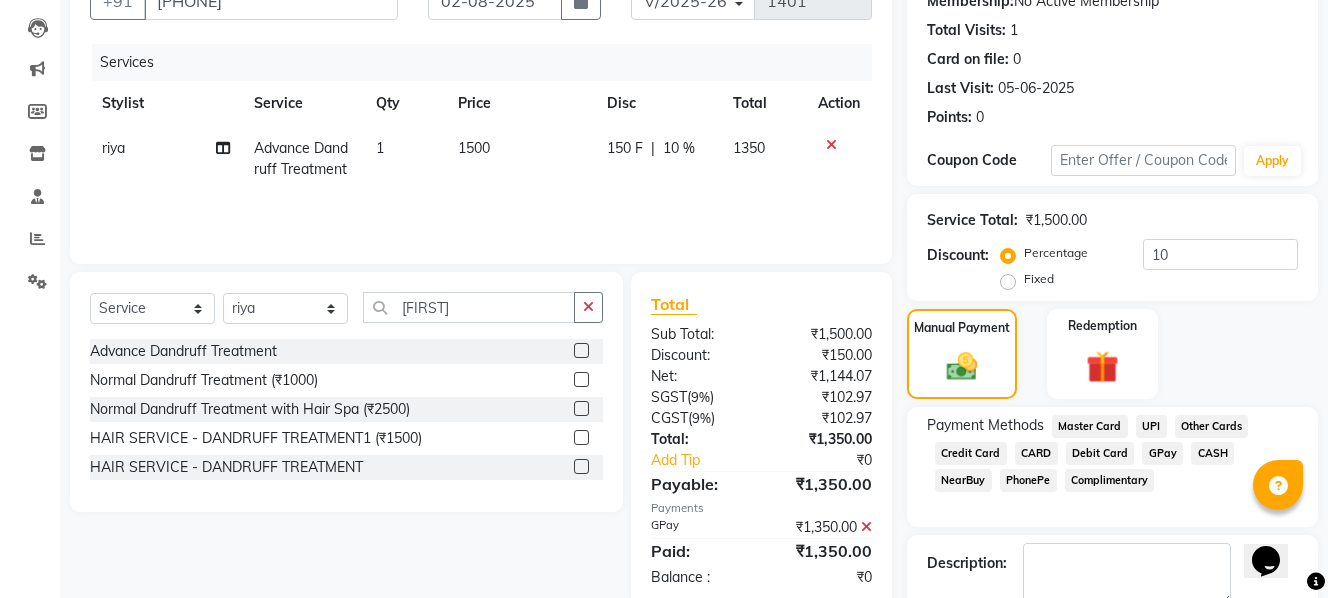 scroll, scrollTop: 317, scrollLeft: 0, axis: vertical 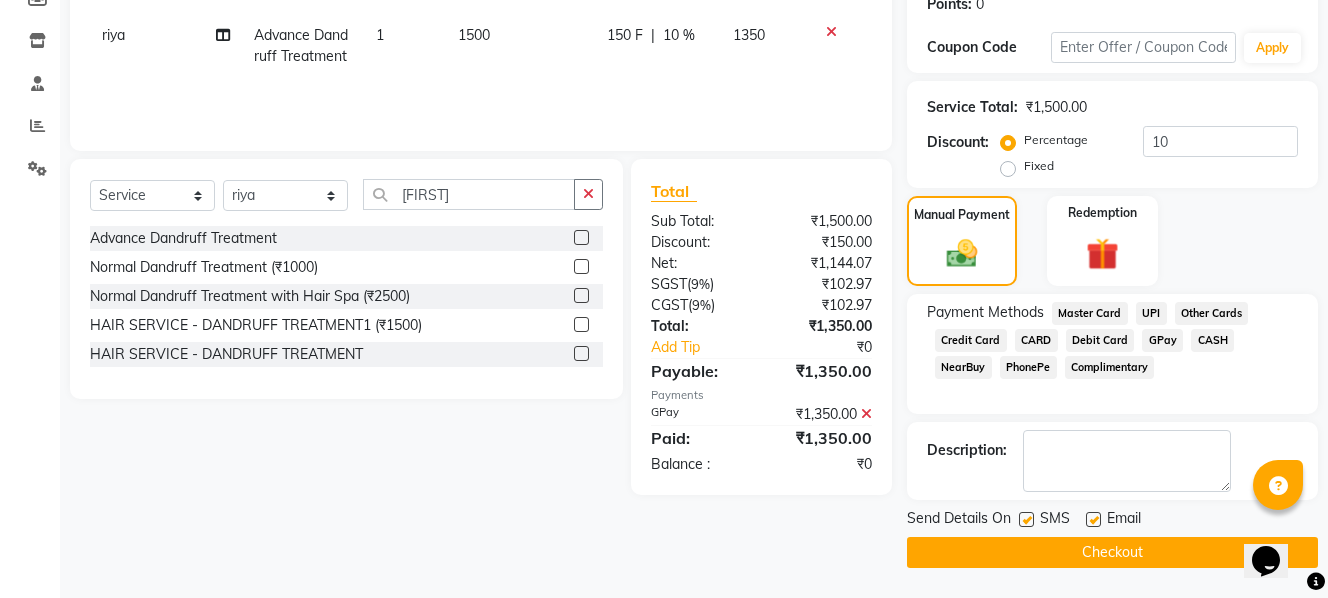 click on "Checkout" 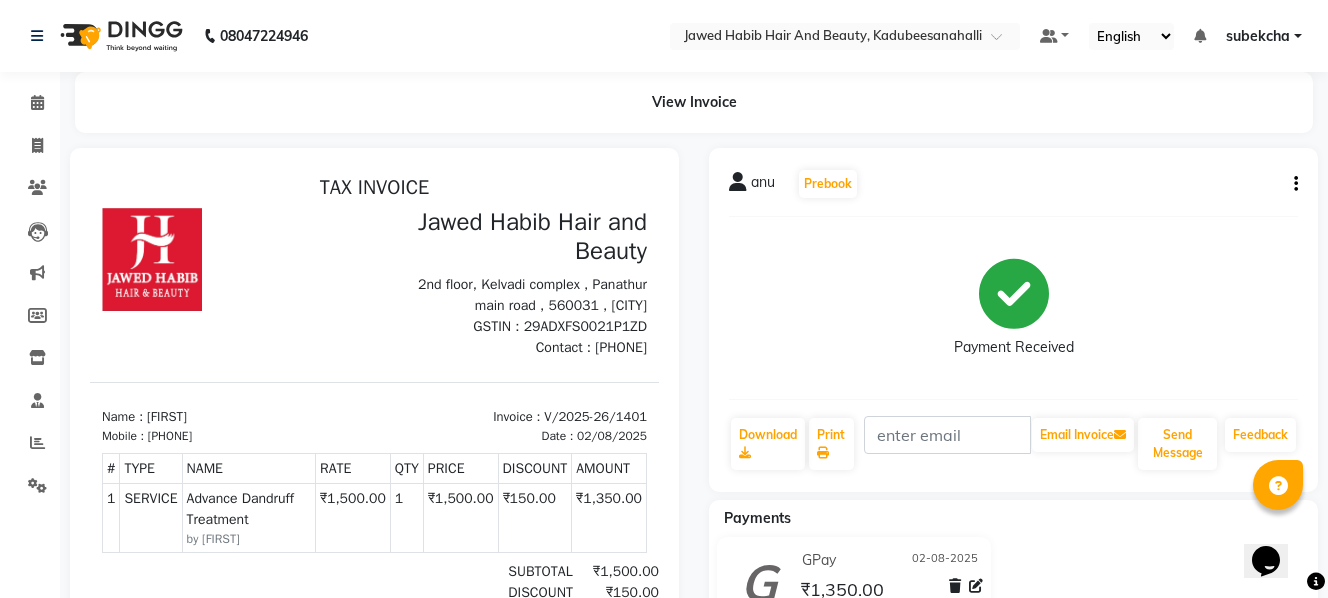 scroll, scrollTop: 16, scrollLeft: 0, axis: vertical 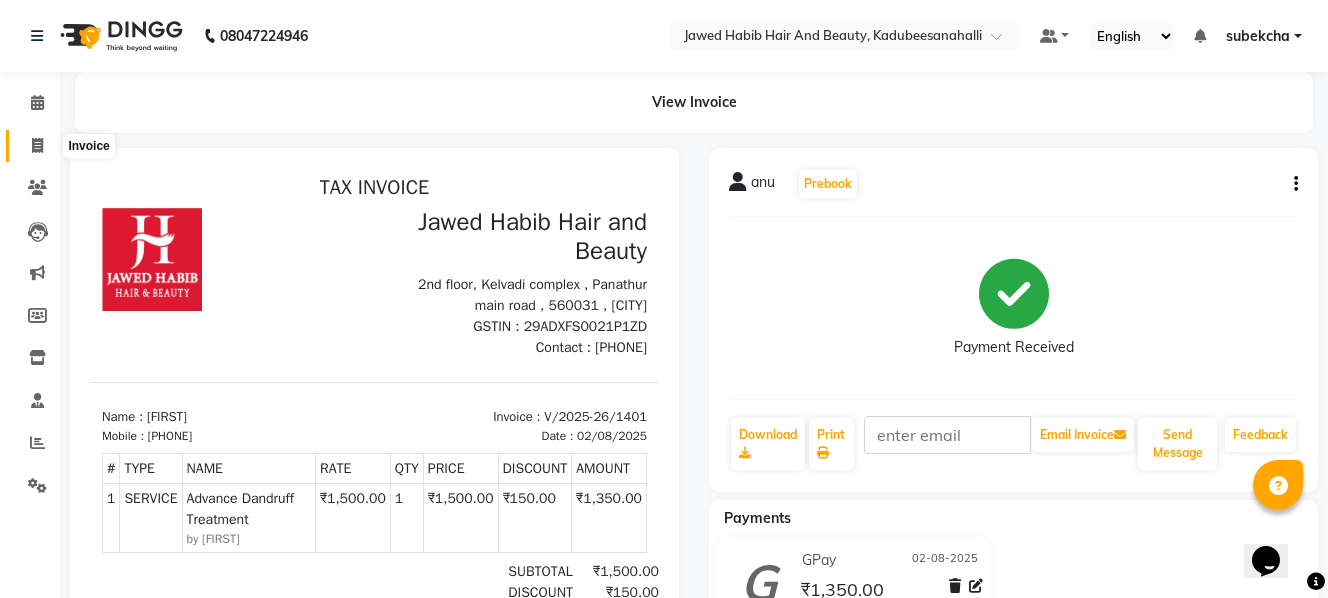 click 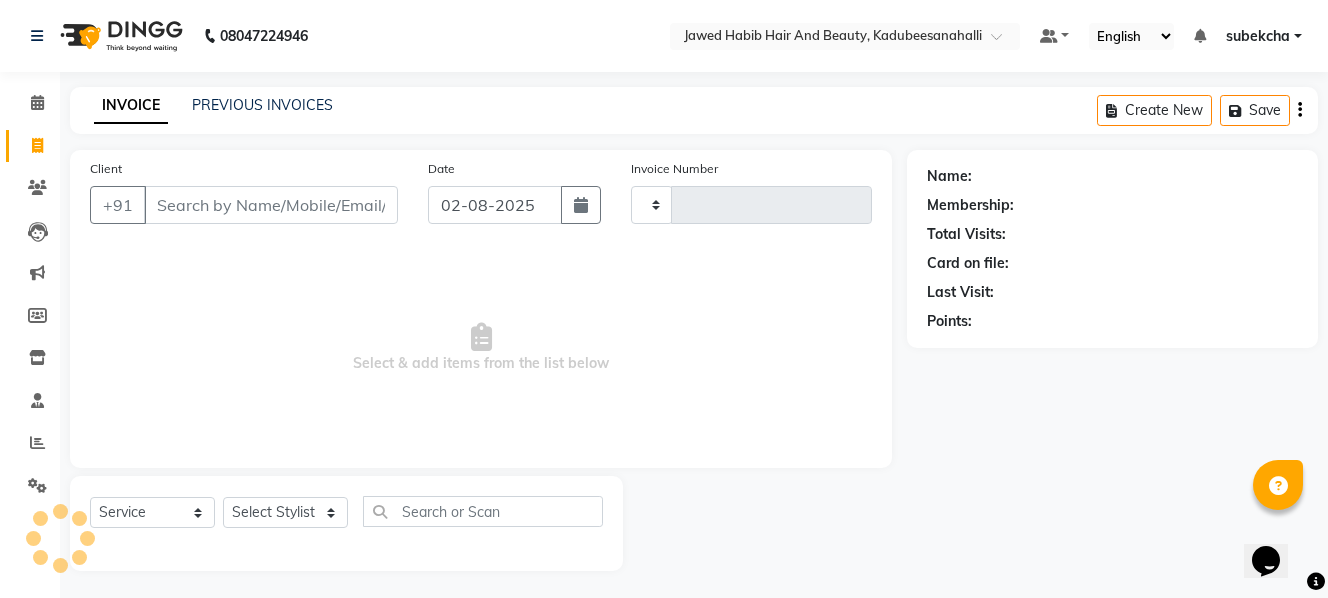 scroll, scrollTop: 3, scrollLeft: 0, axis: vertical 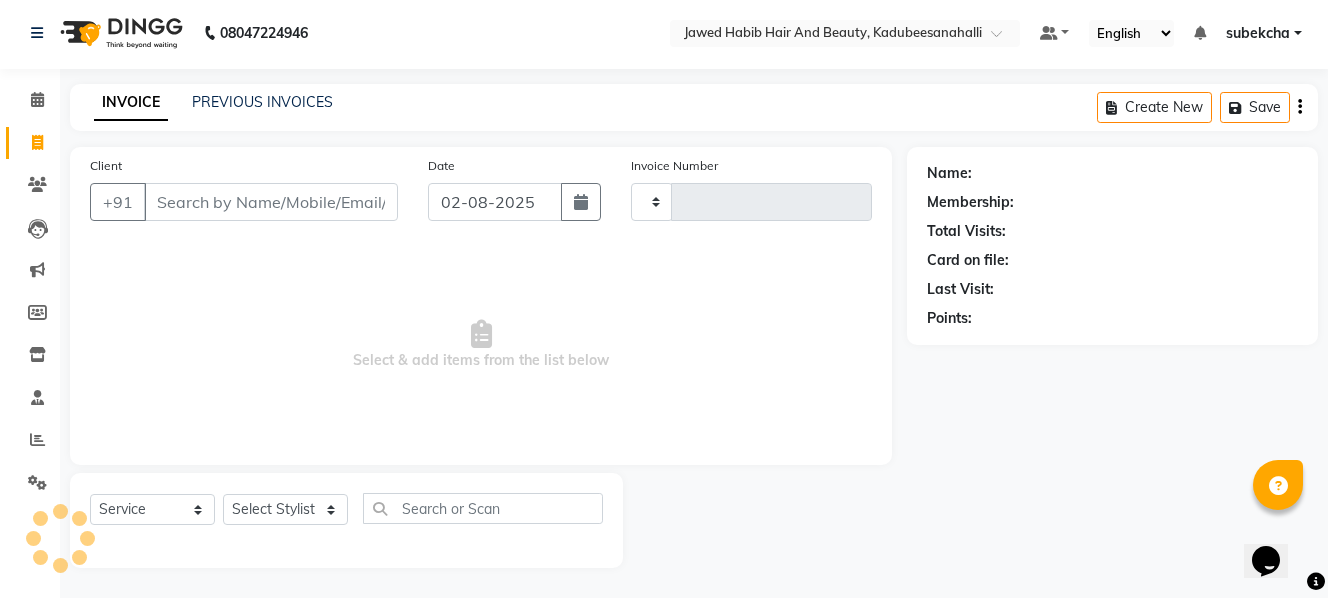 type on "1402" 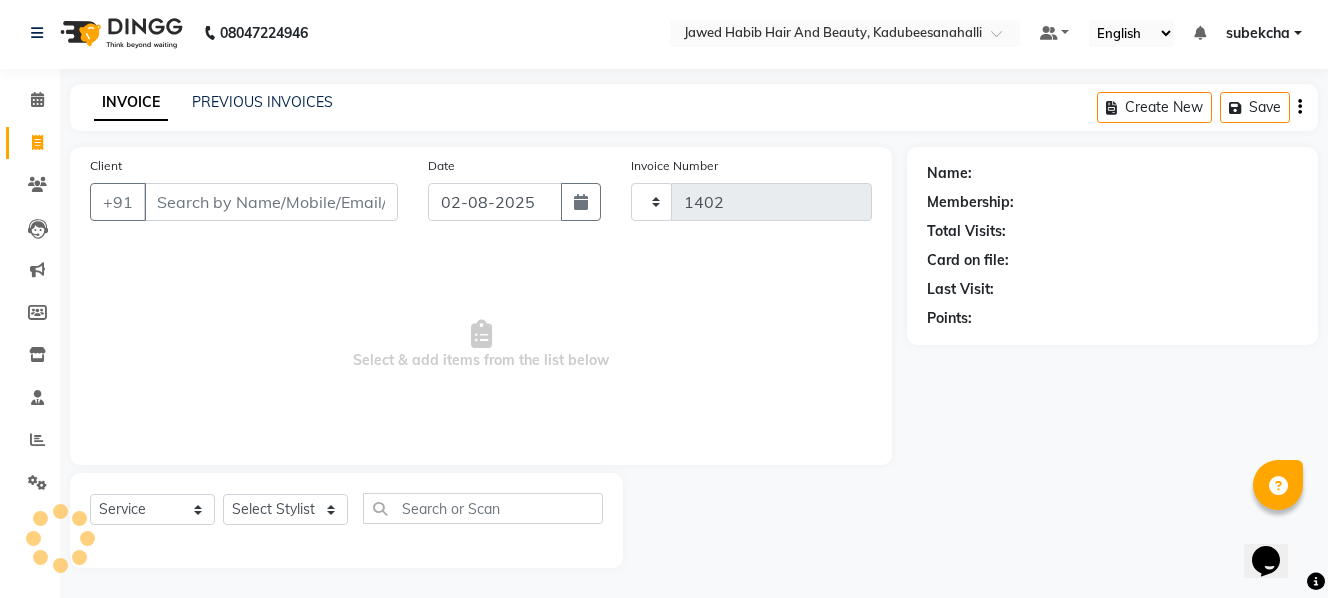 select on "7013" 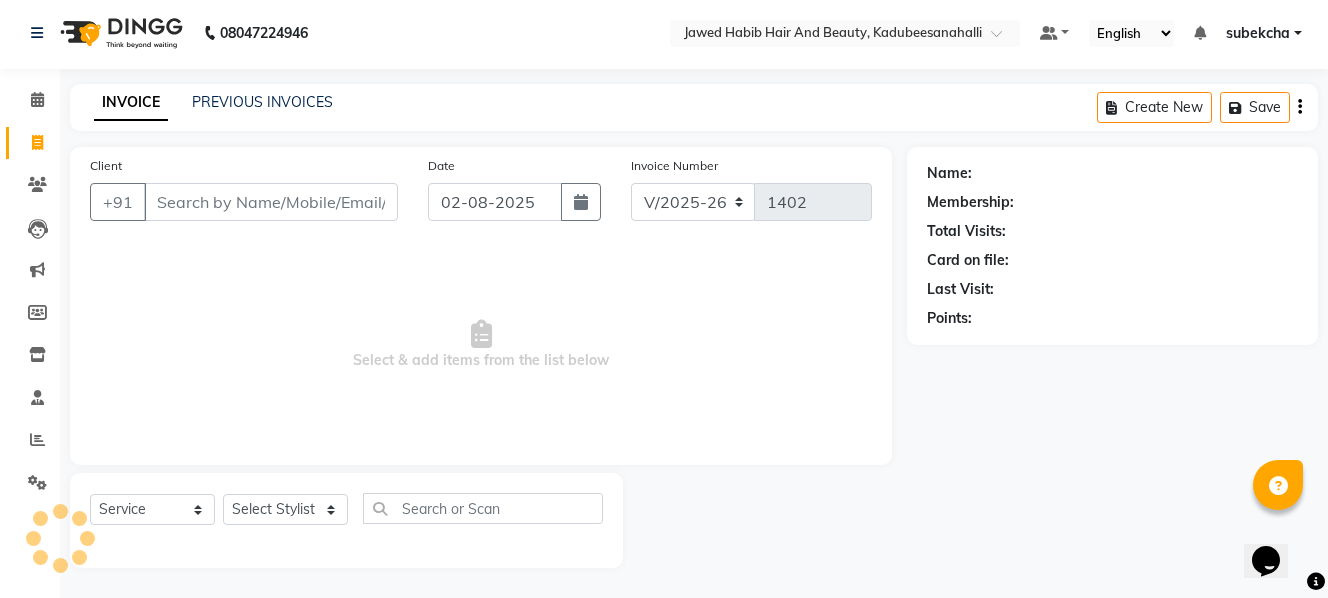click on "Client" at bounding box center [271, 202] 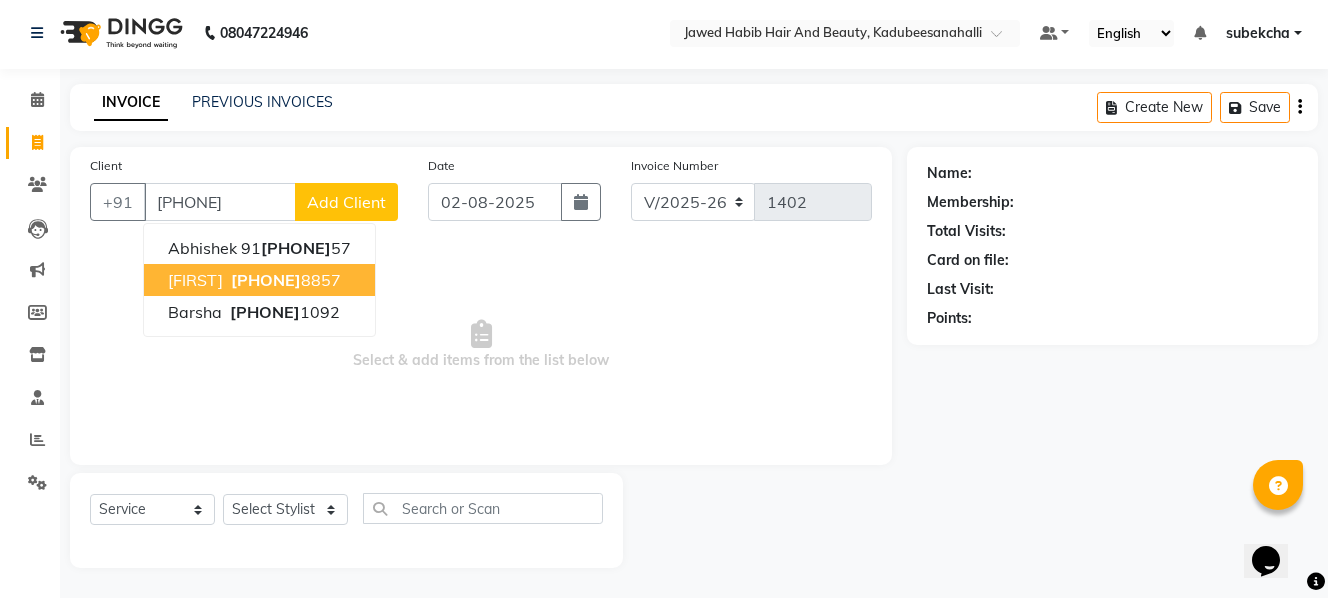 click on "[FIRST]" at bounding box center [195, 280] 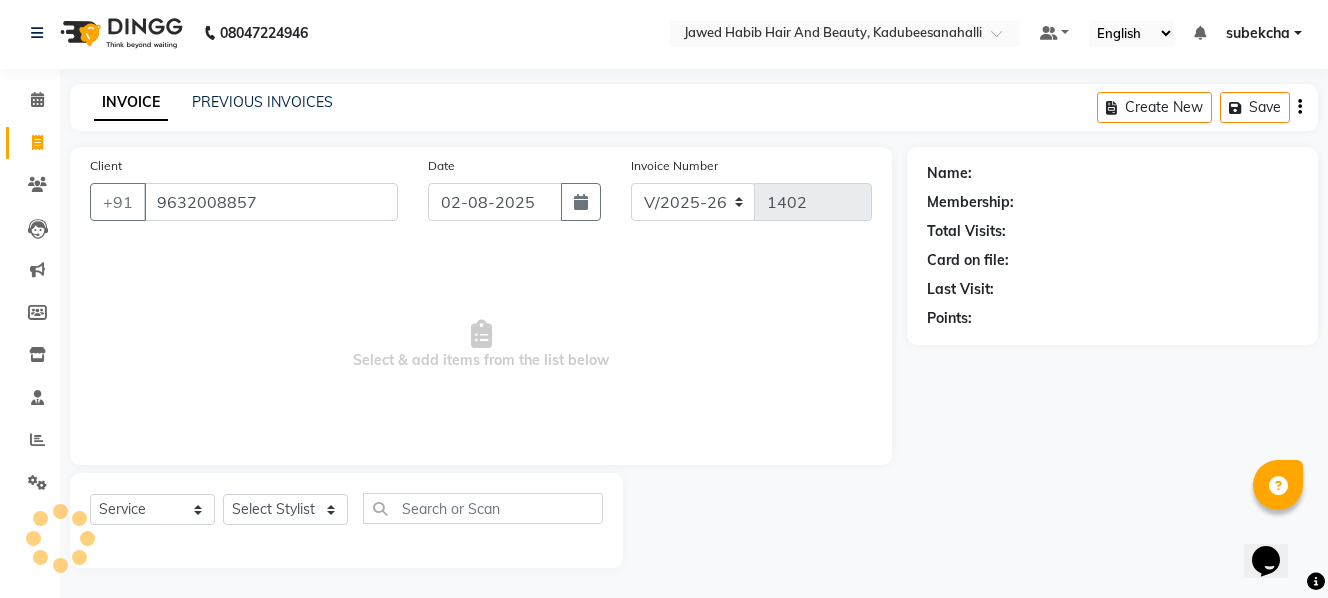 type on "9632008857" 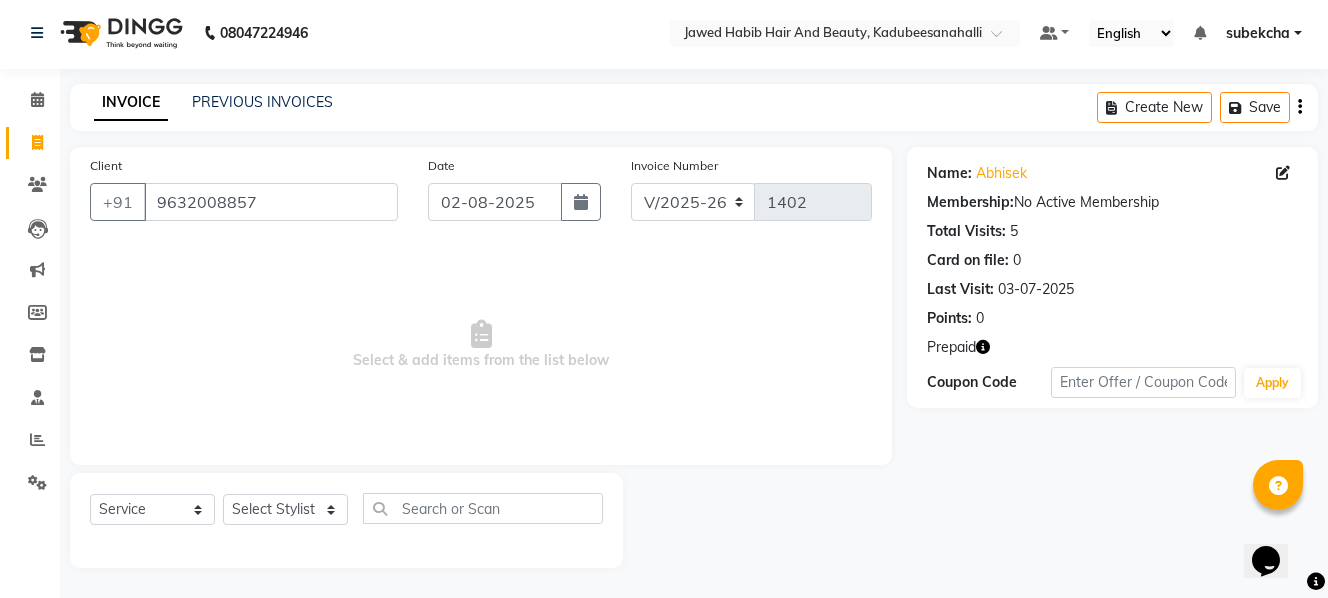 click on "Prepaid" 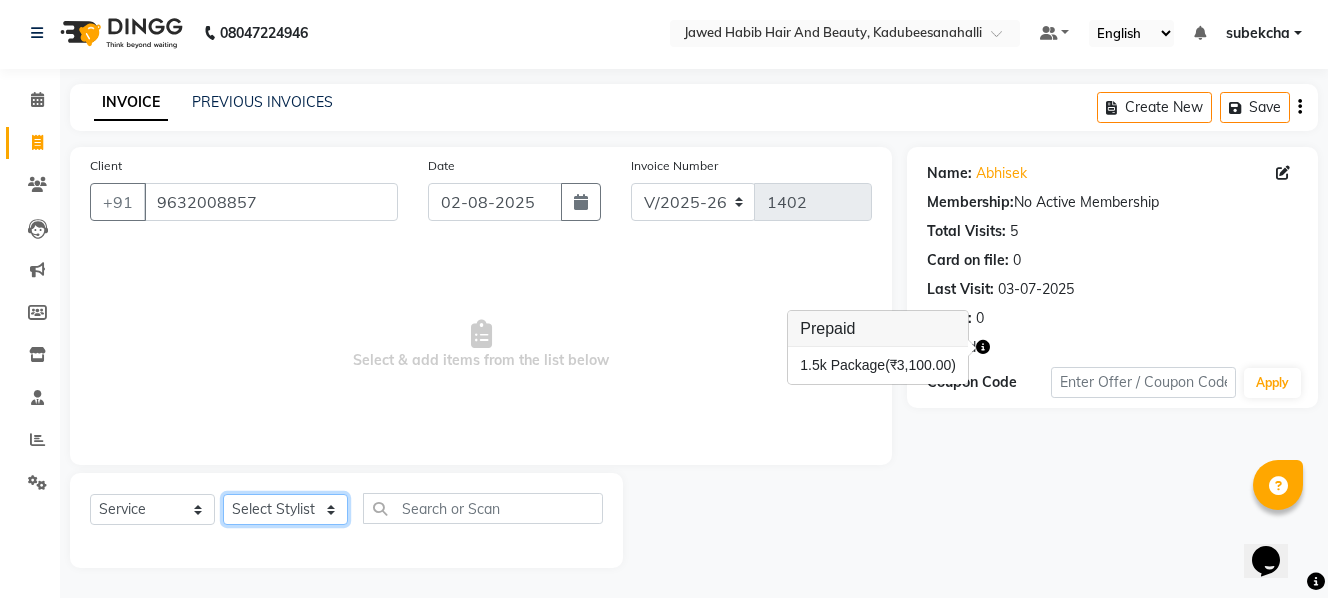 click on "Select Stylist [FIRST] [FIRST] [FIRST] [FIRST] [FIRST] [FIRST] [FIRST] [FIRST] [FIRST]" 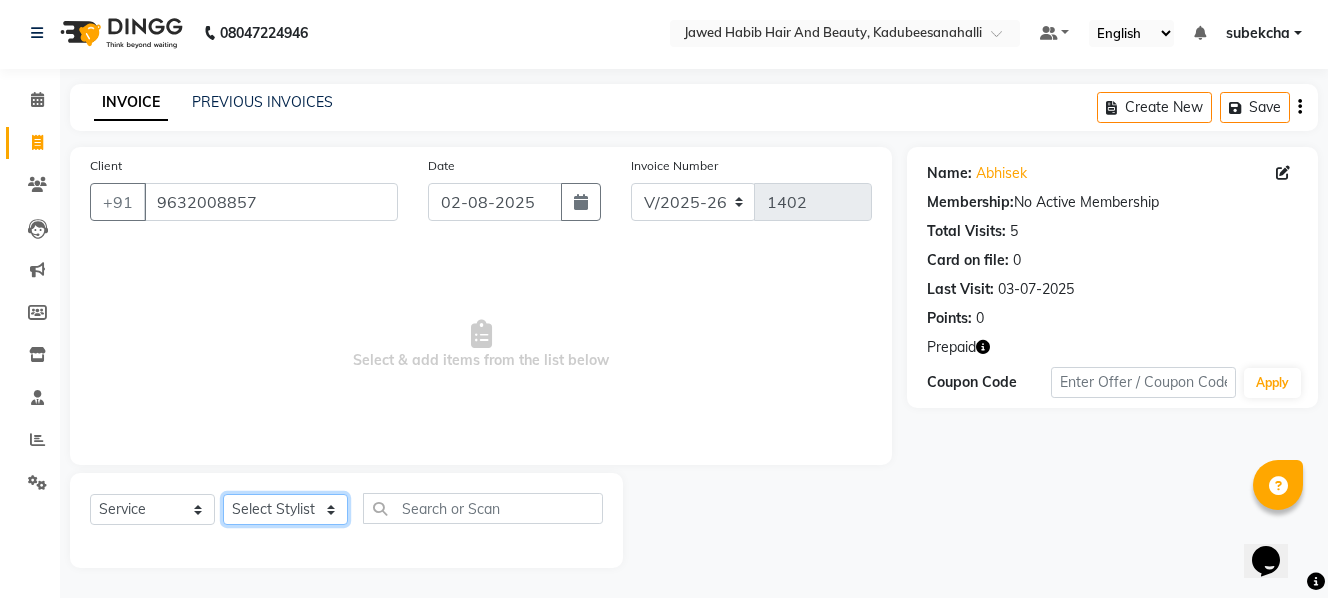 select on "85948" 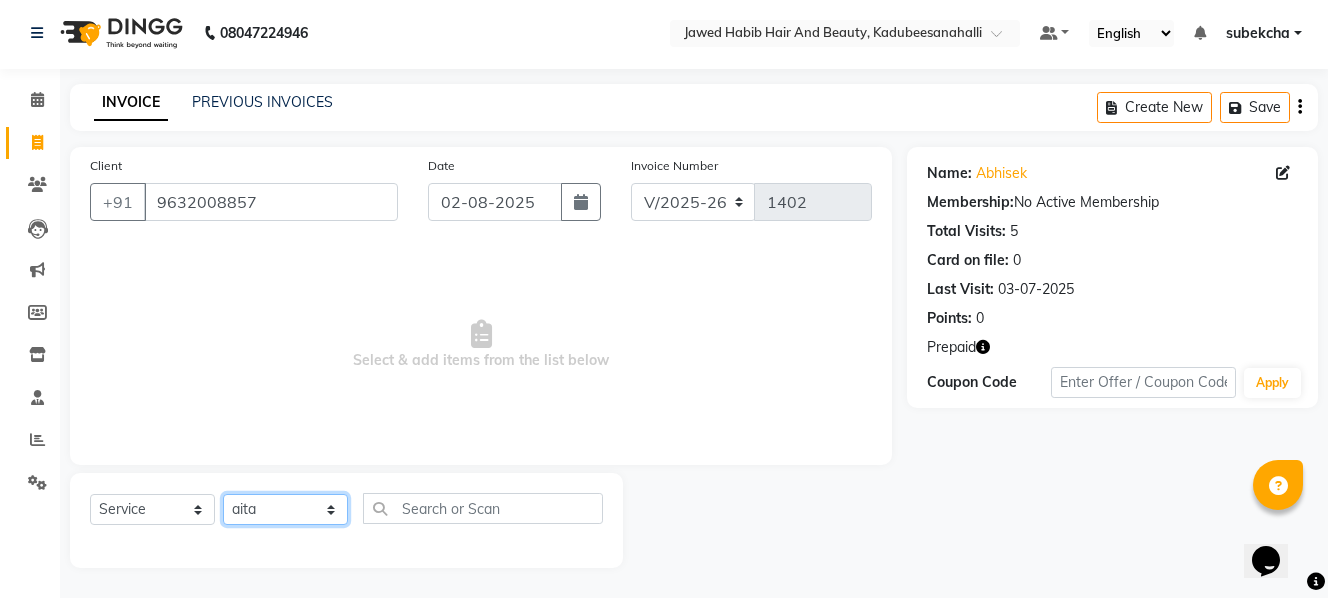 click on "Select Stylist [FIRST] [FIRST] [FIRST] [FIRST] [FIRST] [FIRST] [FIRST] [FIRST] [FIRST]" 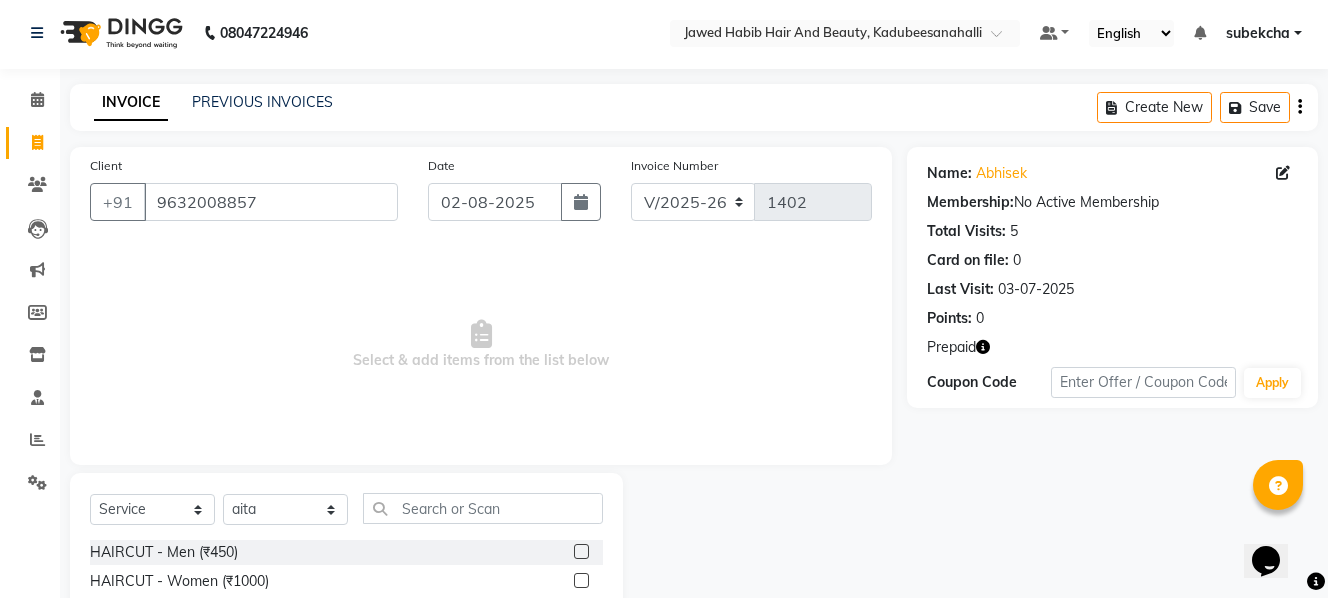 click 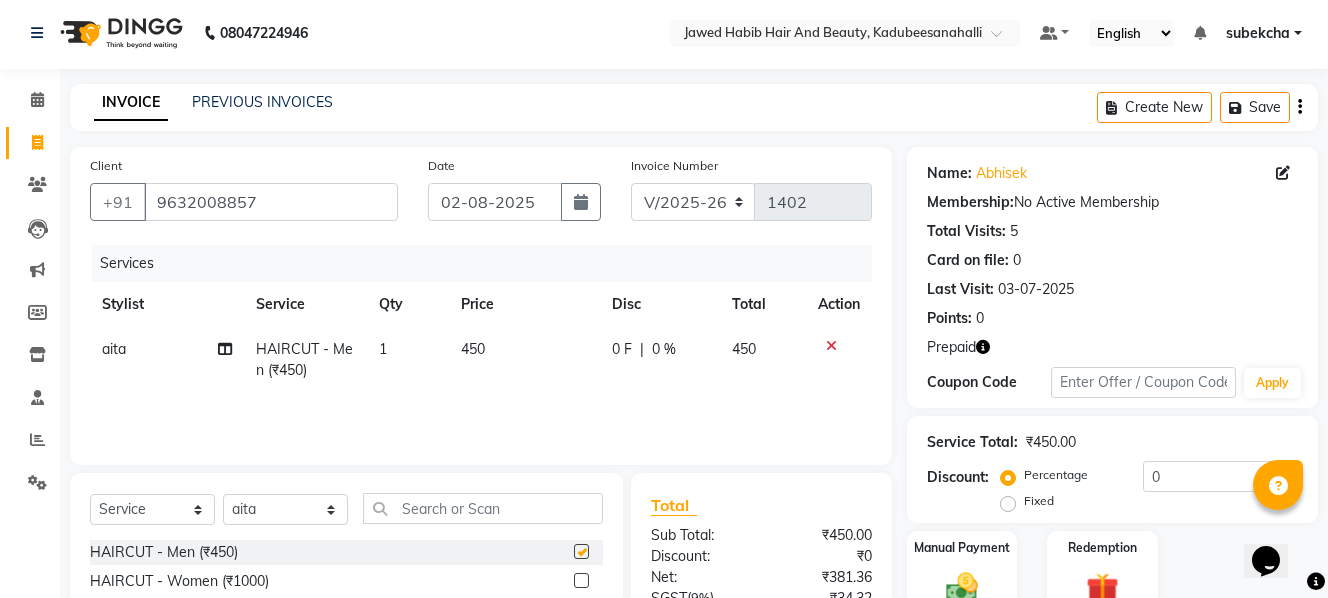 checkbox on "false" 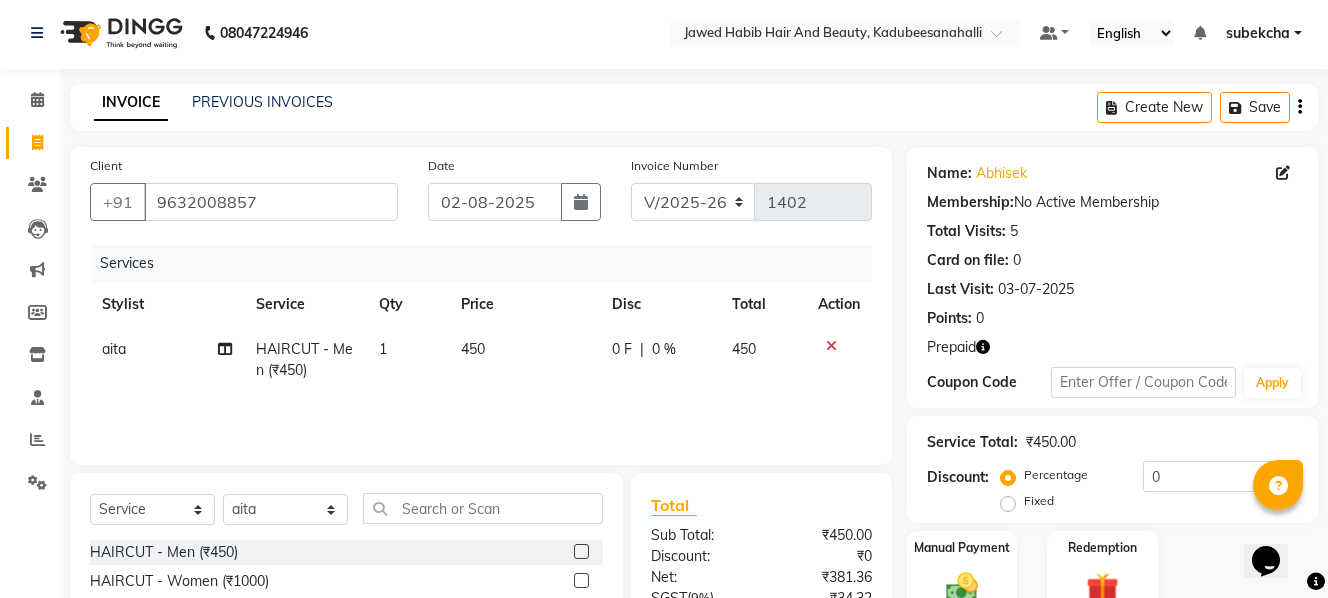 scroll, scrollTop: 203, scrollLeft: 0, axis: vertical 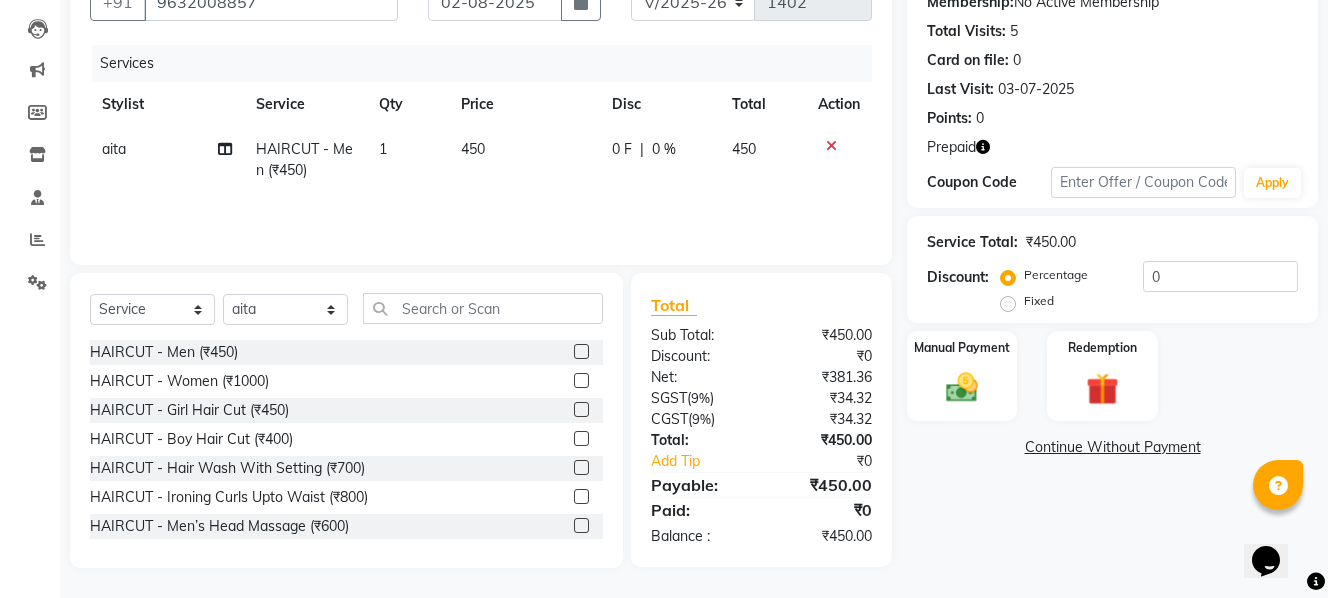 click 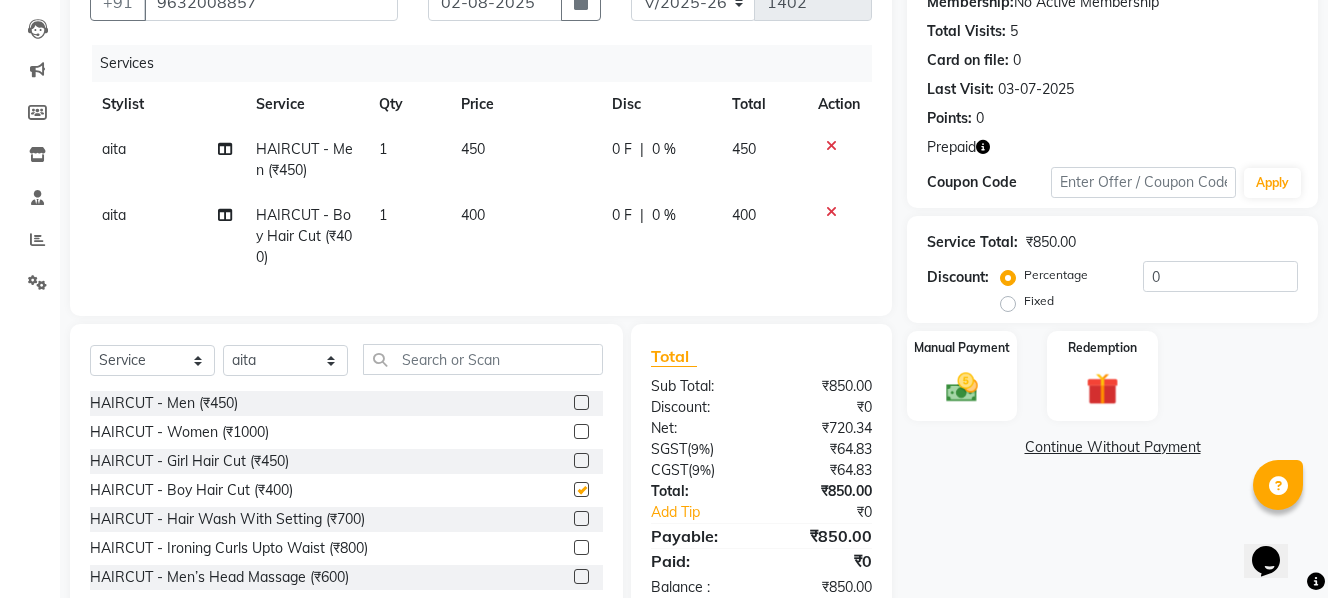 checkbox on "false" 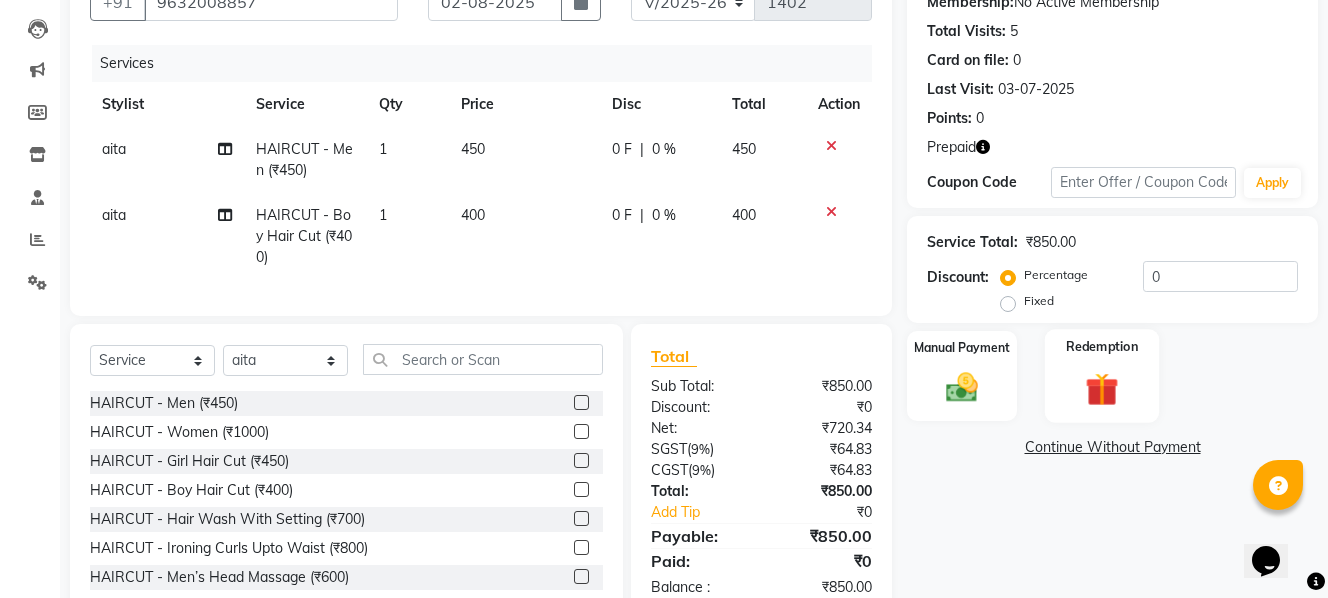 click on "Redemption" 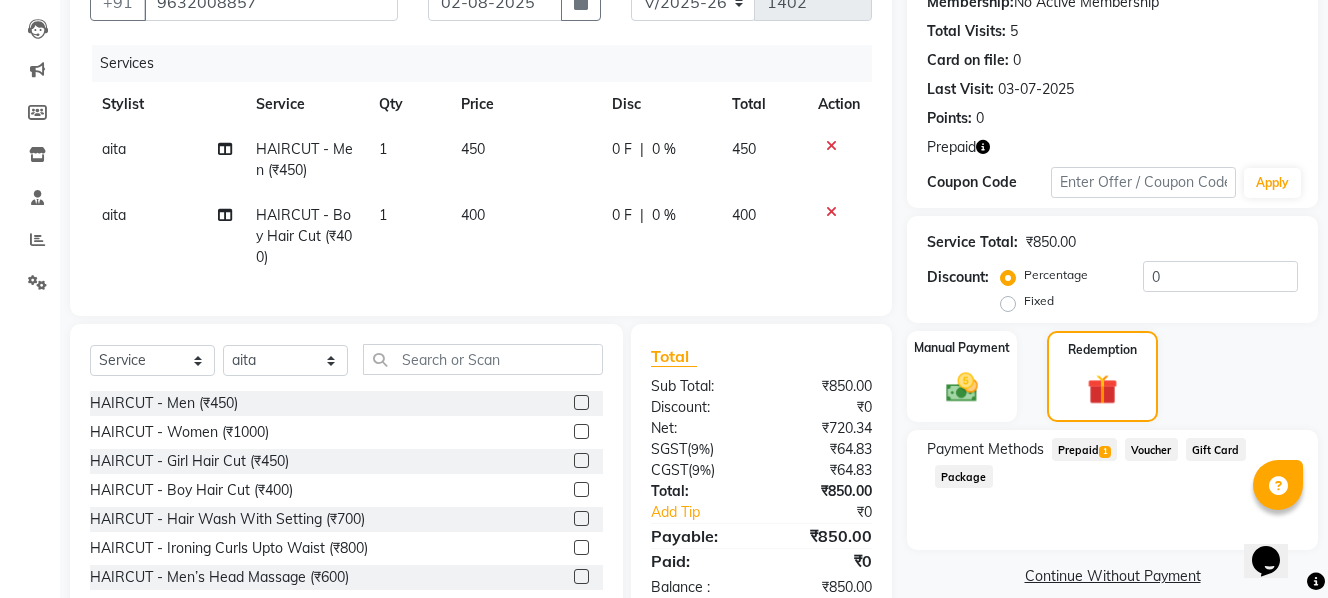 click on "Prepaid  1" 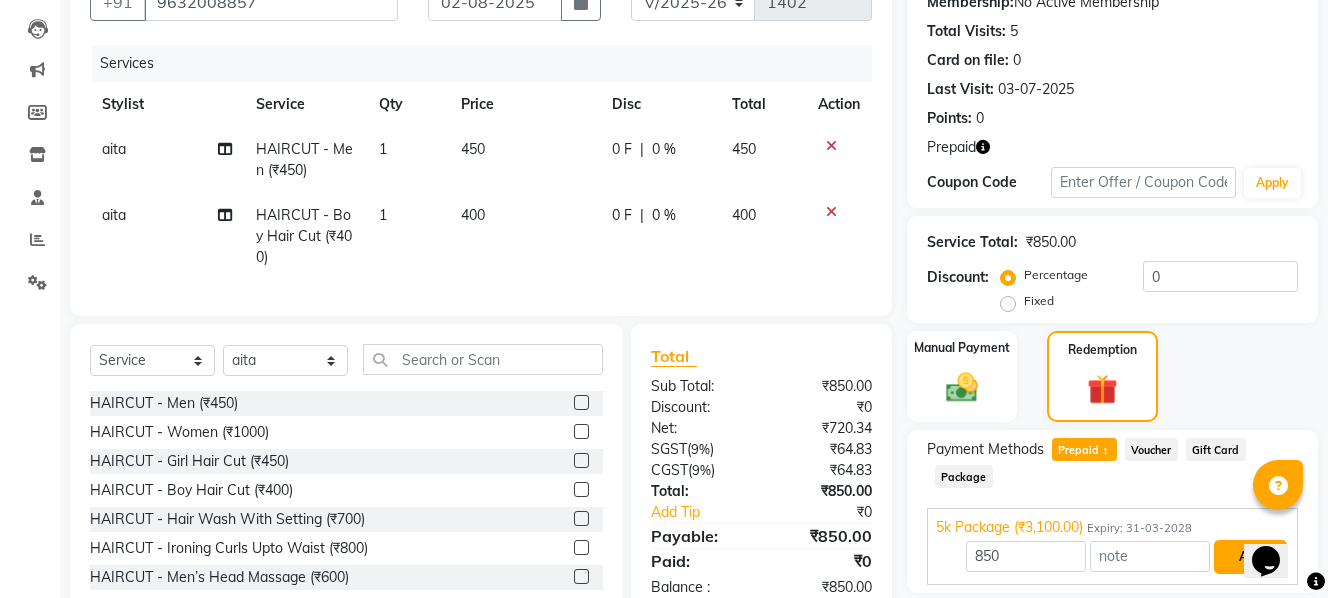 click on "Add" at bounding box center [1250, 557] 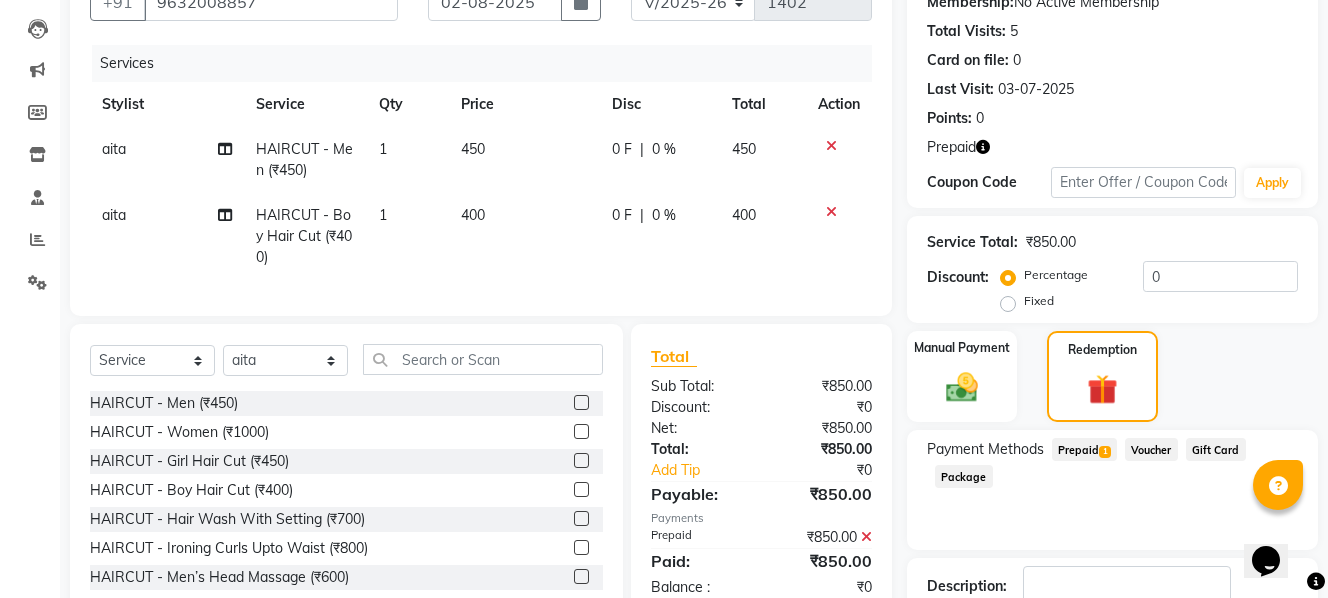 scroll, scrollTop: 303, scrollLeft: 0, axis: vertical 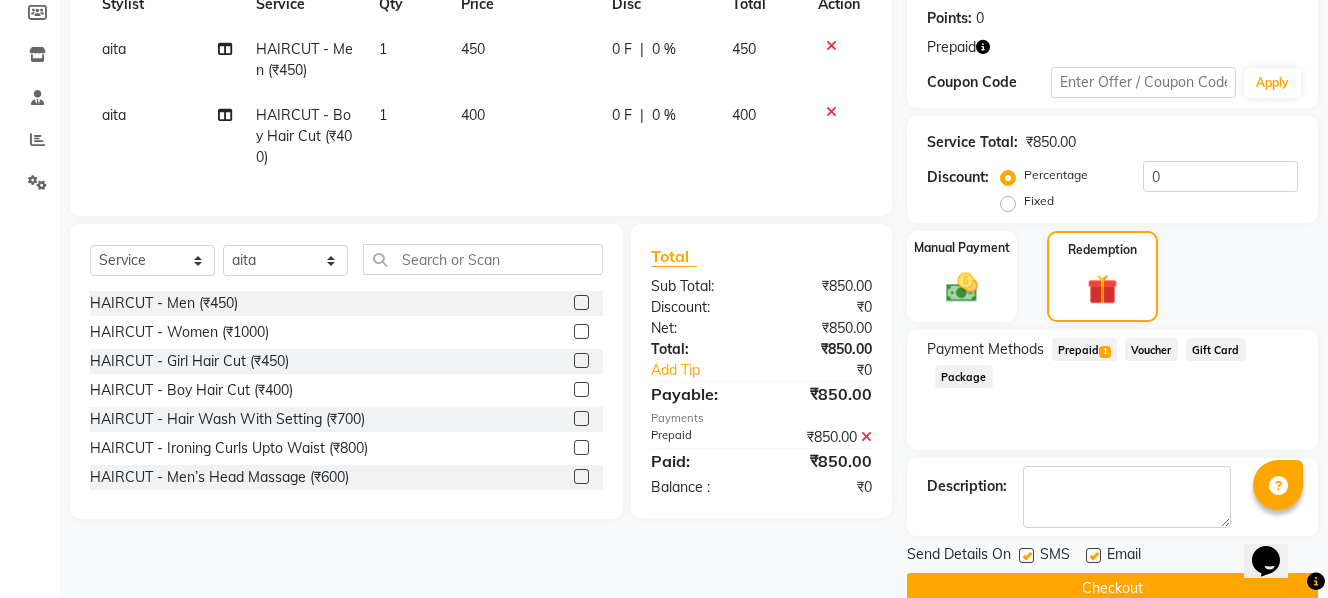 click on "Prepaid  1" 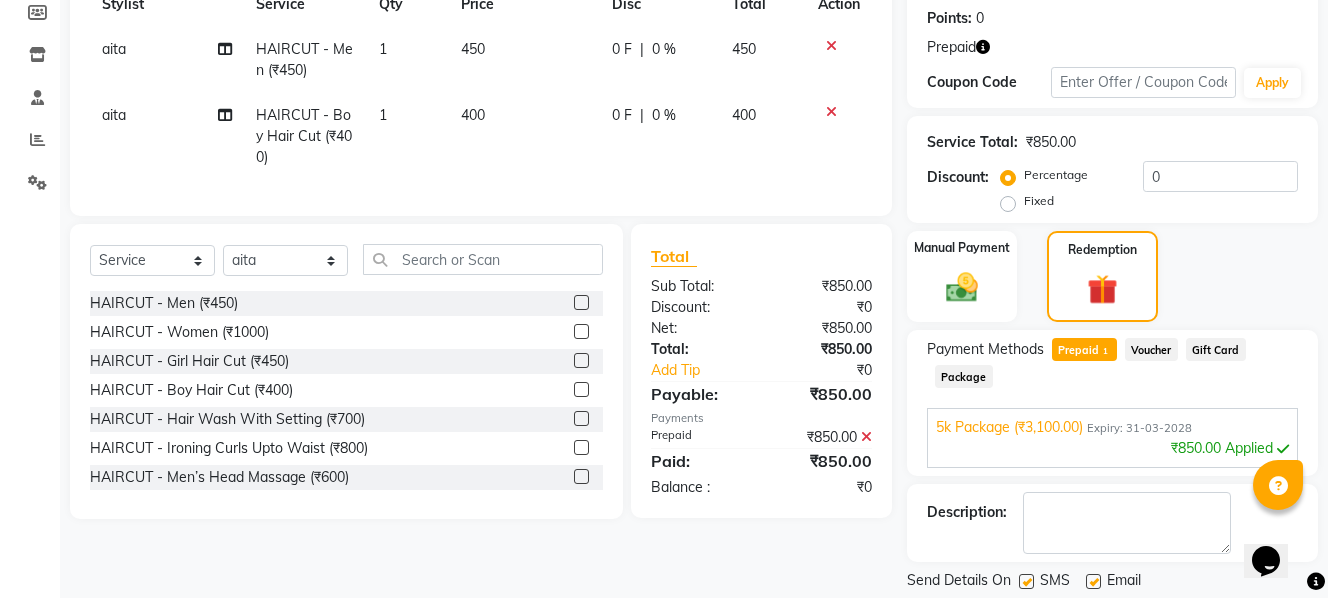 scroll, scrollTop: 365, scrollLeft: 0, axis: vertical 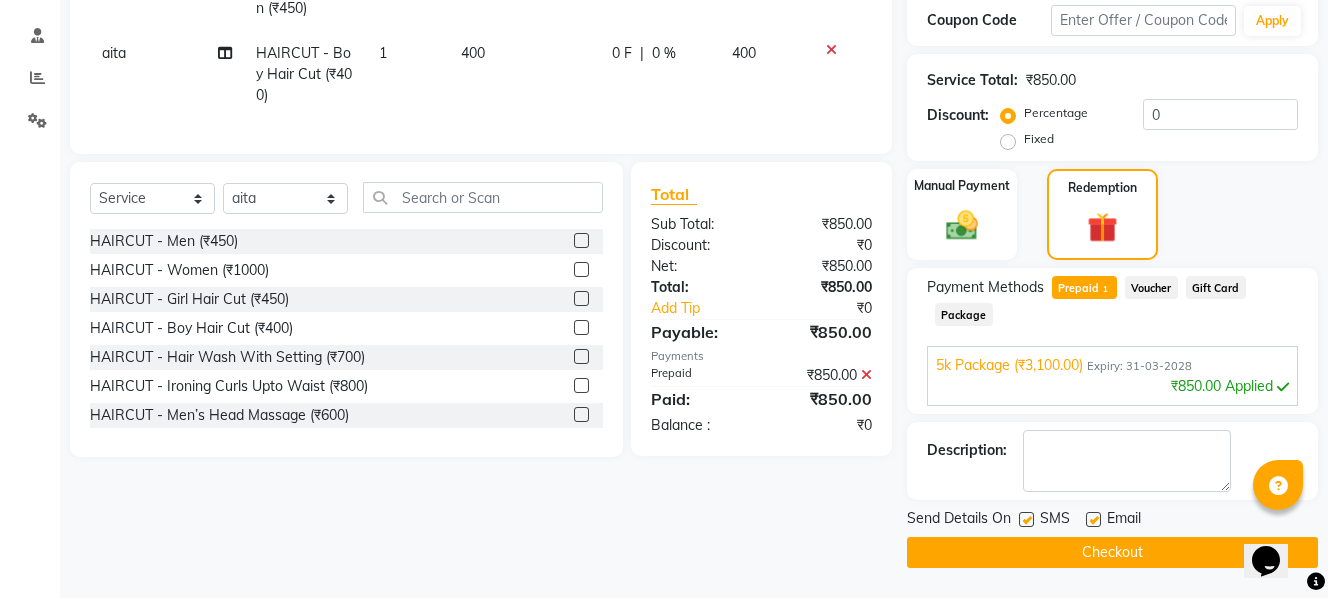 click on "Checkout" 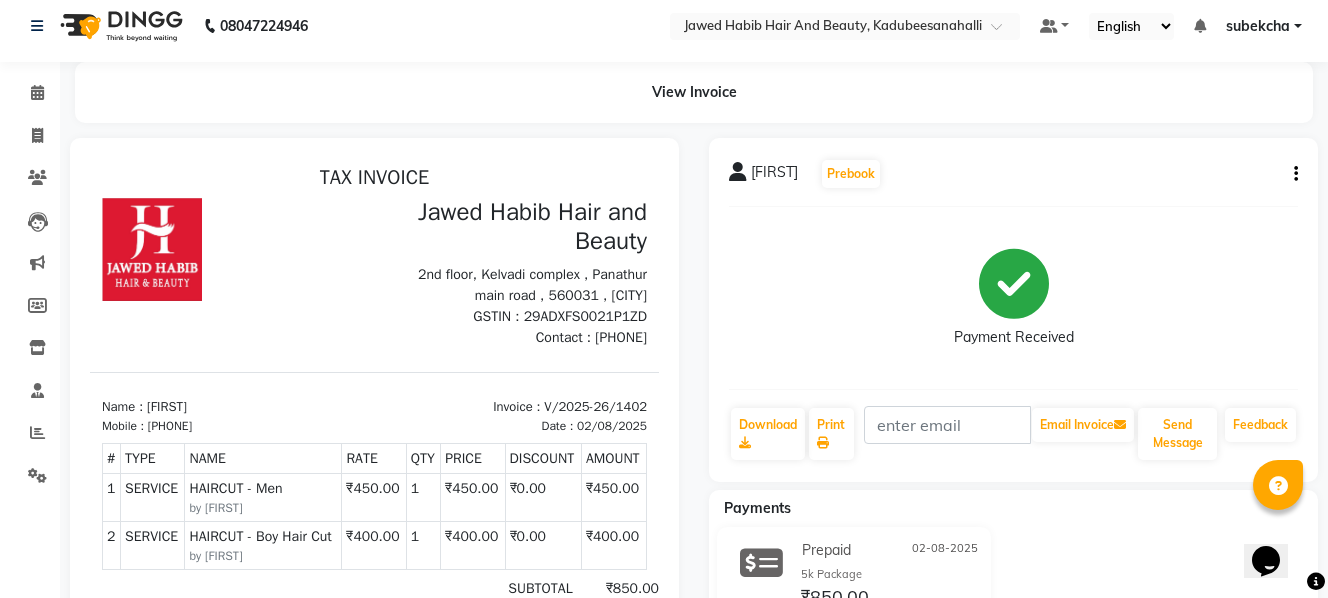scroll, scrollTop: 0, scrollLeft: 0, axis: both 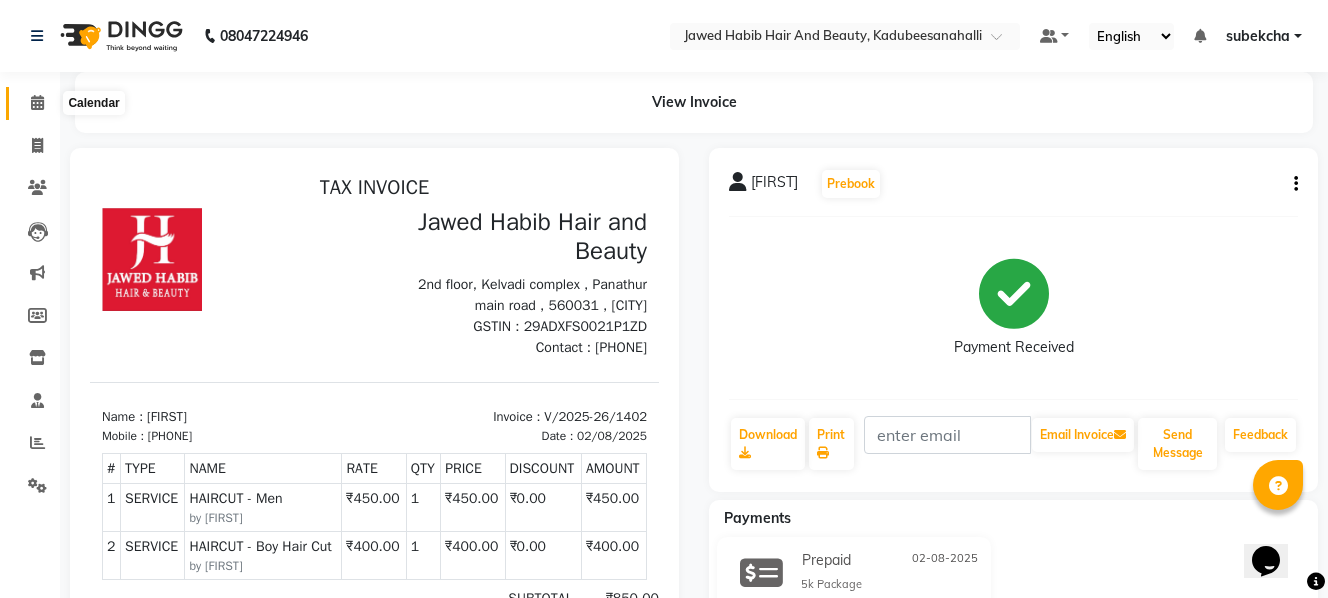 click 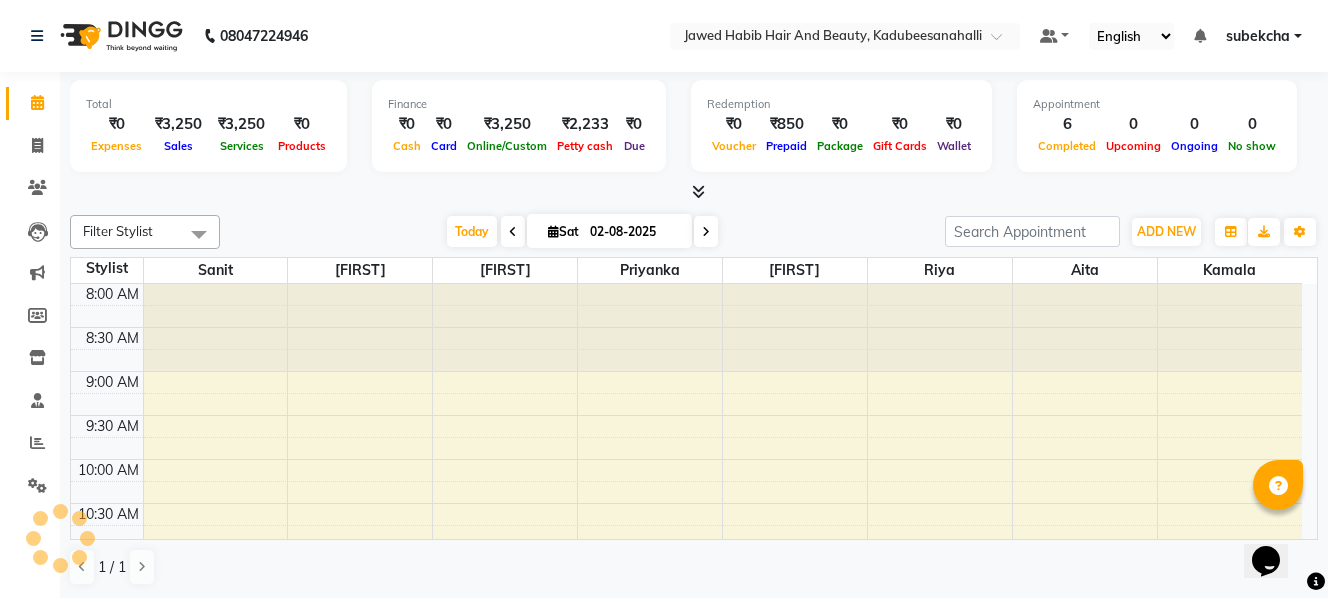 scroll, scrollTop: 0, scrollLeft: 0, axis: both 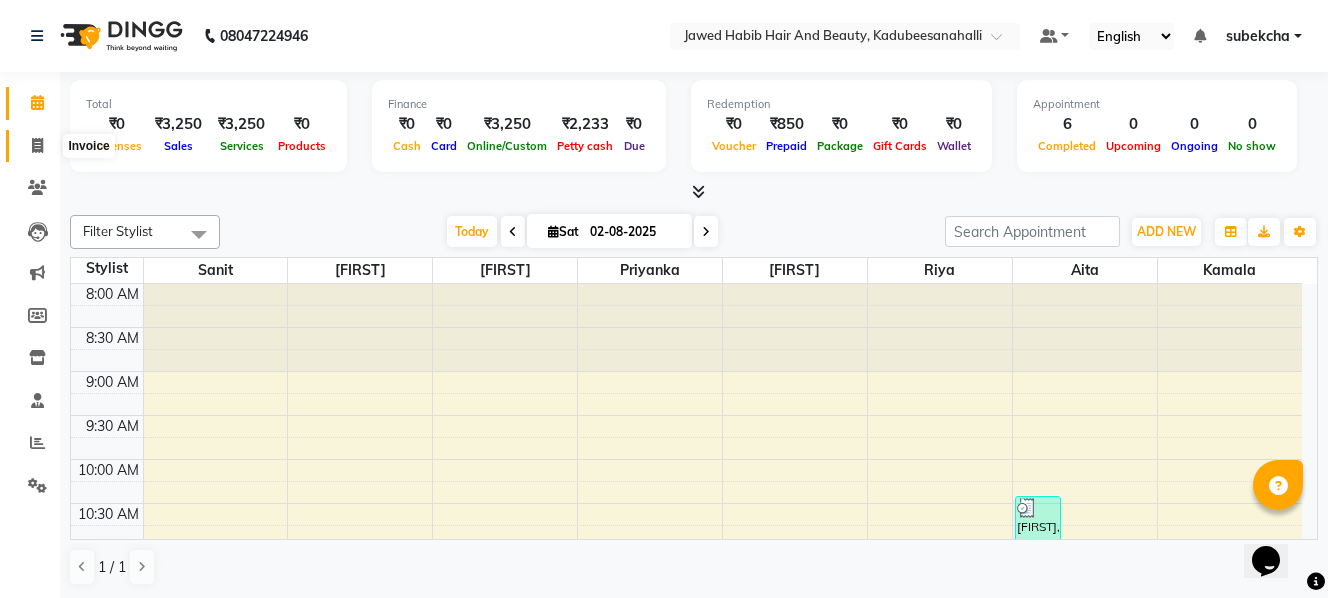 click 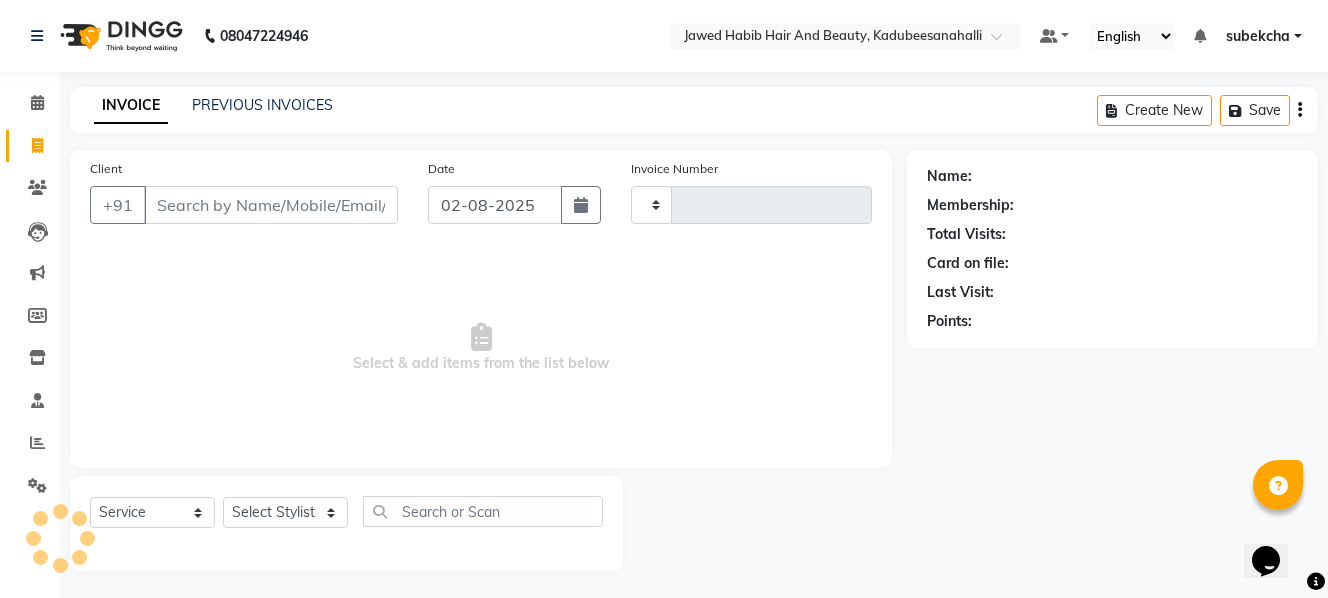 type on "1403" 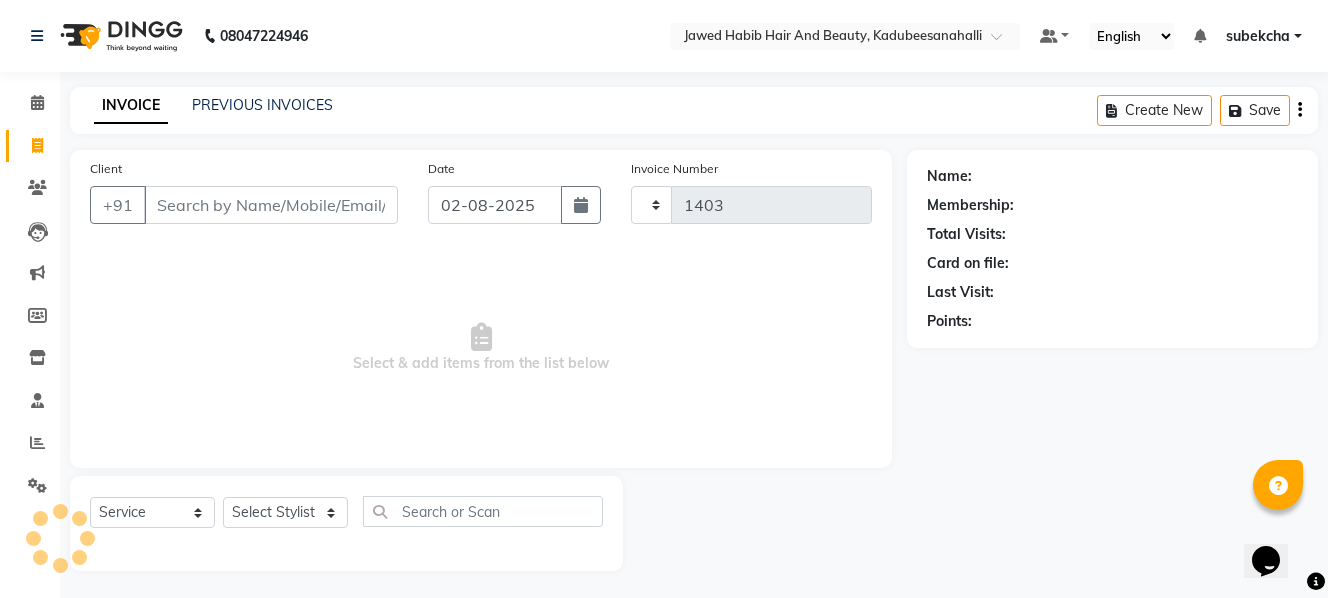 select on "7013" 